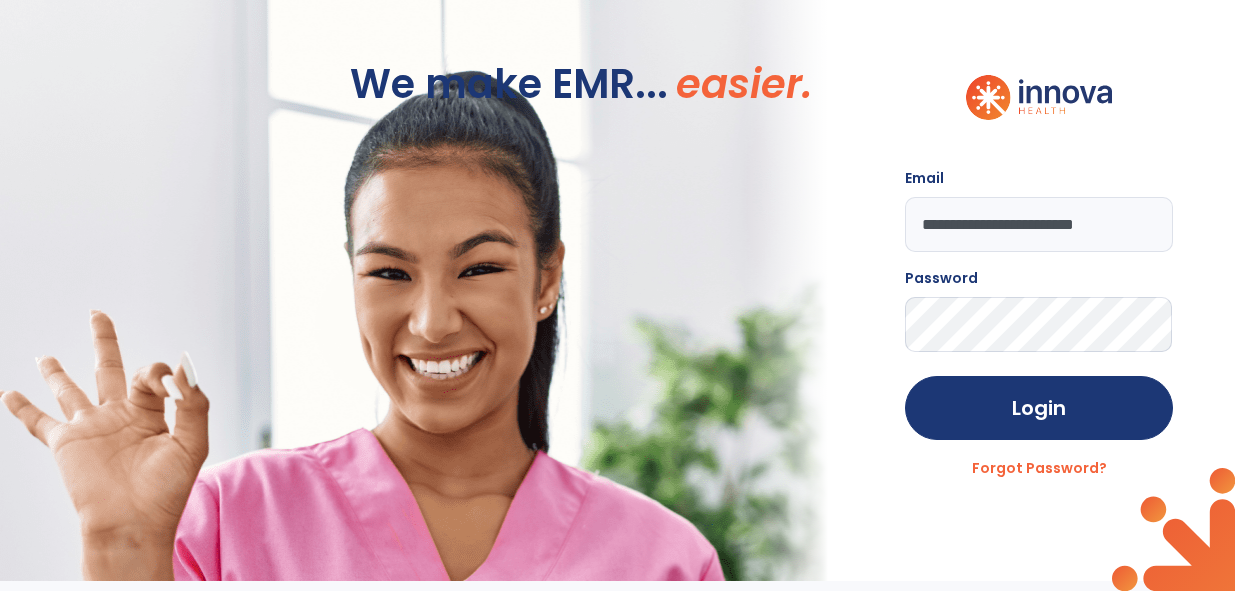 scroll, scrollTop: 0, scrollLeft: 0, axis: both 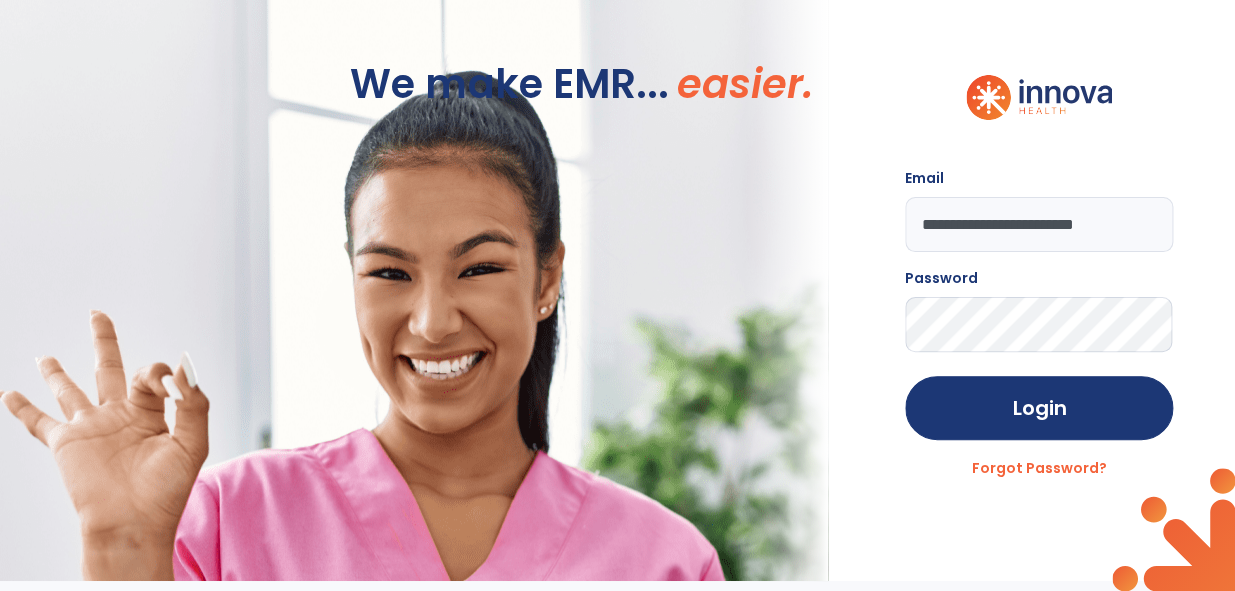 click on "**********" 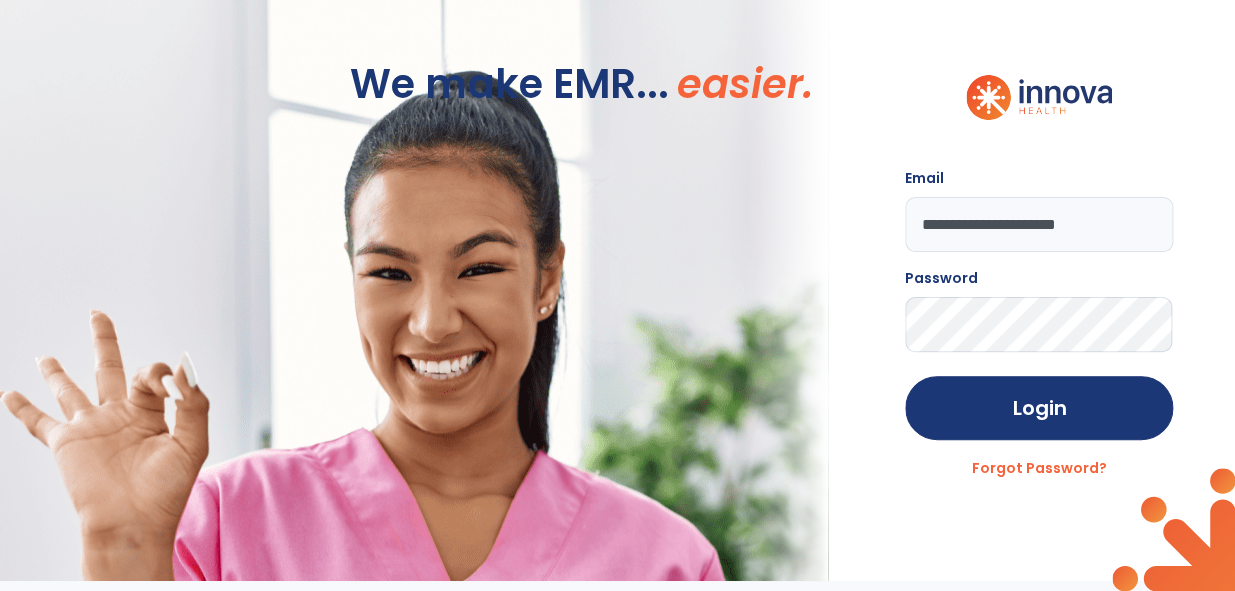 type on "**********" 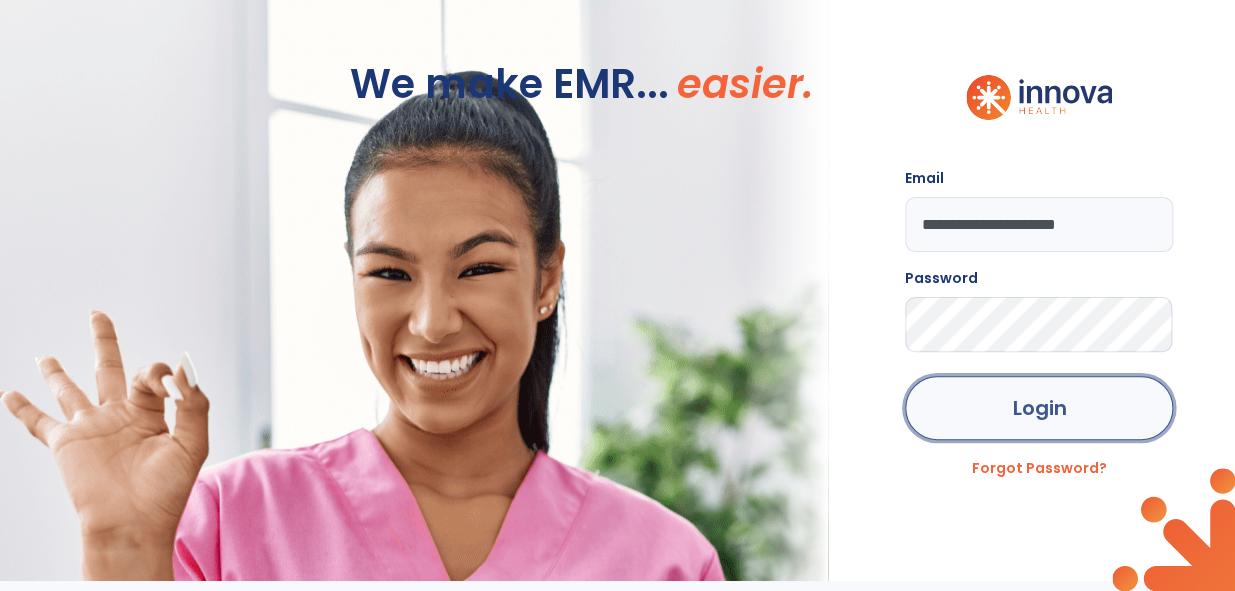 click on "Login" 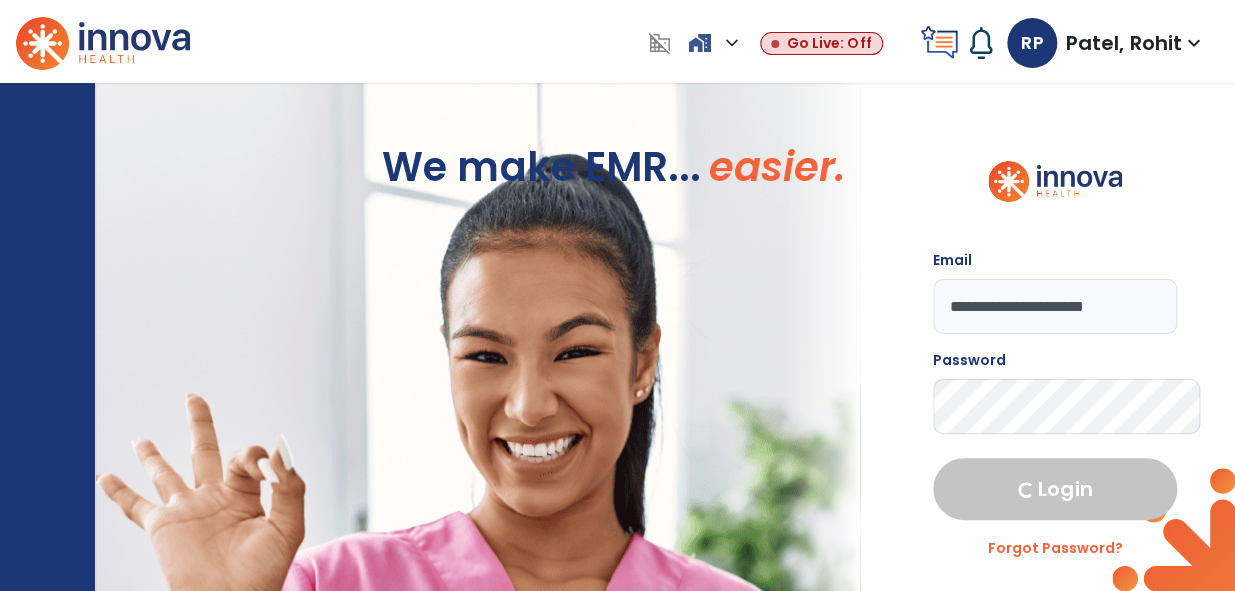select on "****" 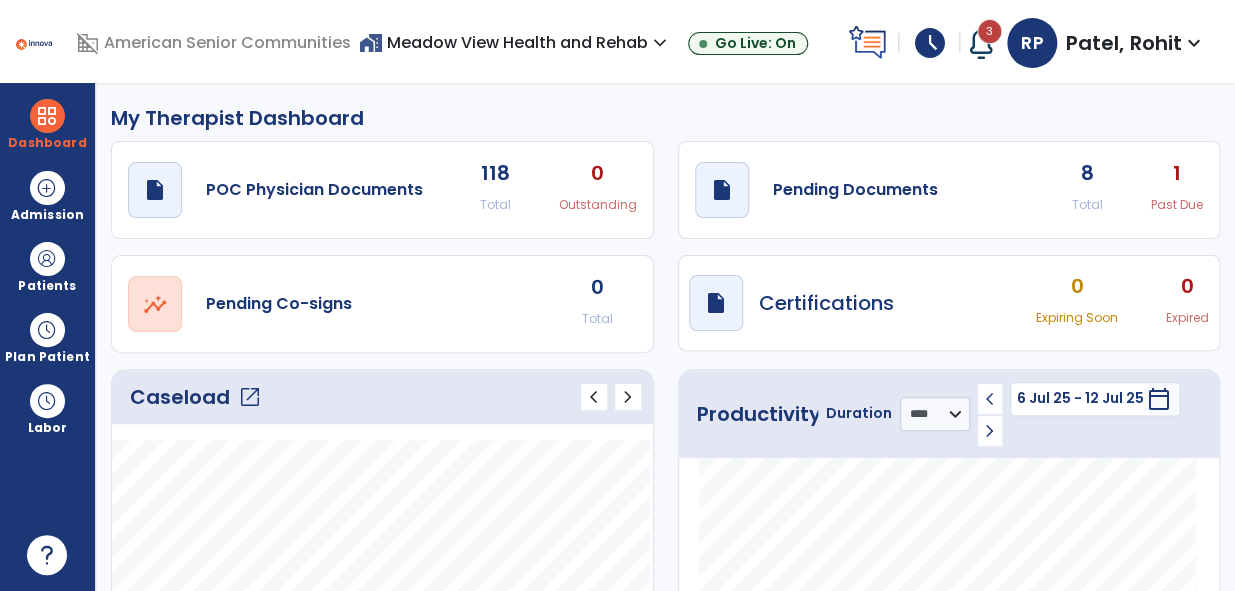 click on "open_in_new" 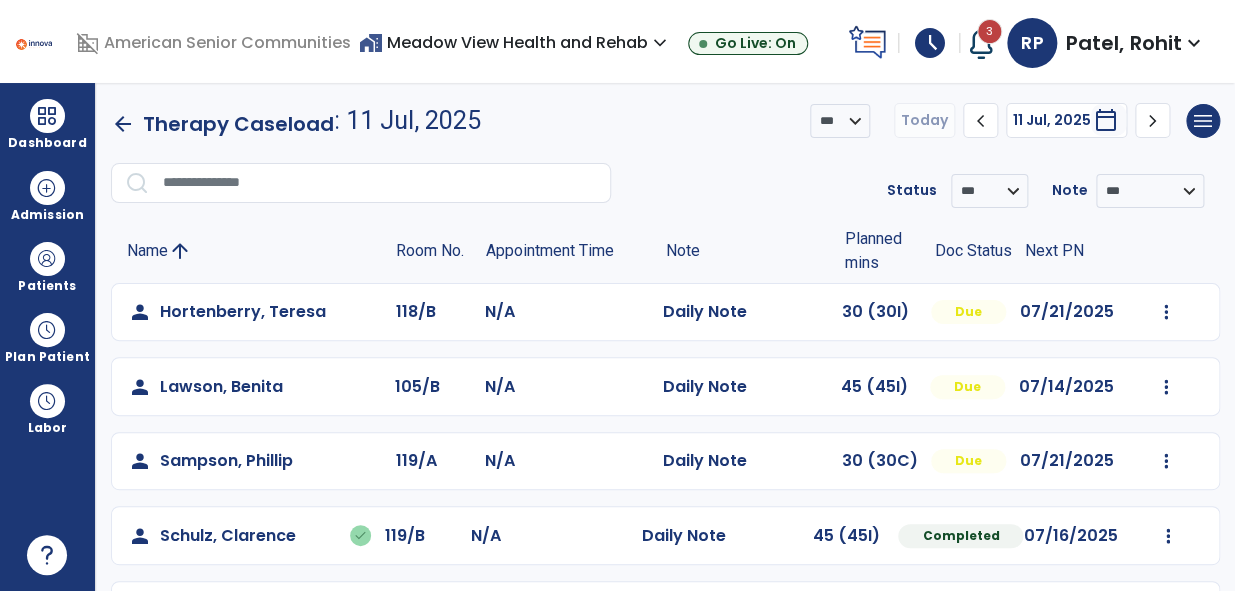 click on "Name arrow_upward" 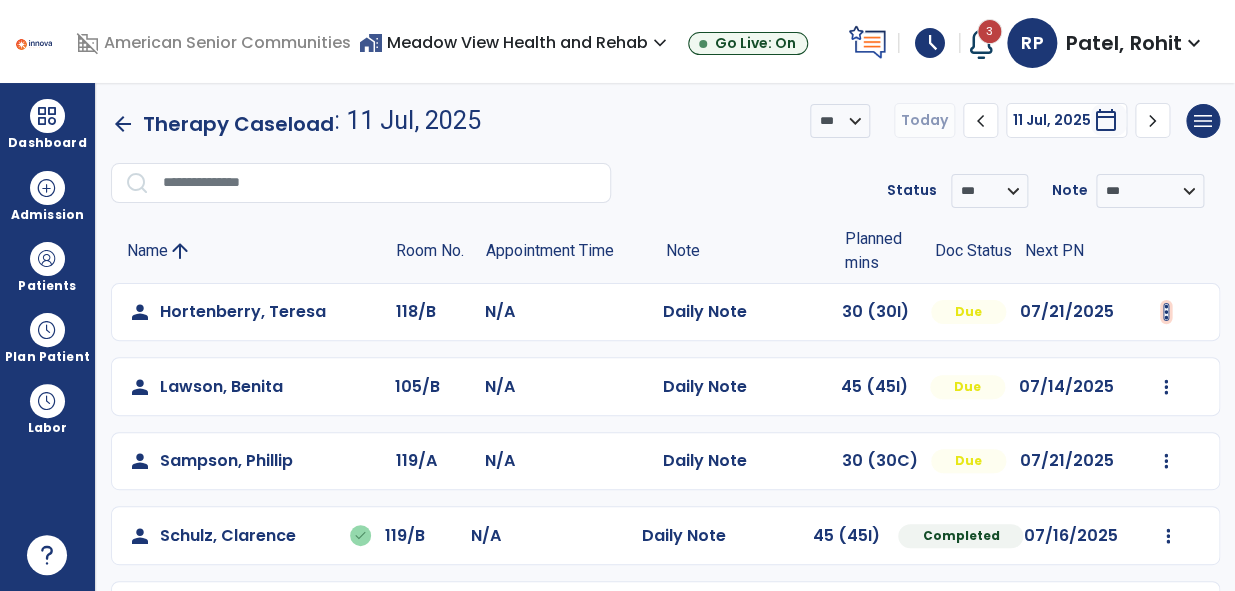 click at bounding box center (1166, 312) 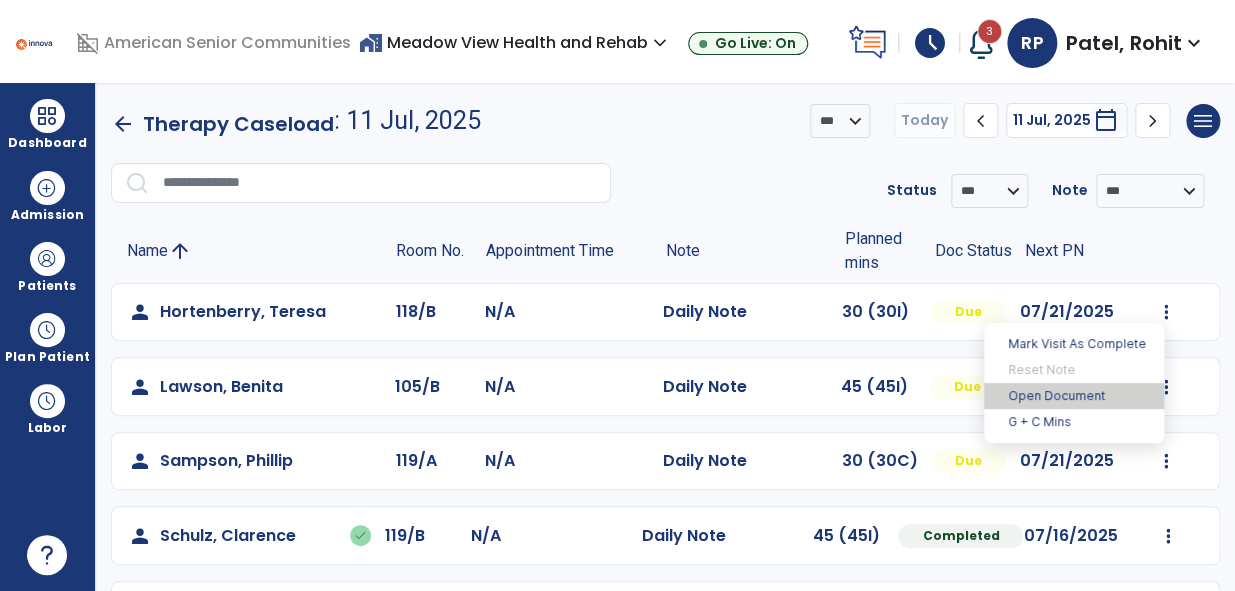 click on "Open Document" at bounding box center [1074, 396] 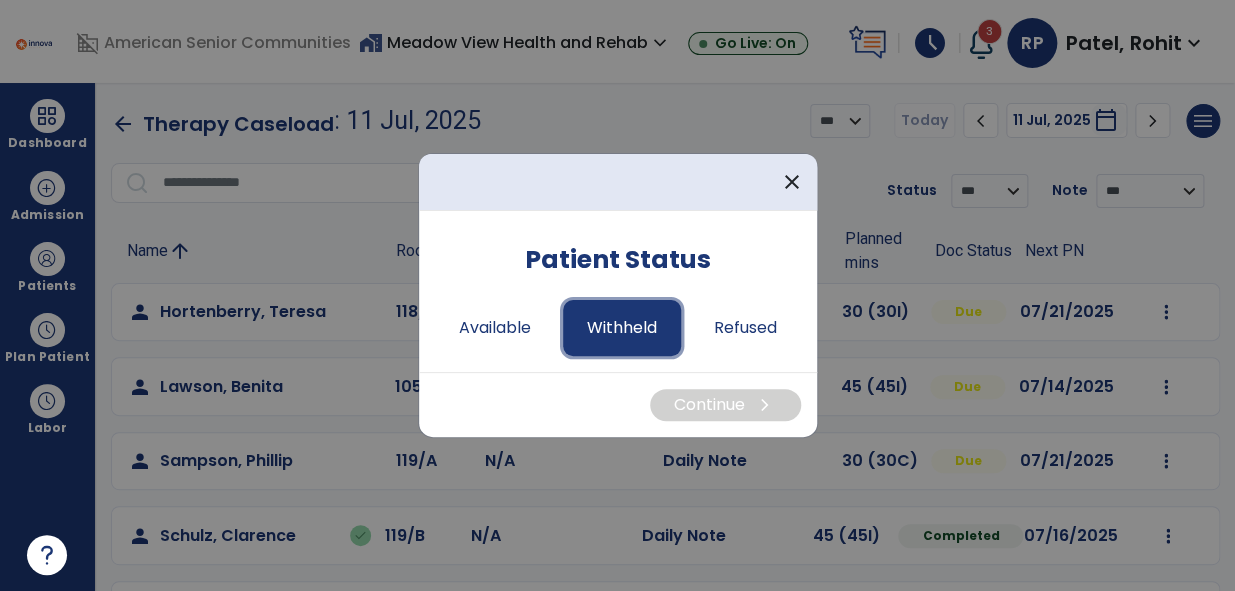 click on "Withheld" at bounding box center (622, 328) 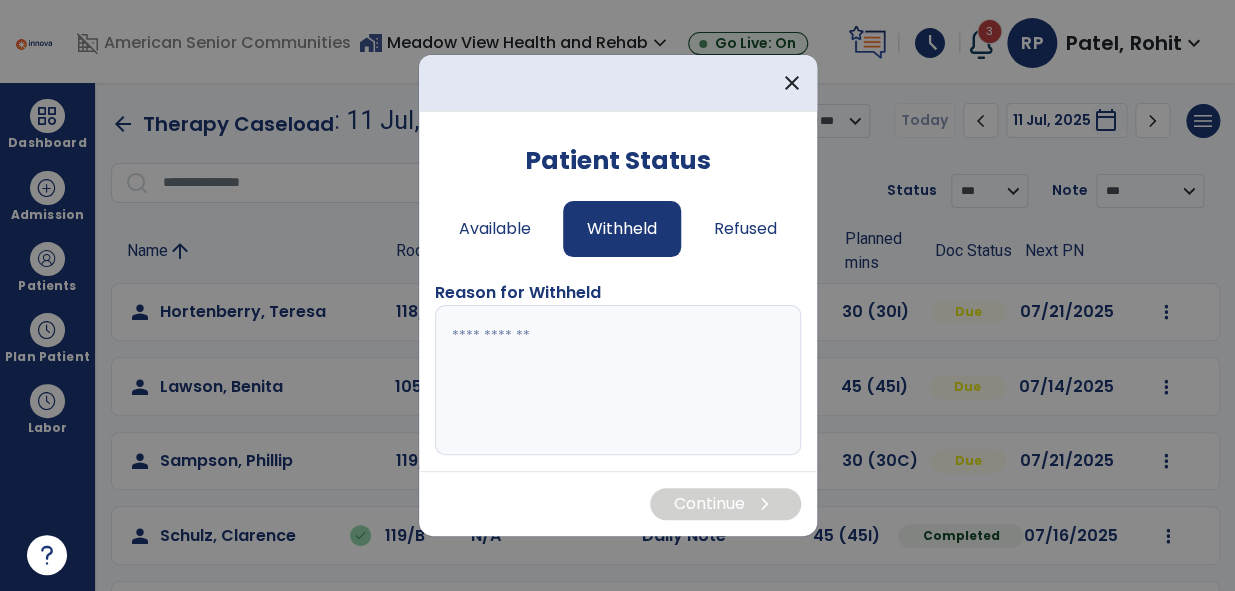 click at bounding box center (618, 380) 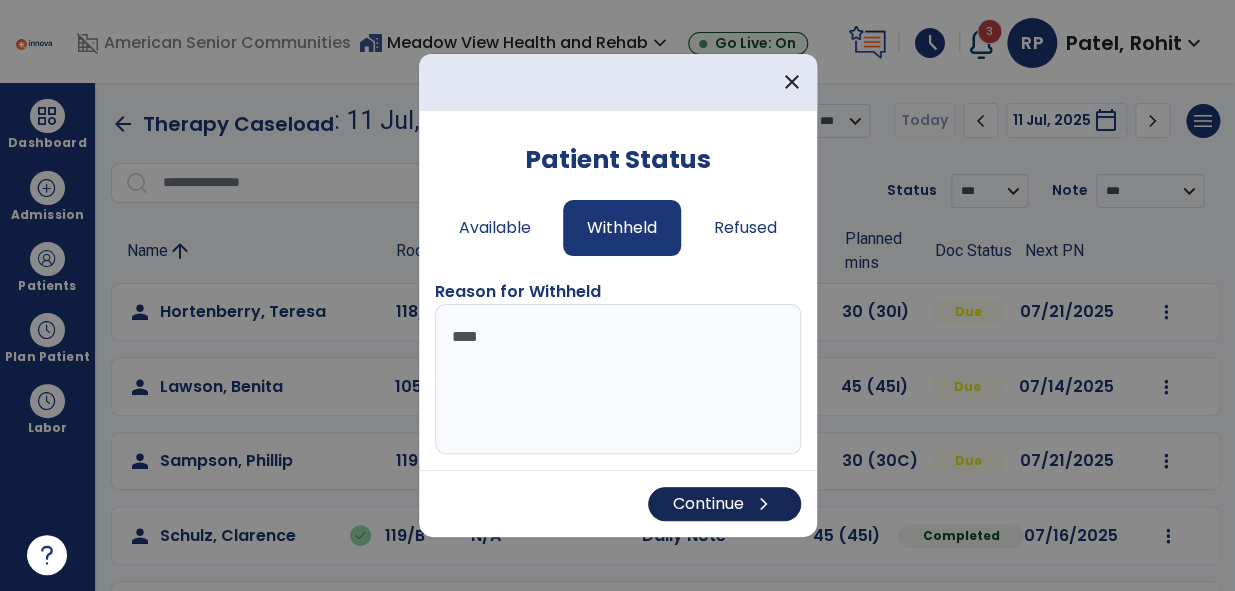 type on "***" 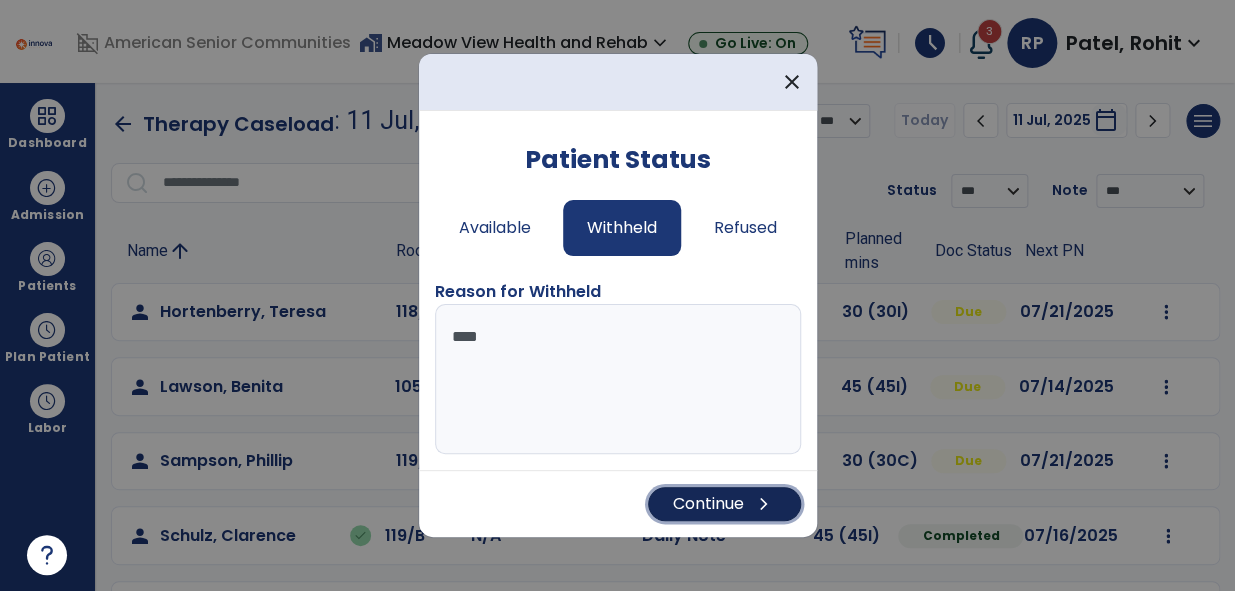 click on "Continue   chevron_right" at bounding box center (724, 504) 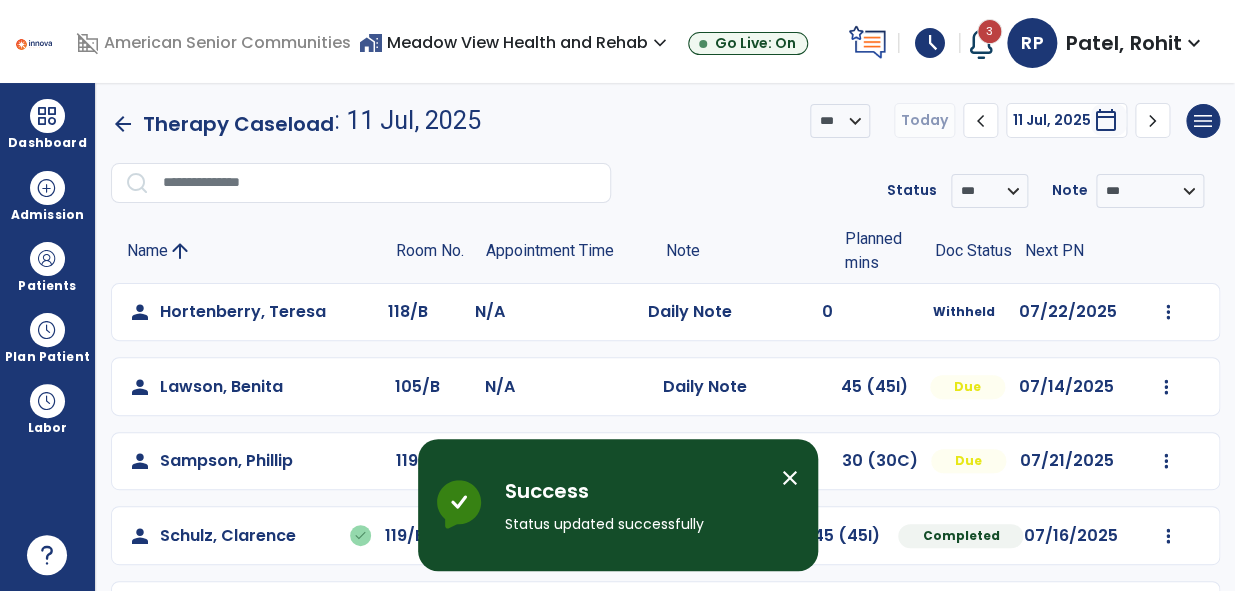 click on "close" at bounding box center (790, 478) 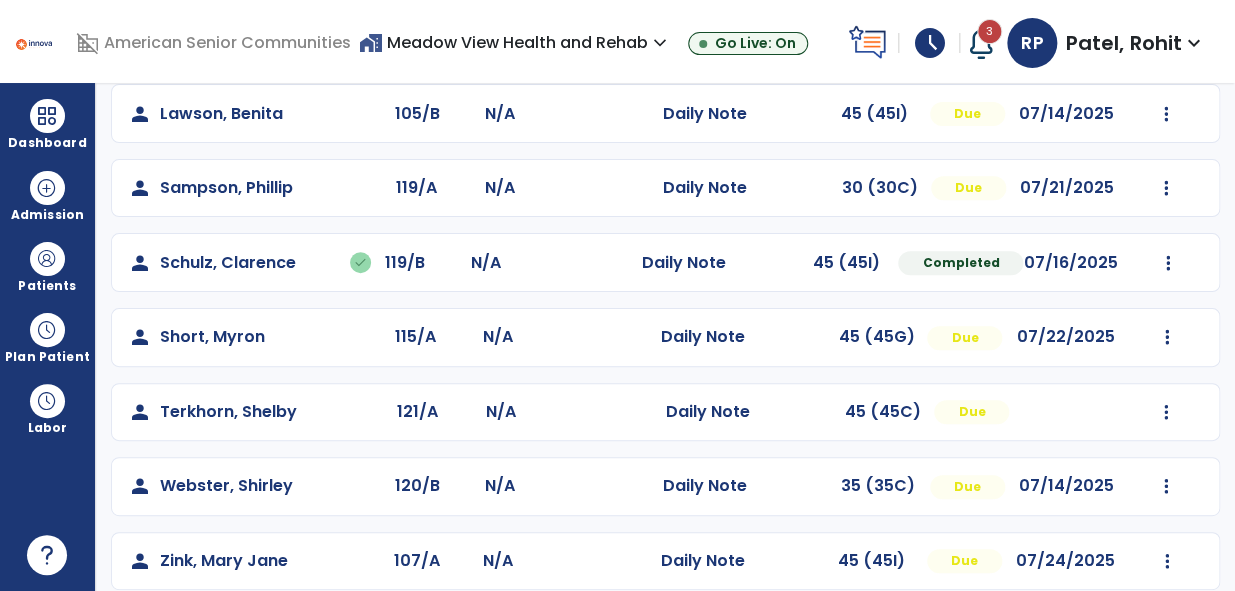 scroll, scrollTop: 297, scrollLeft: 0, axis: vertical 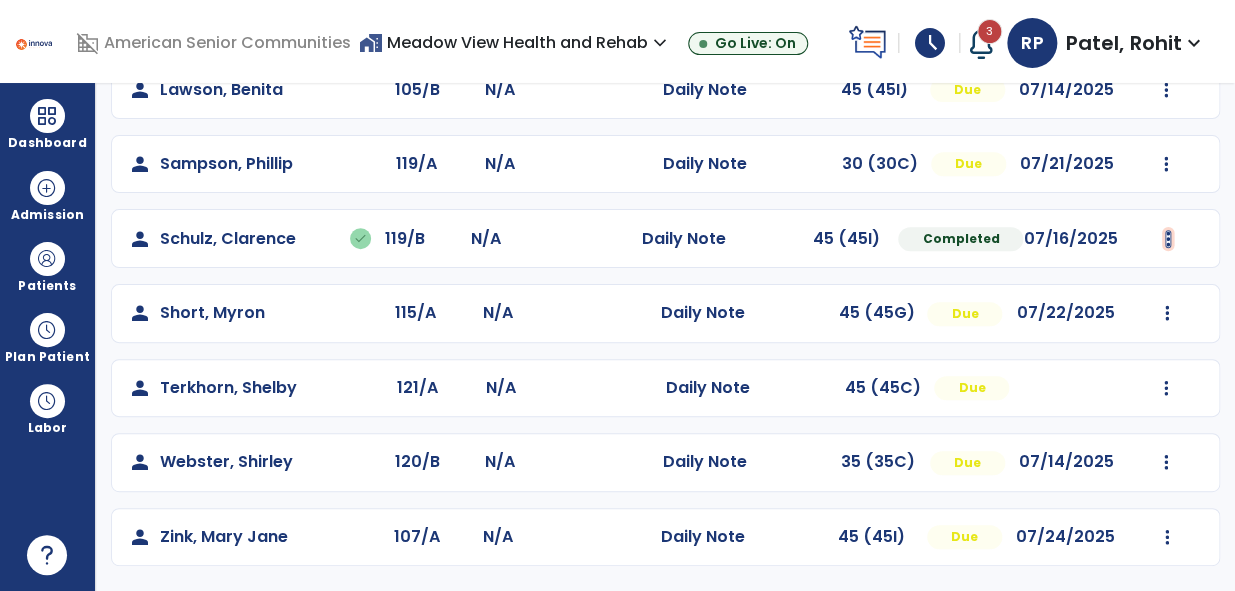 click at bounding box center (1168, 15) 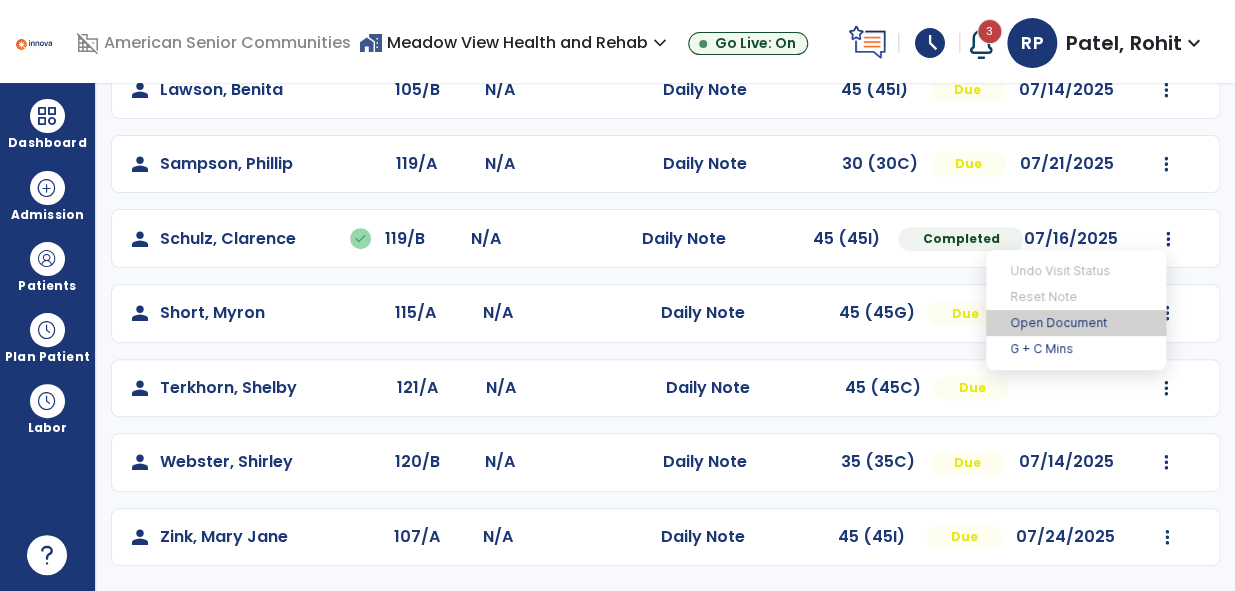 click on "Open Document" at bounding box center [1076, 323] 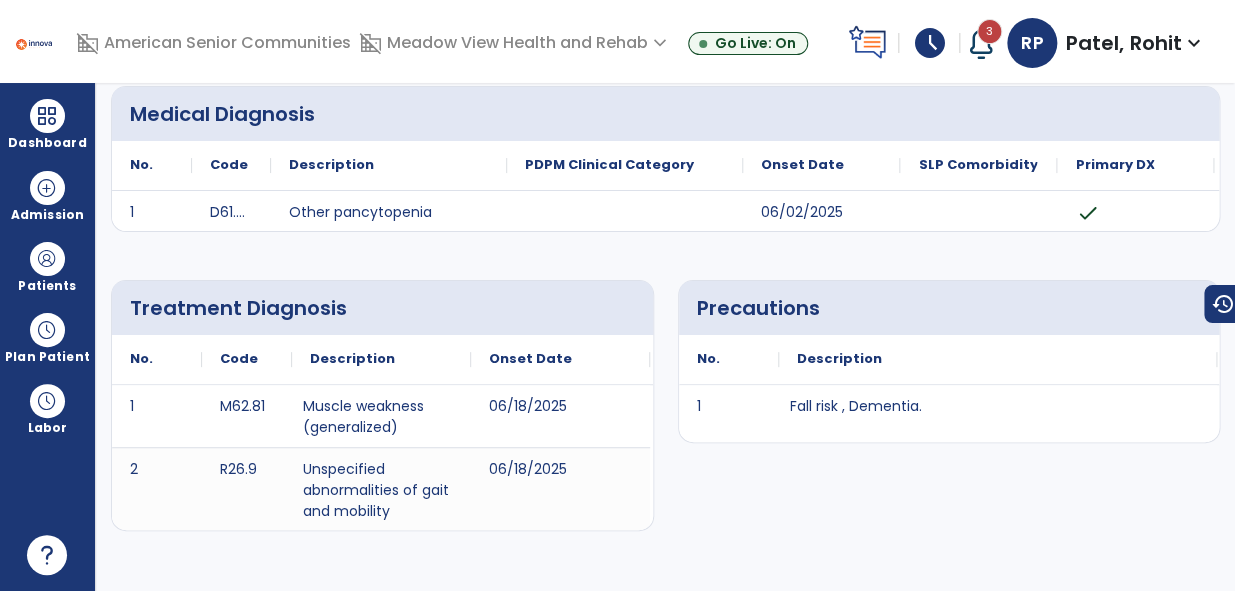 scroll, scrollTop: 0, scrollLeft: 0, axis: both 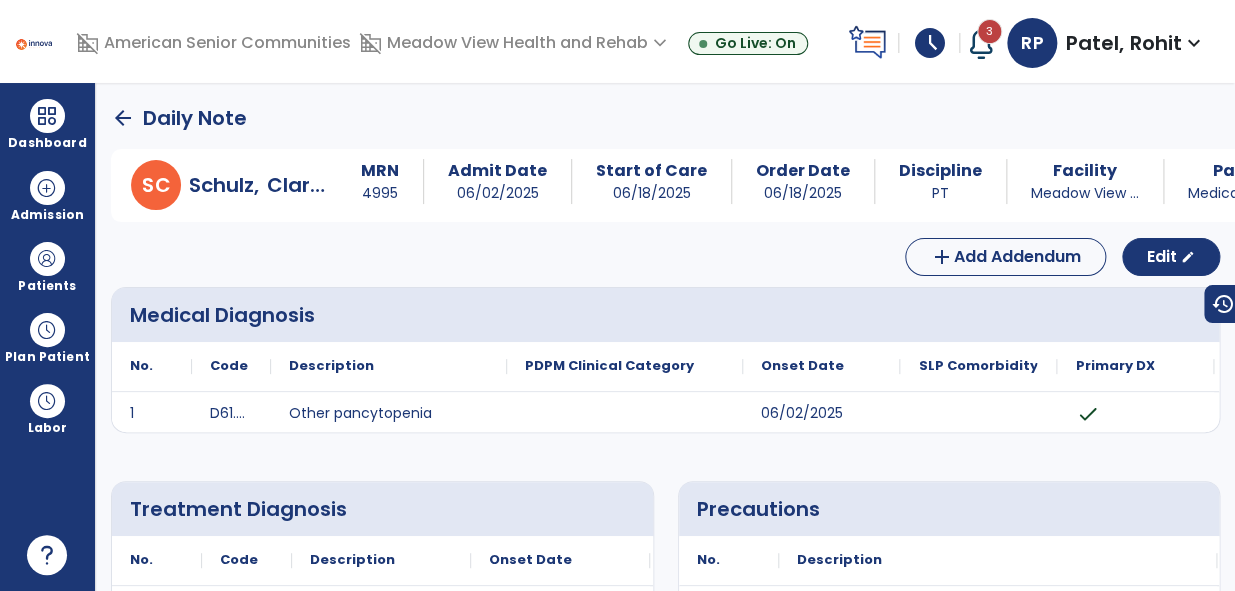click on "arrow_back" 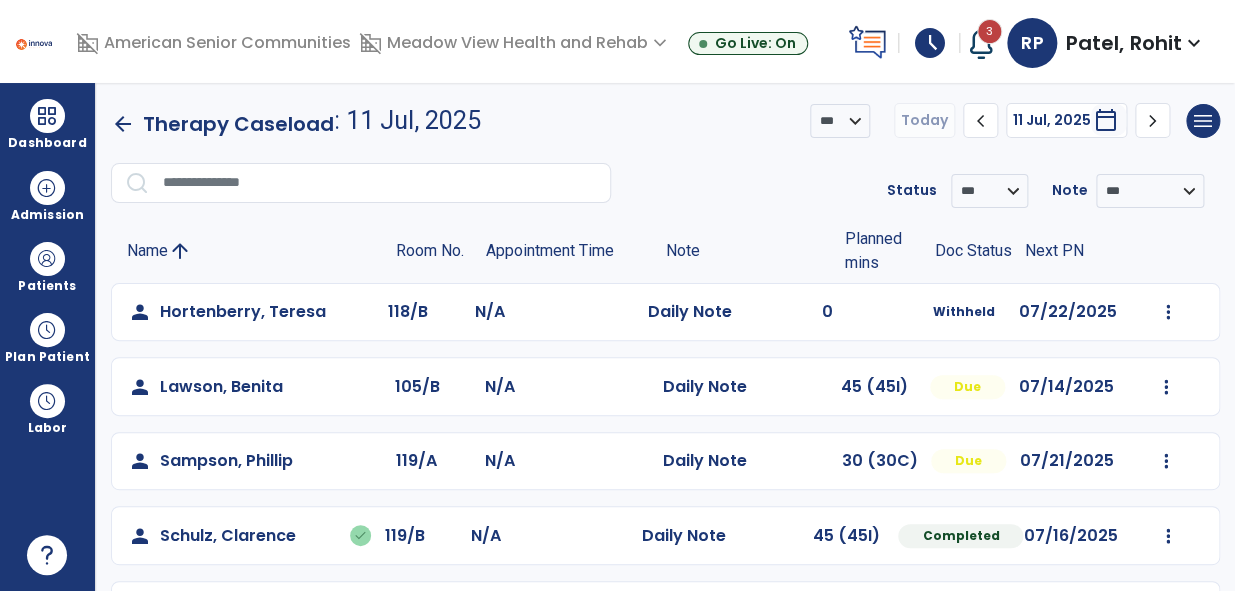 scroll, scrollTop: 90, scrollLeft: 0, axis: vertical 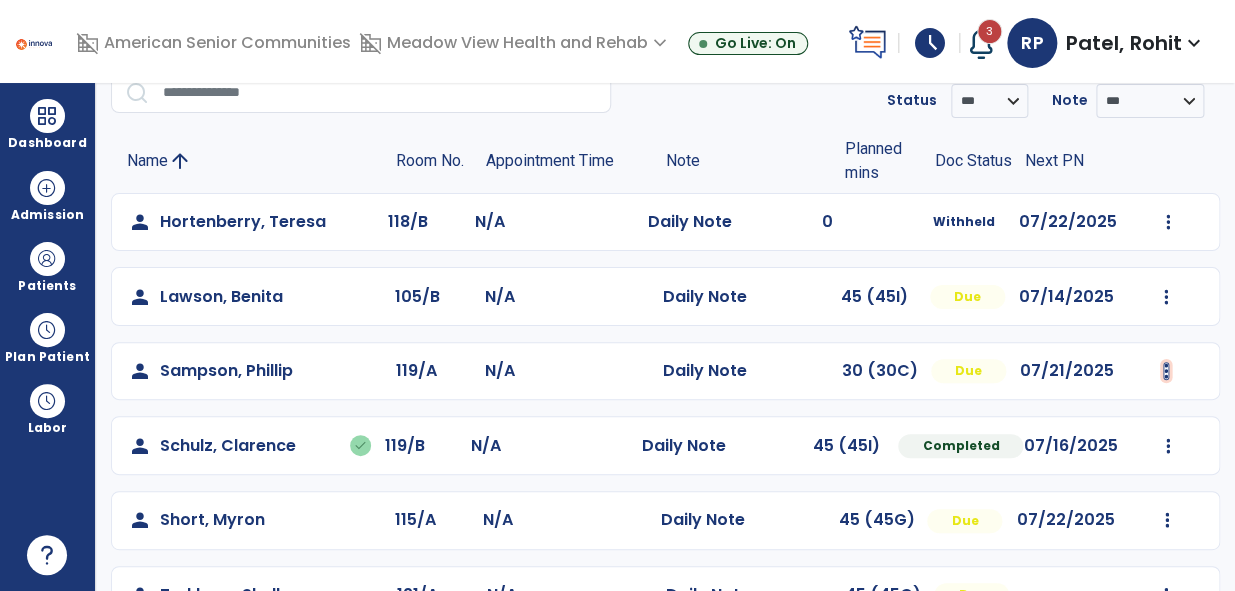 click at bounding box center (1168, 222) 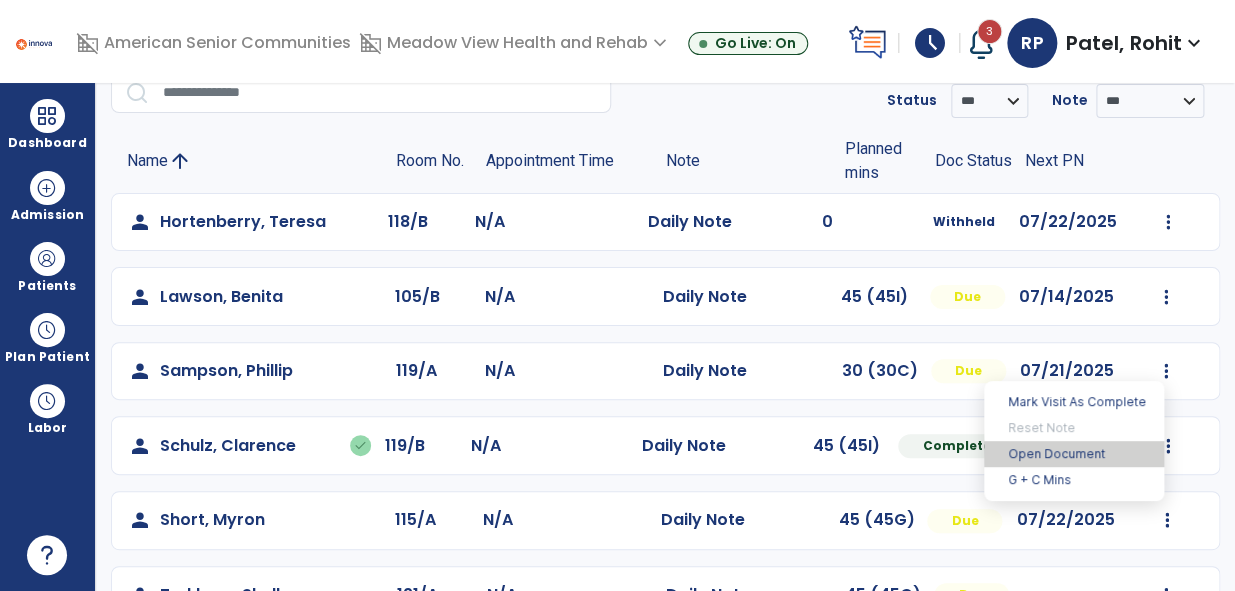 click on "Open Document" at bounding box center (1074, 454) 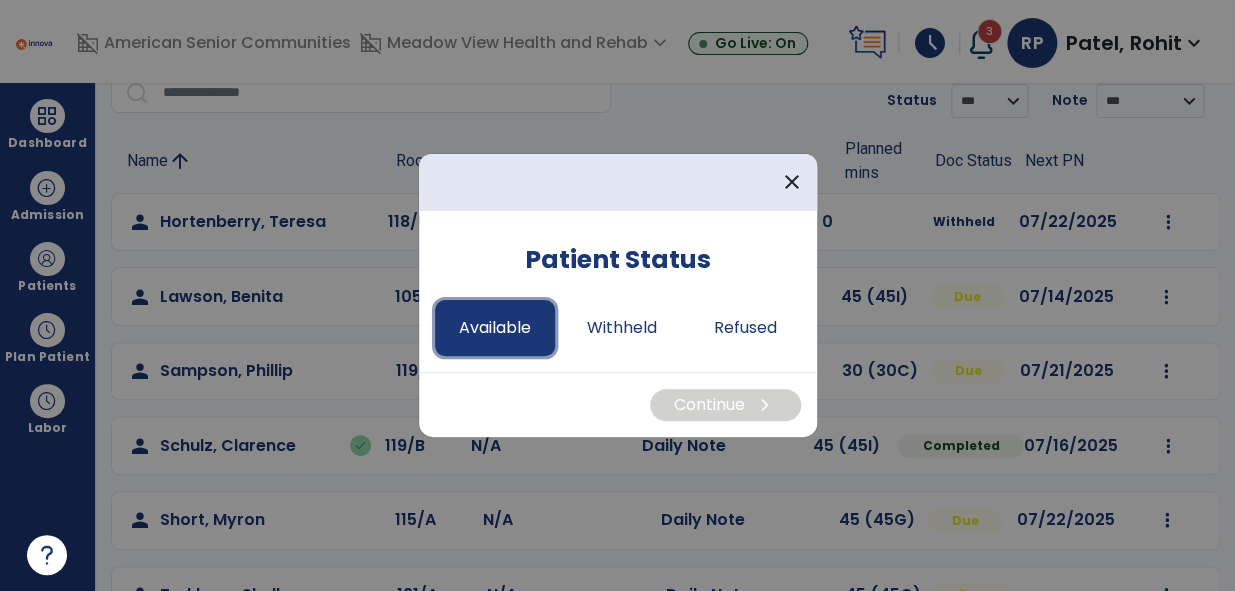 click on "Available" at bounding box center (495, 328) 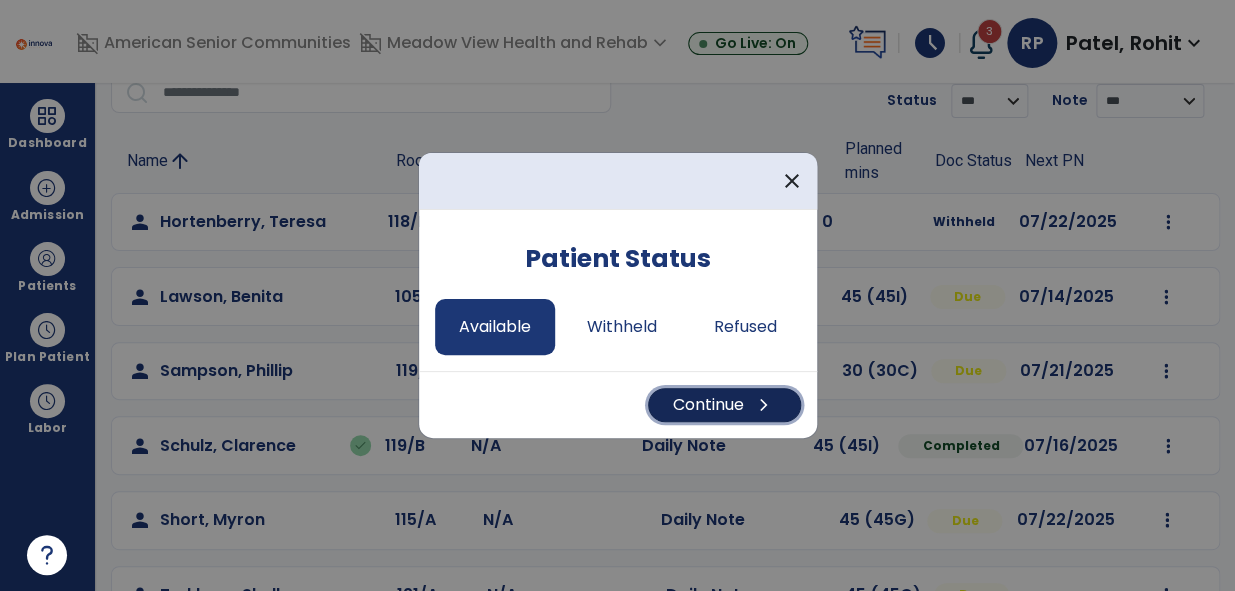 click on "Continue   chevron_right" at bounding box center (724, 405) 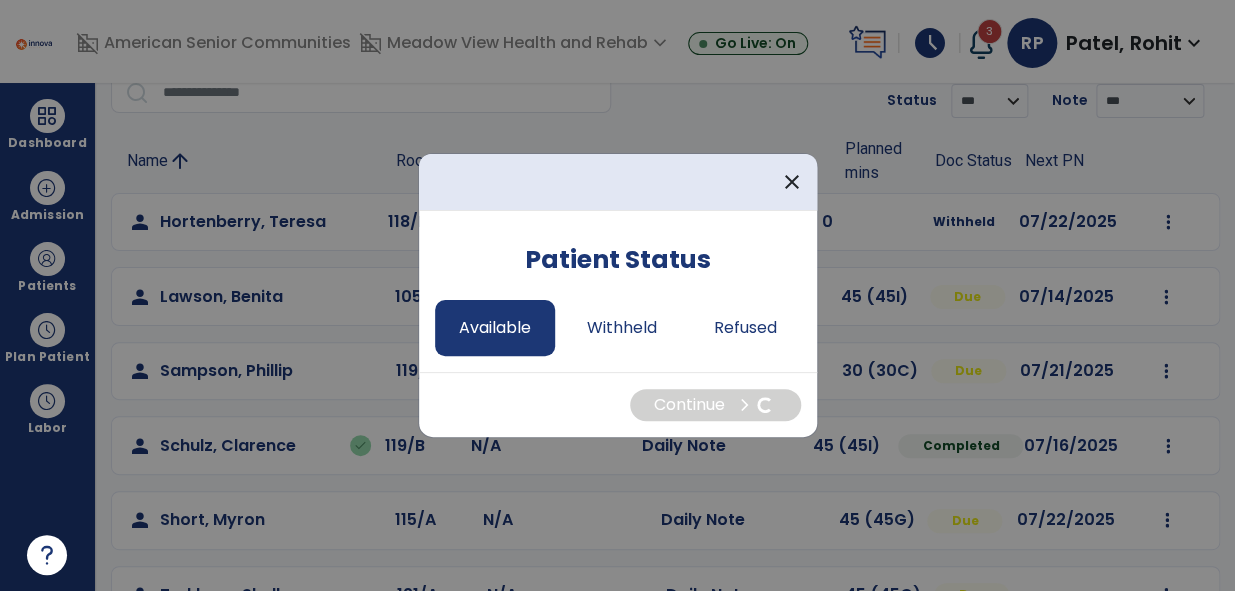 select on "*" 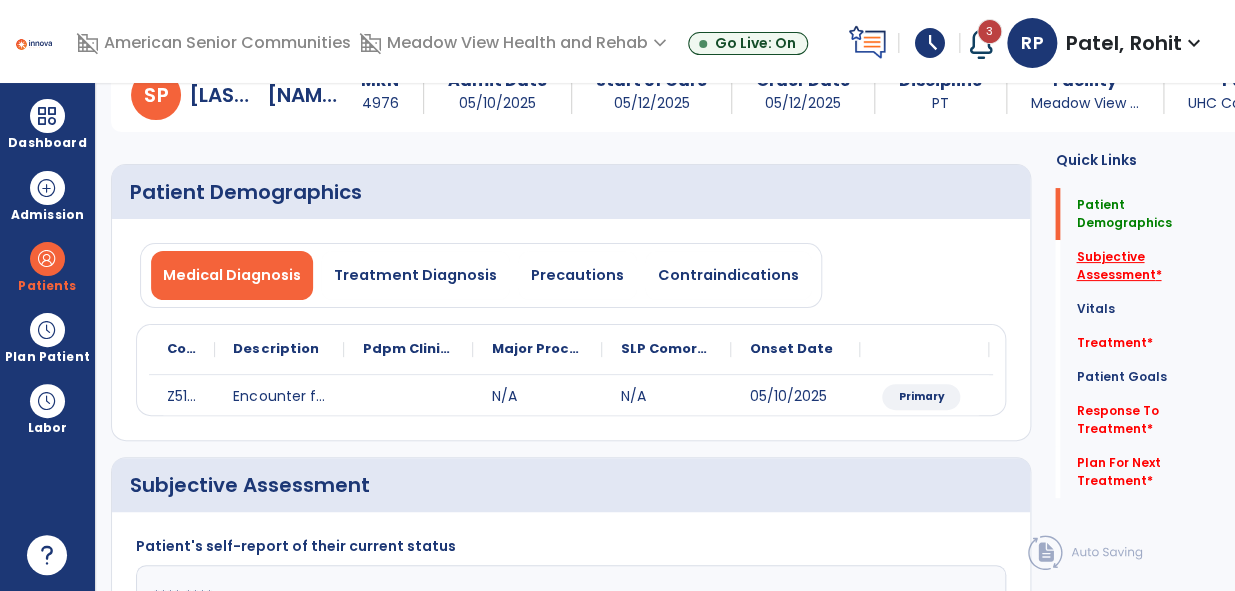 click on "Subjective Assessment   *" 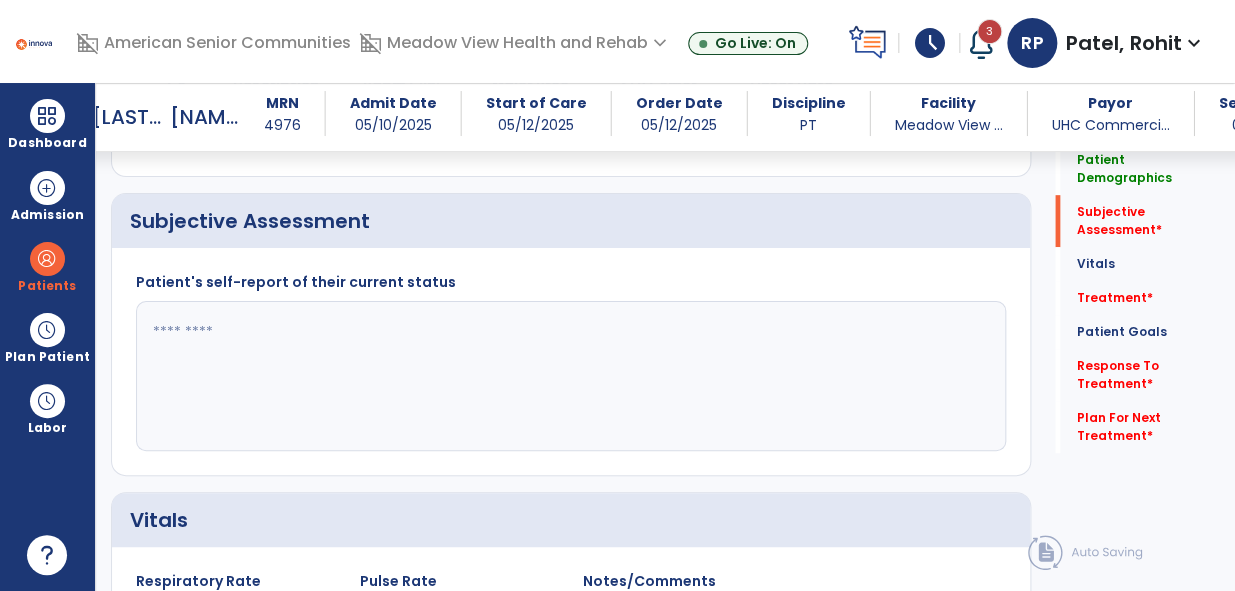 scroll, scrollTop: 350, scrollLeft: 0, axis: vertical 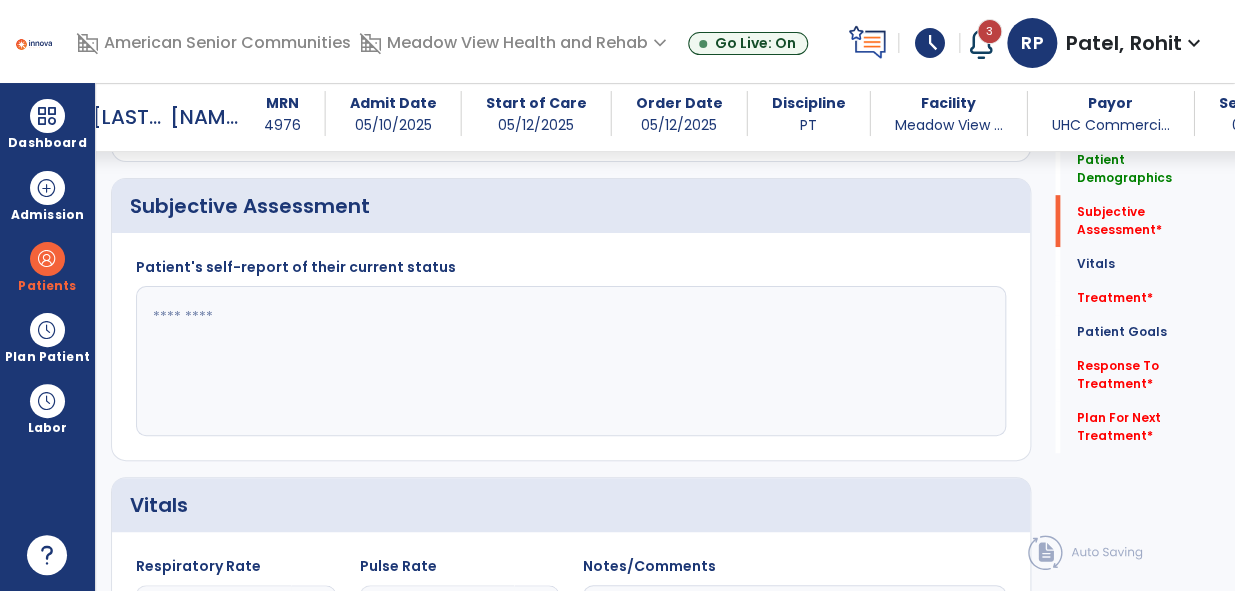 click 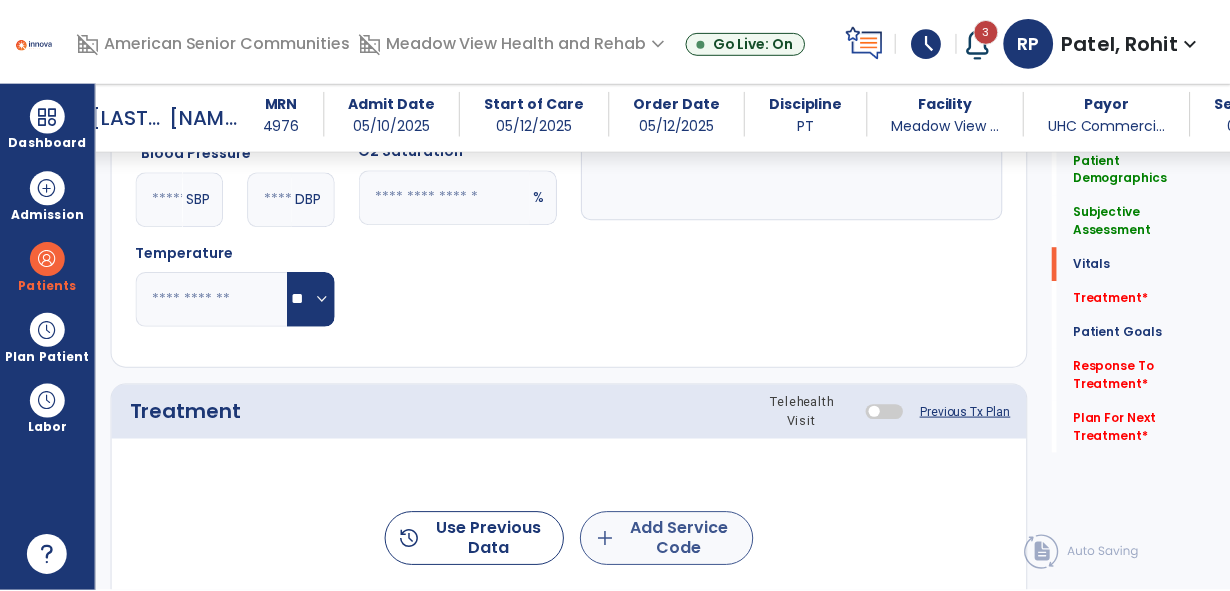 scroll, scrollTop: 1078, scrollLeft: 0, axis: vertical 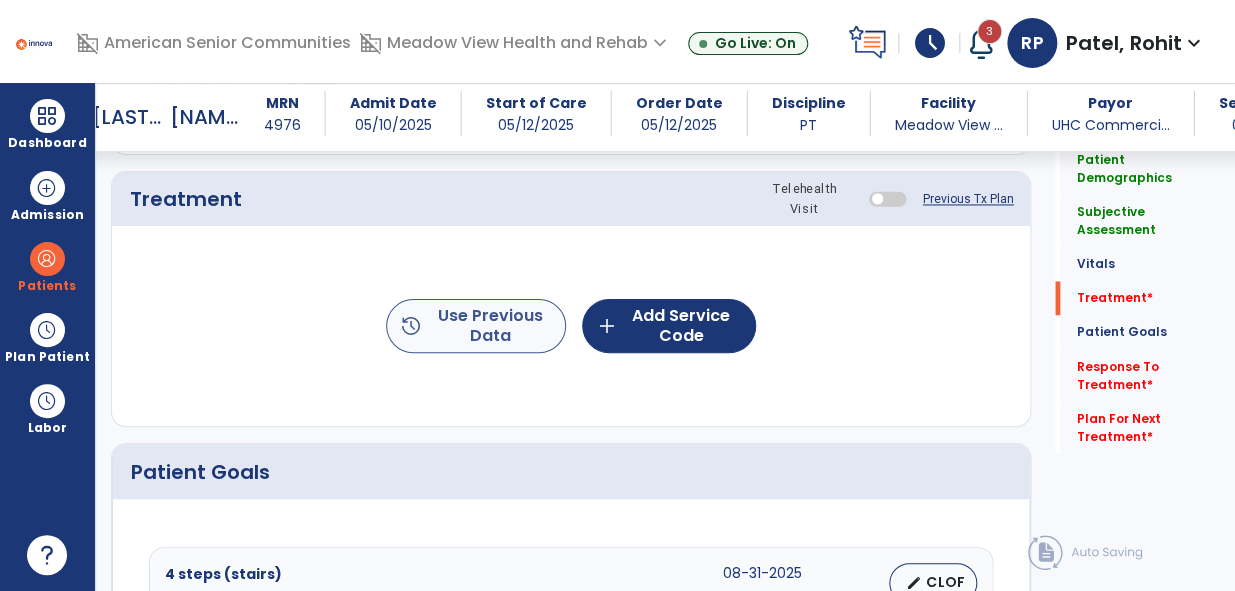 type on "**********" 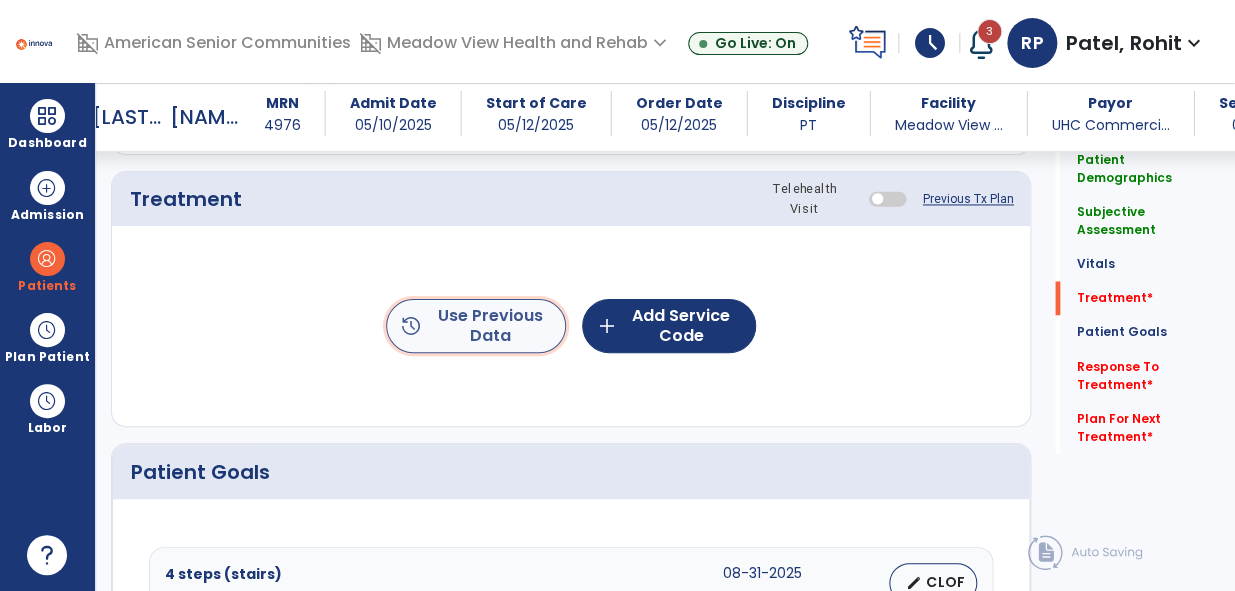click on "history  Use Previous Data" 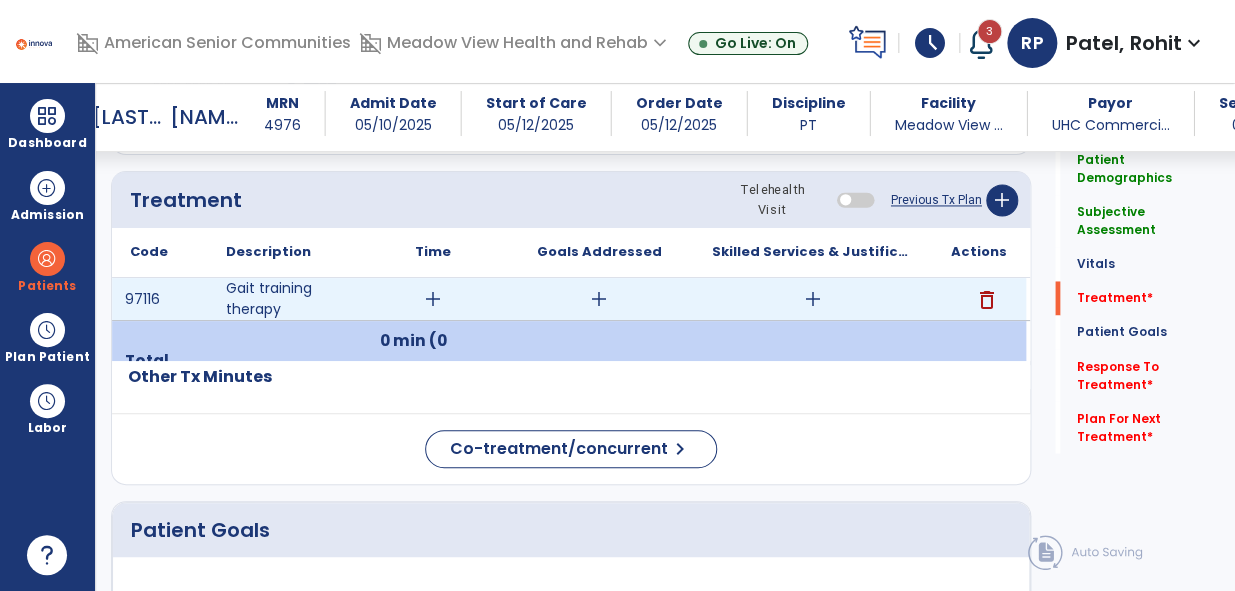 click on "add" at bounding box center (433, 299) 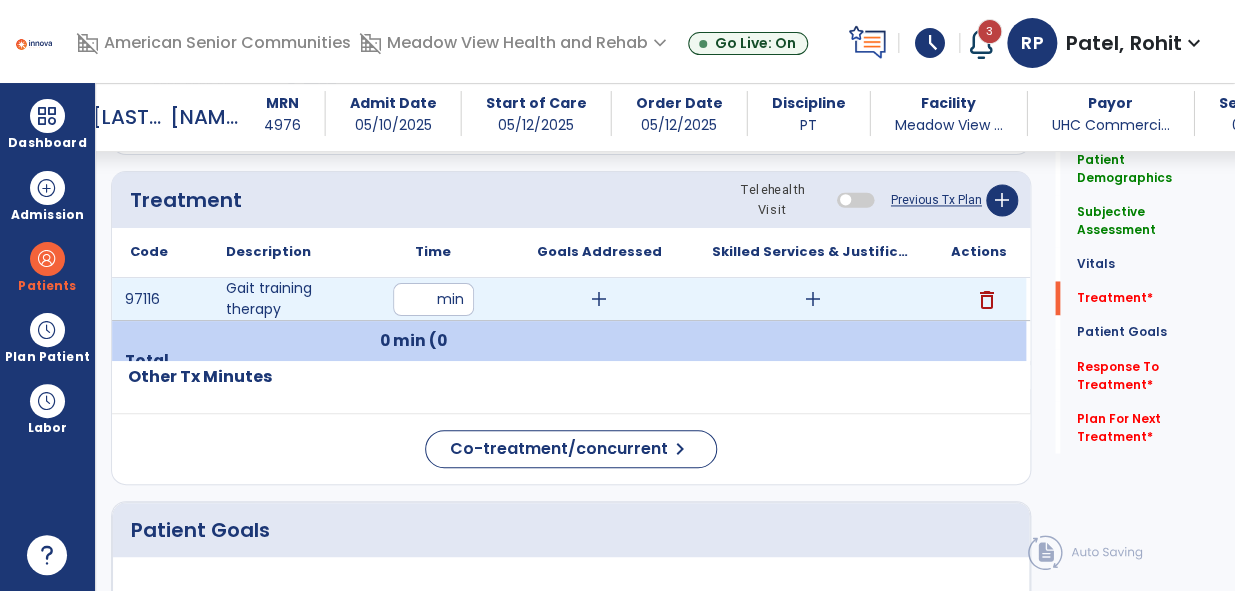 type on "**" 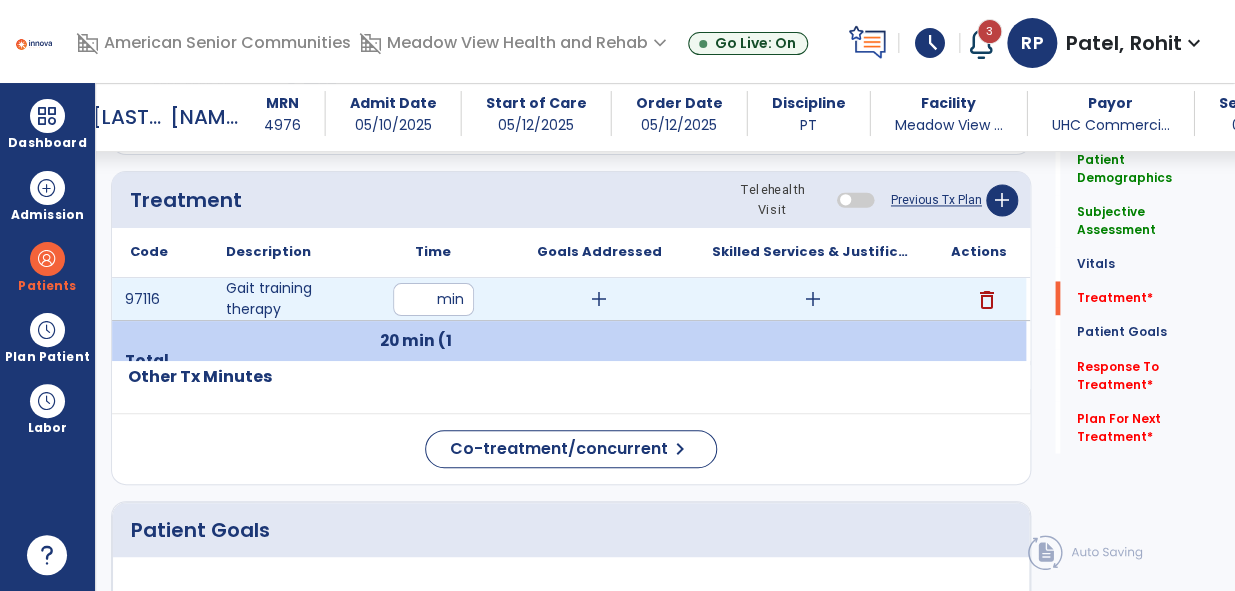 click on "add" at bounding box center (813, 299) 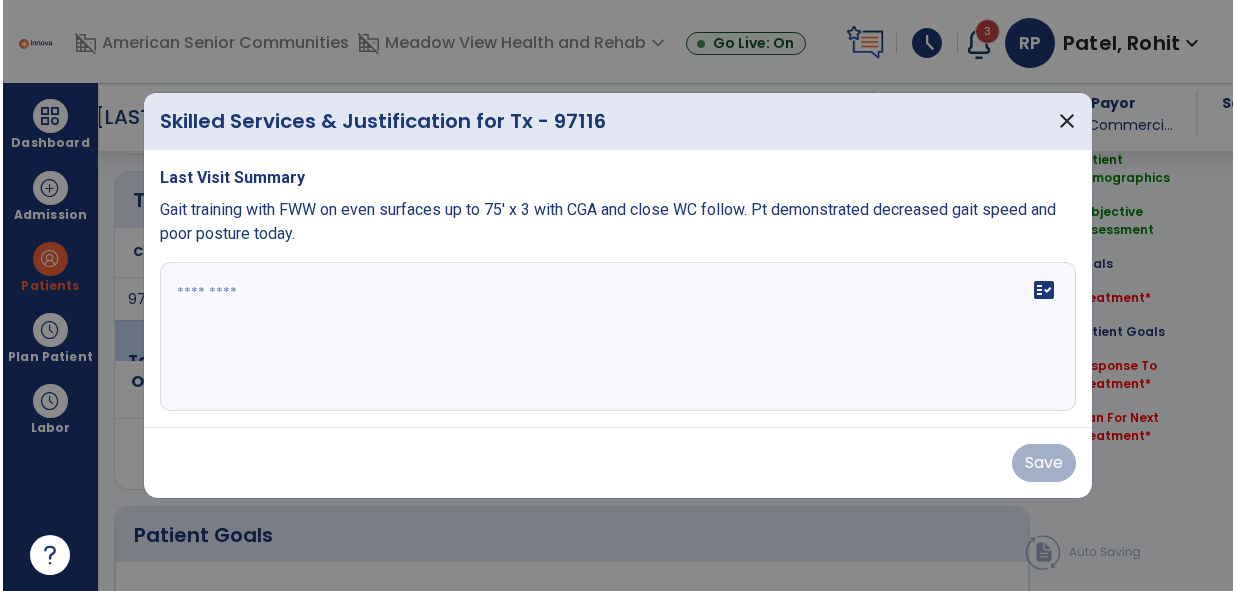 scroll, scrollTop: 1078, scrollLeft: 0, axis: vertical 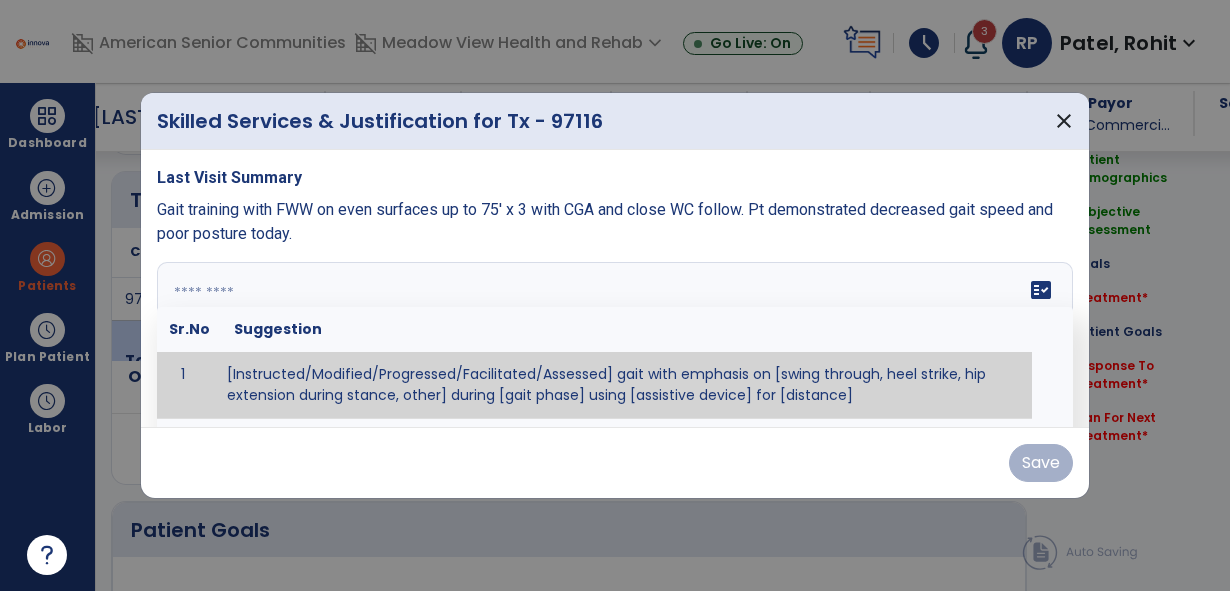 click at bounding box center (615, 337) 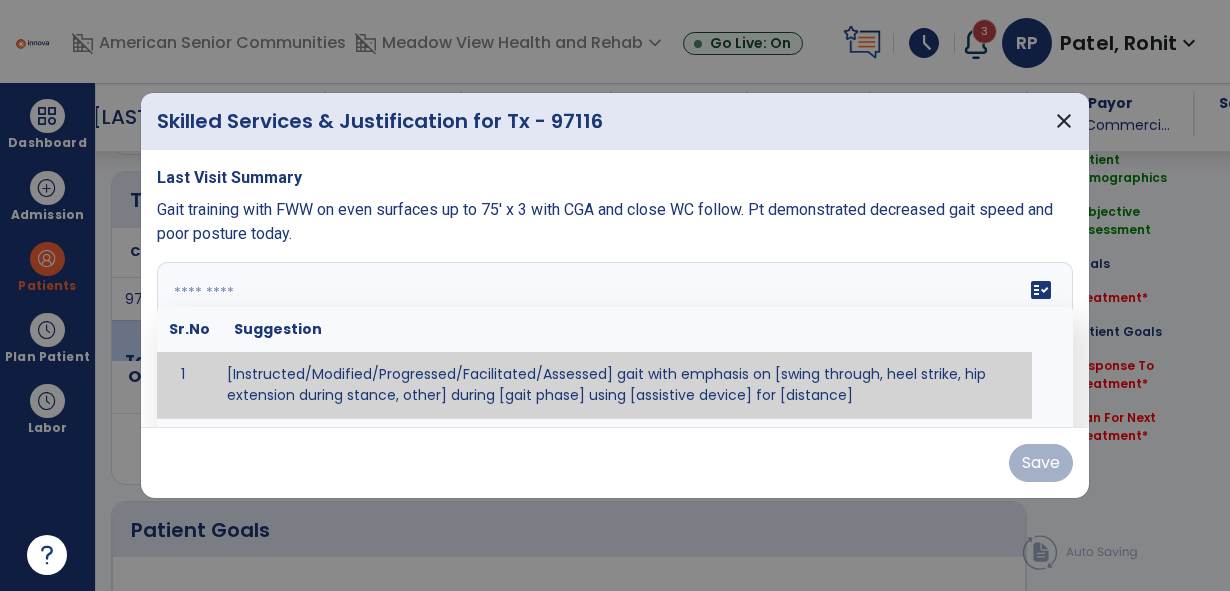 paste on "**********" 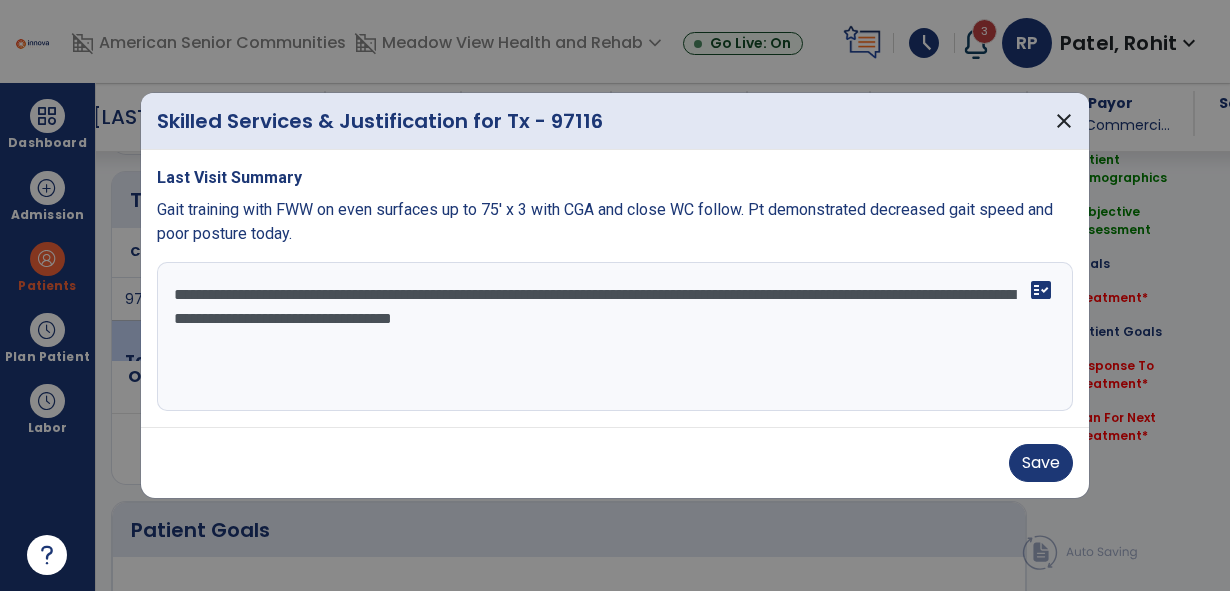click on "**********" at bounding box center (615, 337) 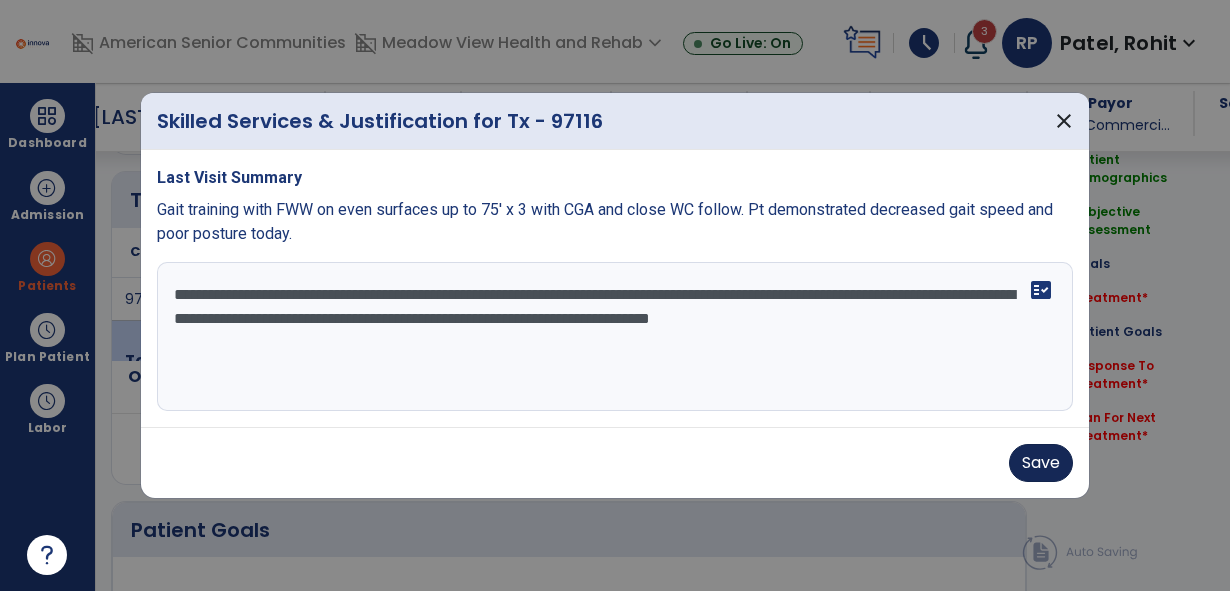 type on "**********" 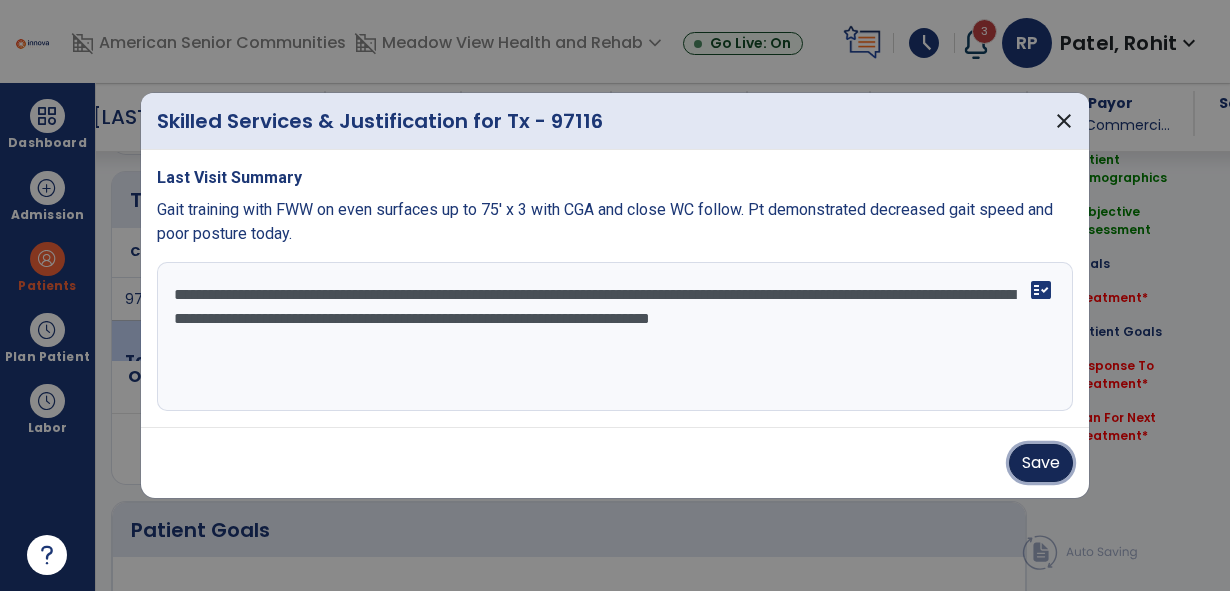 click on "Save" at bounding box center (1041, 463) 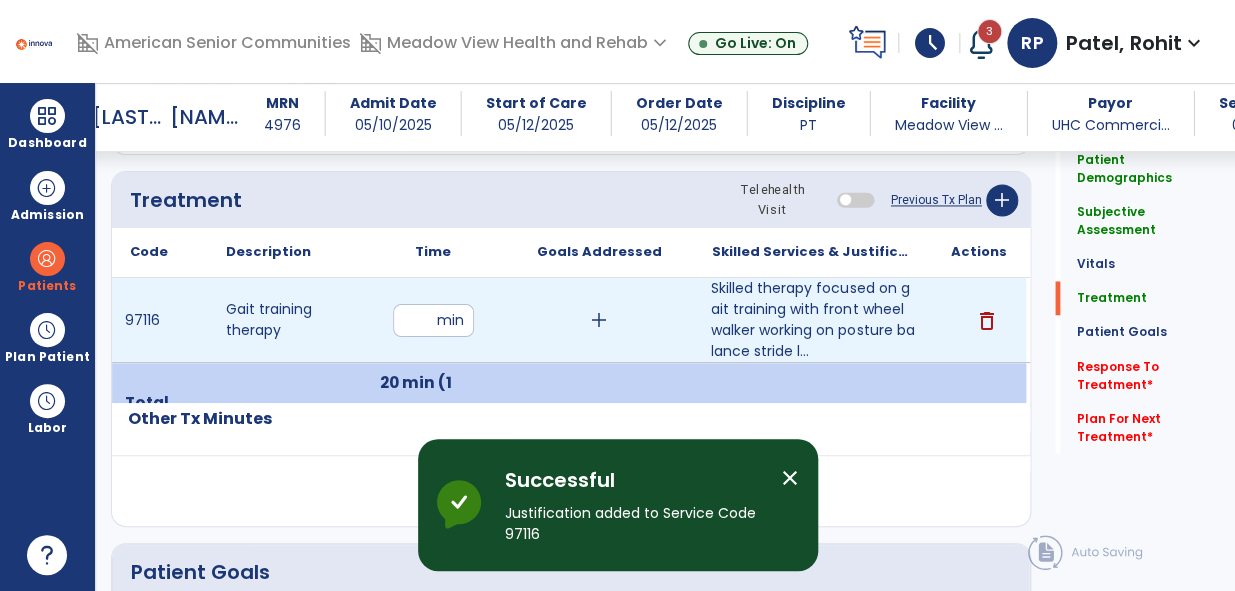 click on "**" at bounding box center [433, 320] 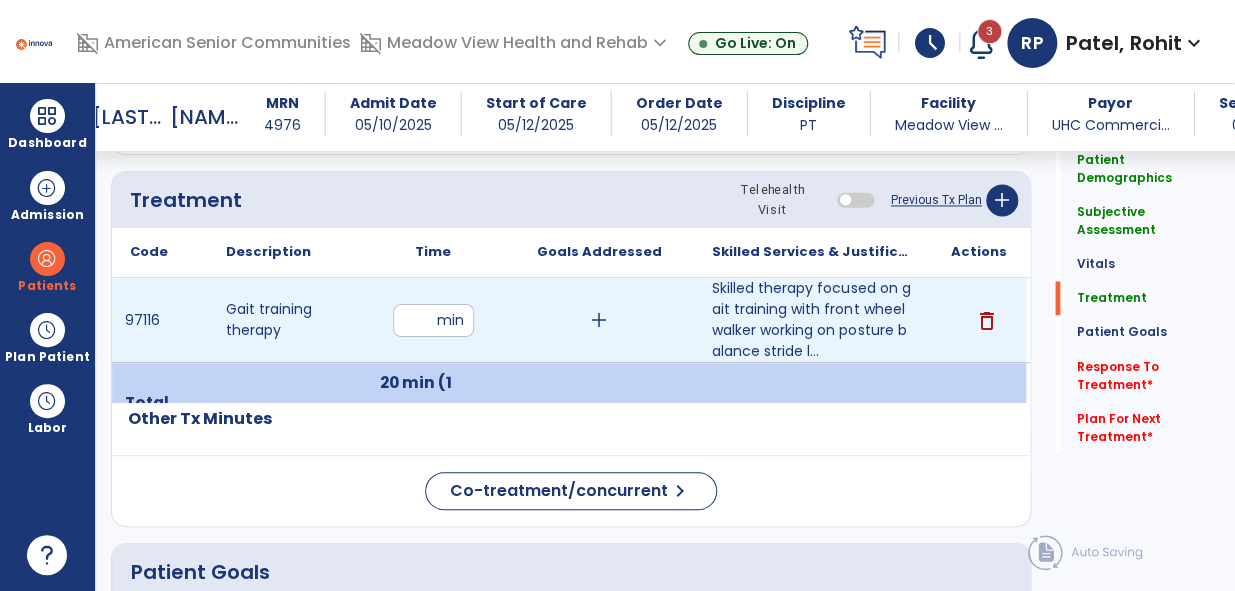 type on "**" 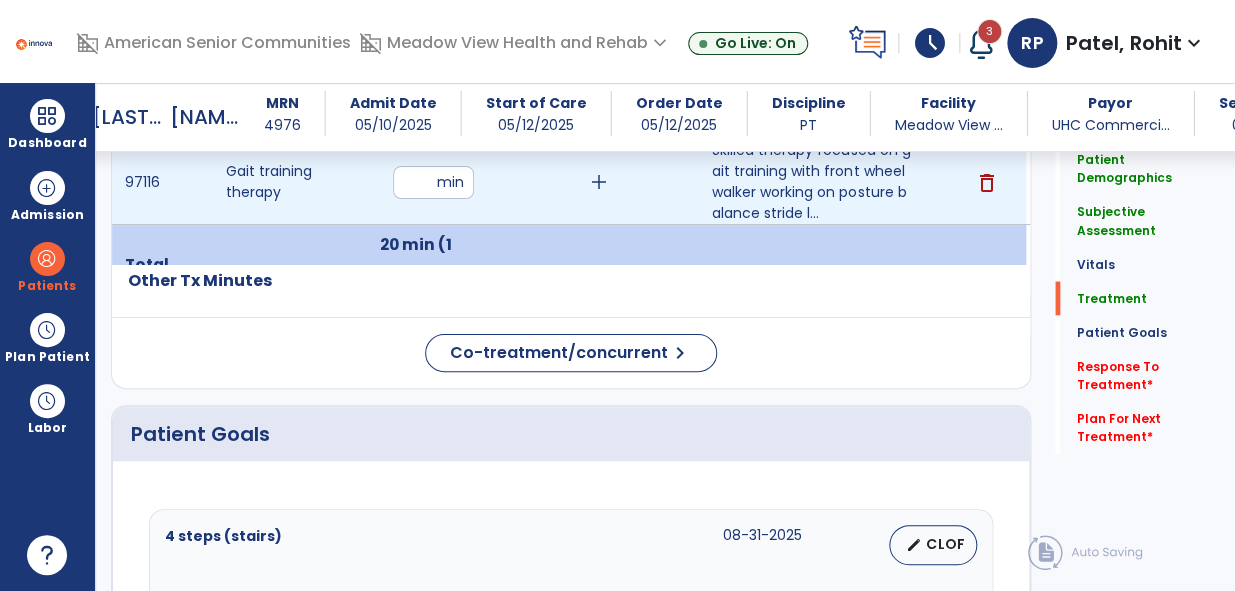 scroll, scrollTop: 1260, scrollLeft: 0, axis: vertical 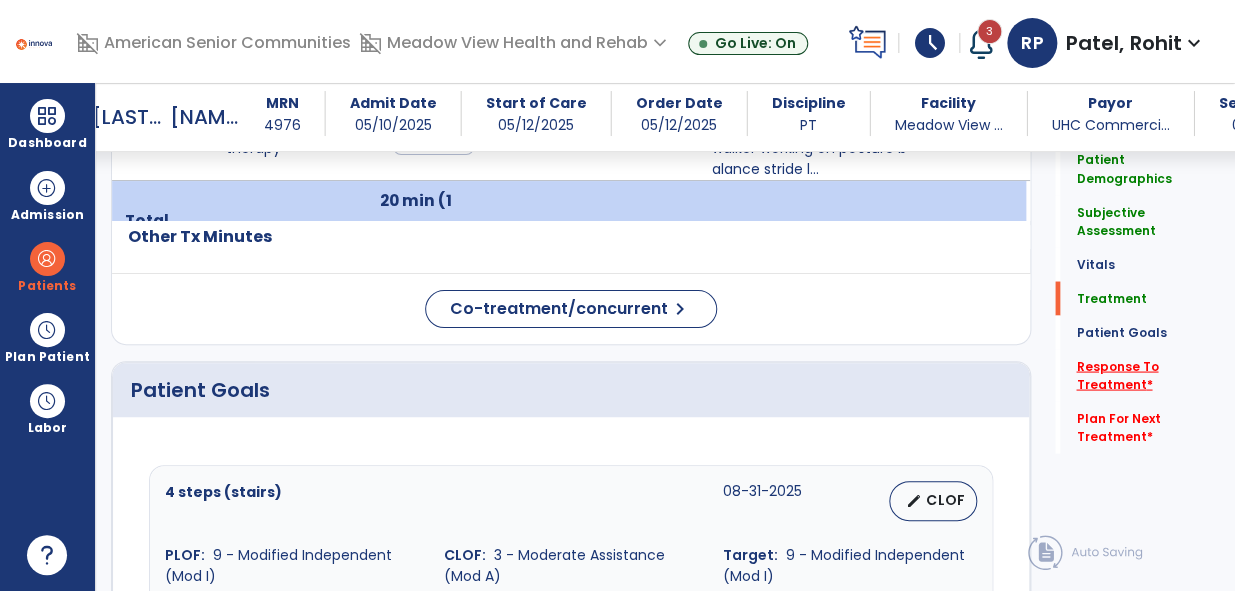 click on "Response To Treatment   *" 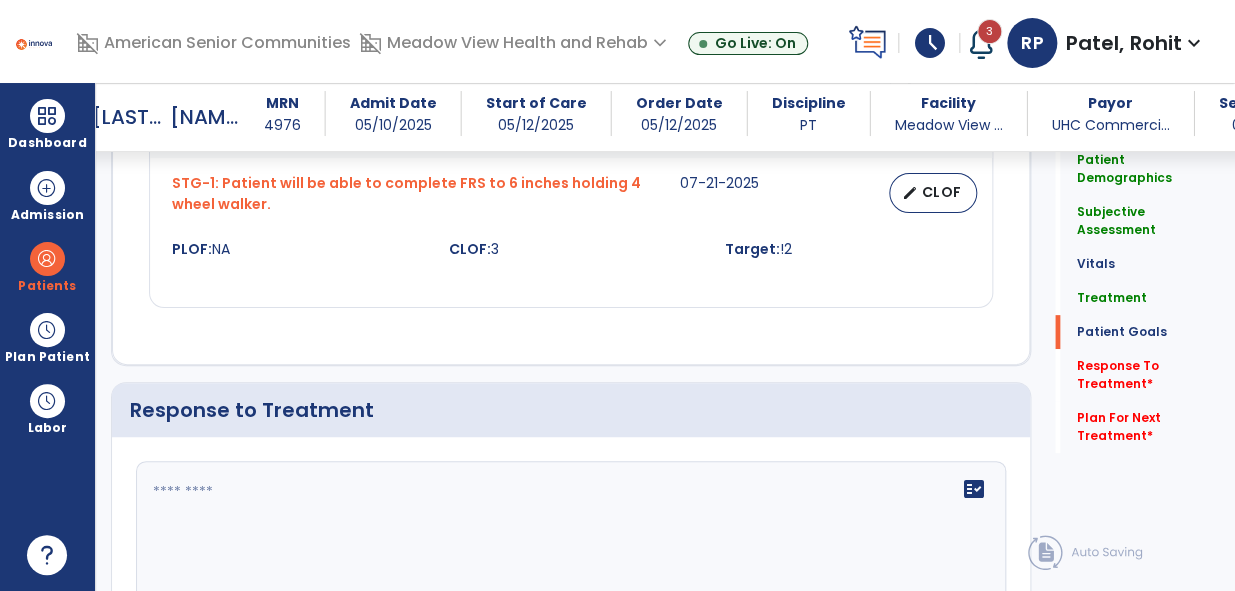 scroll, scrollTop: 3031, scrollLeft: 0, axis: vertical 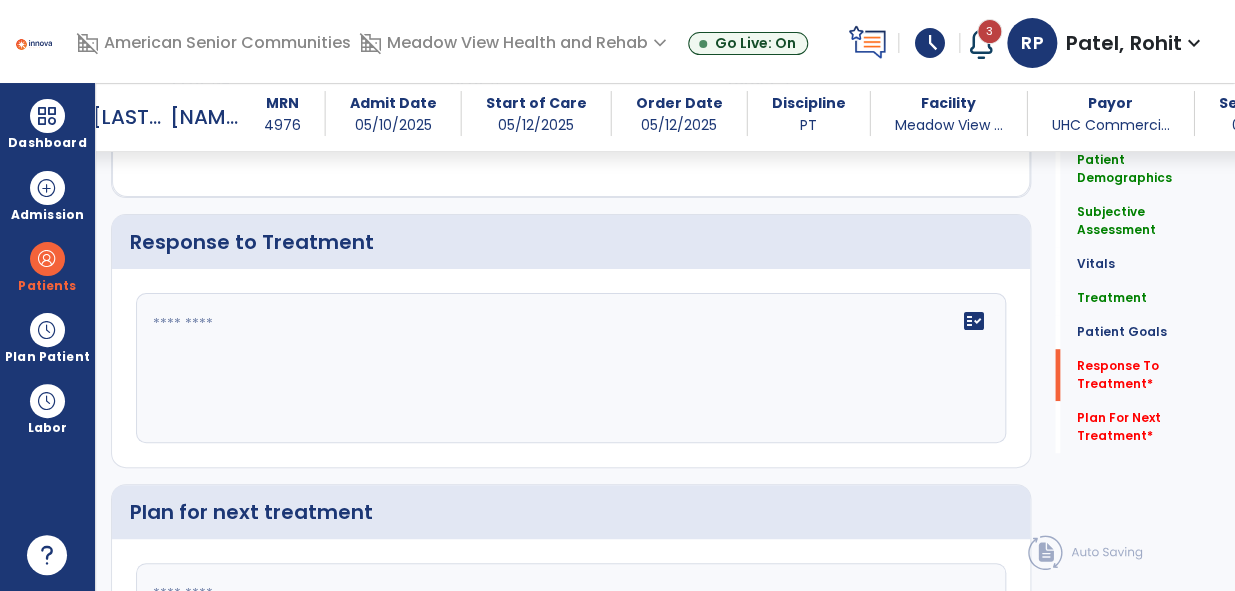click on "fact_check" 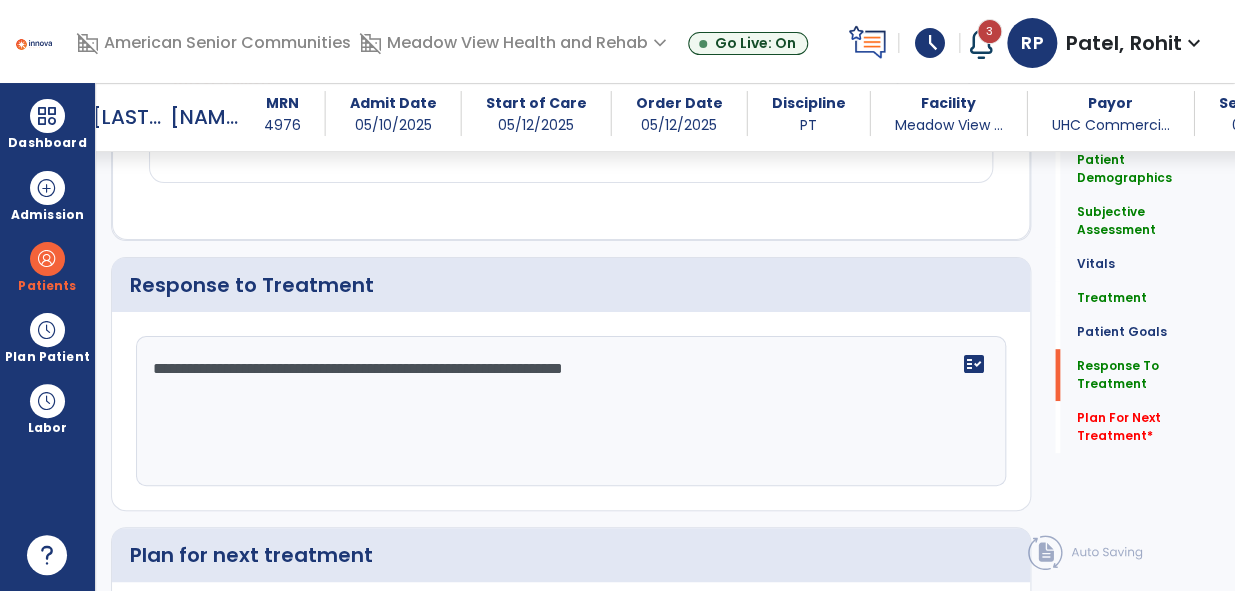 scroll, scrollTop: 3032, scrollLeft: 0, axis: vertical 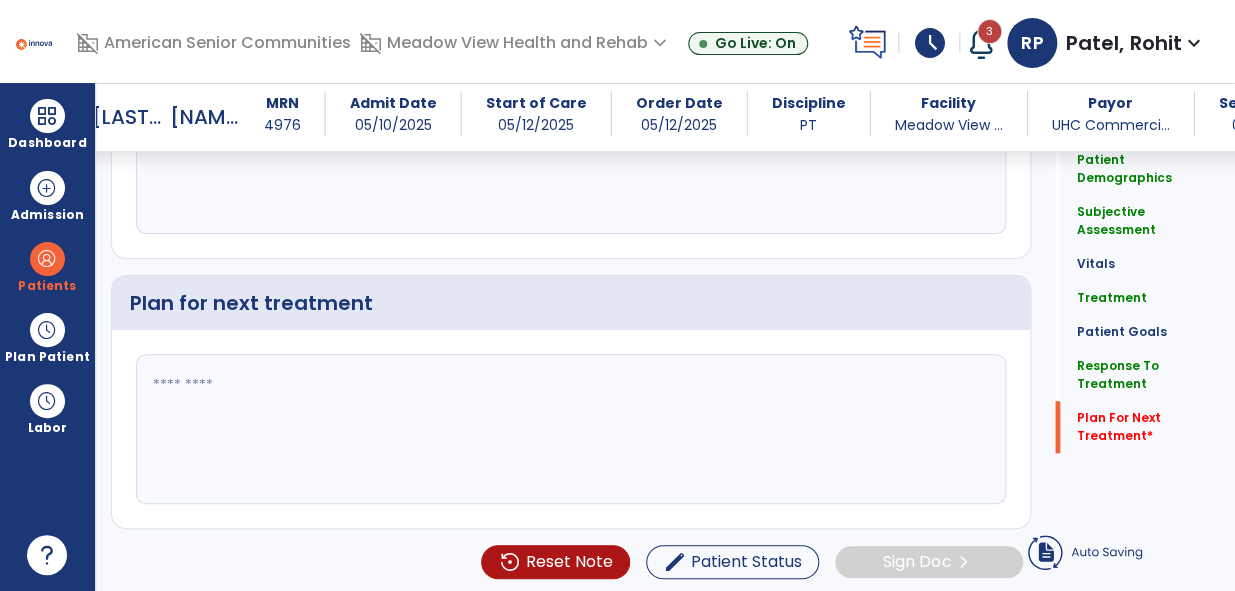 type on "**********" 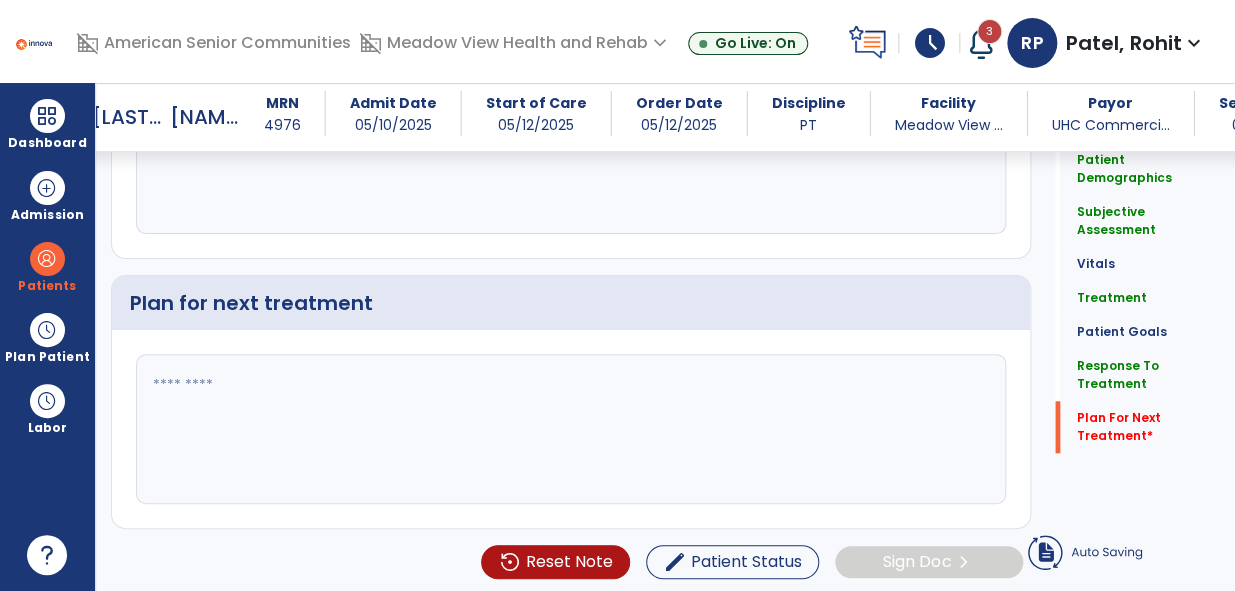 click 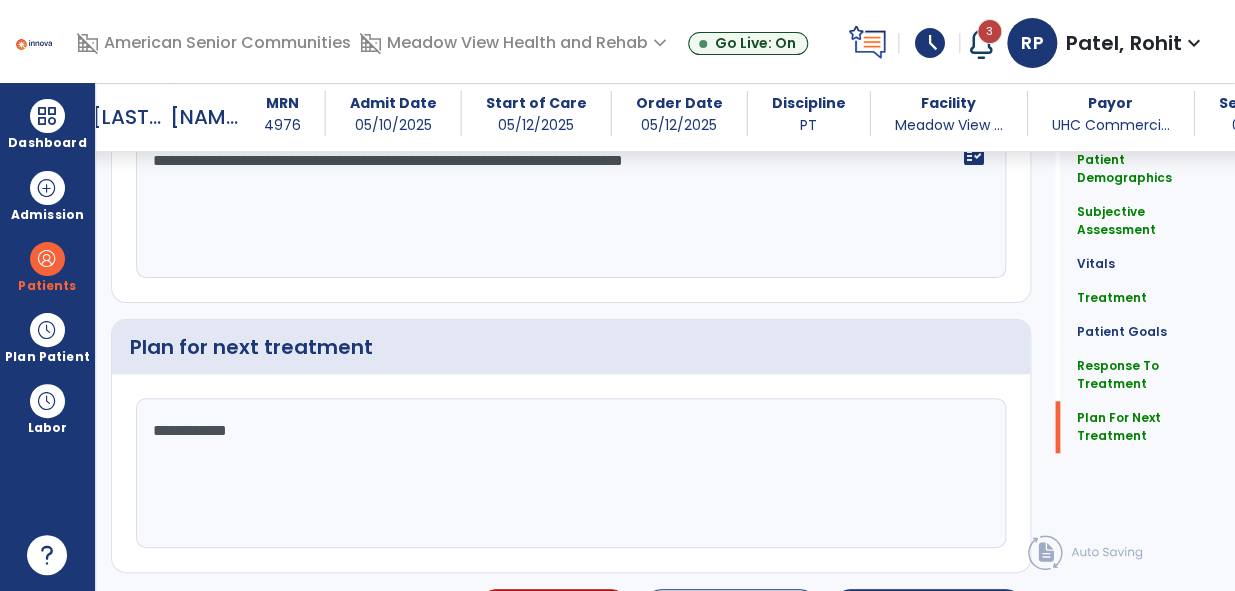 scroll, scrollTop: 3240, scrollLeft: 0, axis: vertical 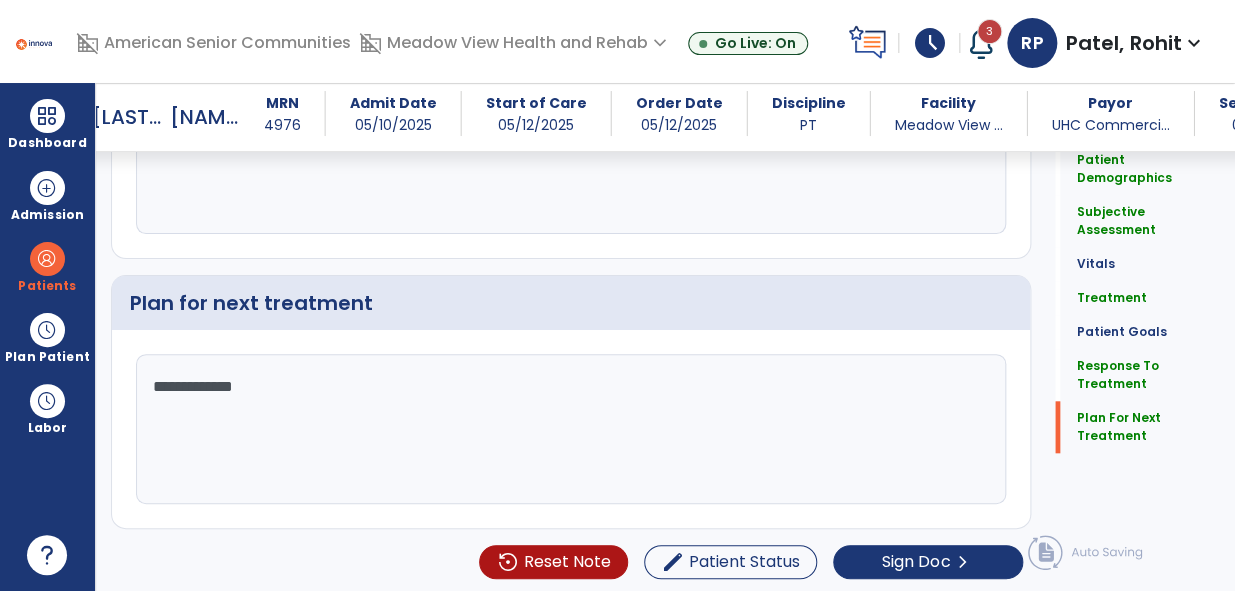 click on "**********" 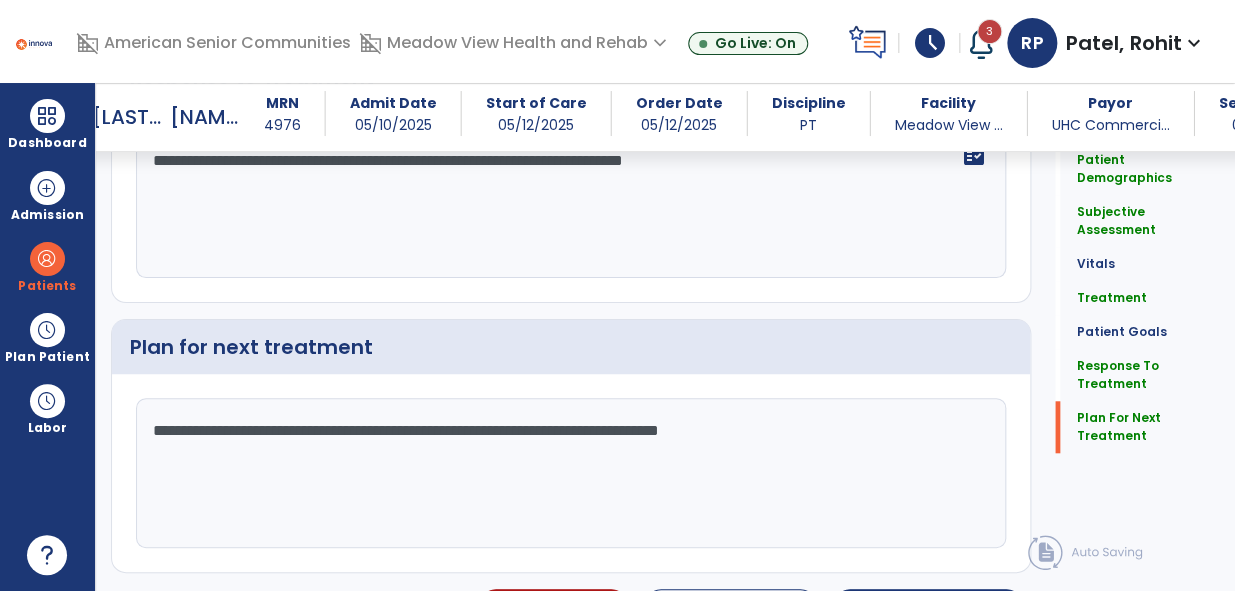 scroll, scrollTop: 3240, scrollLeft: 0, axis: vertical 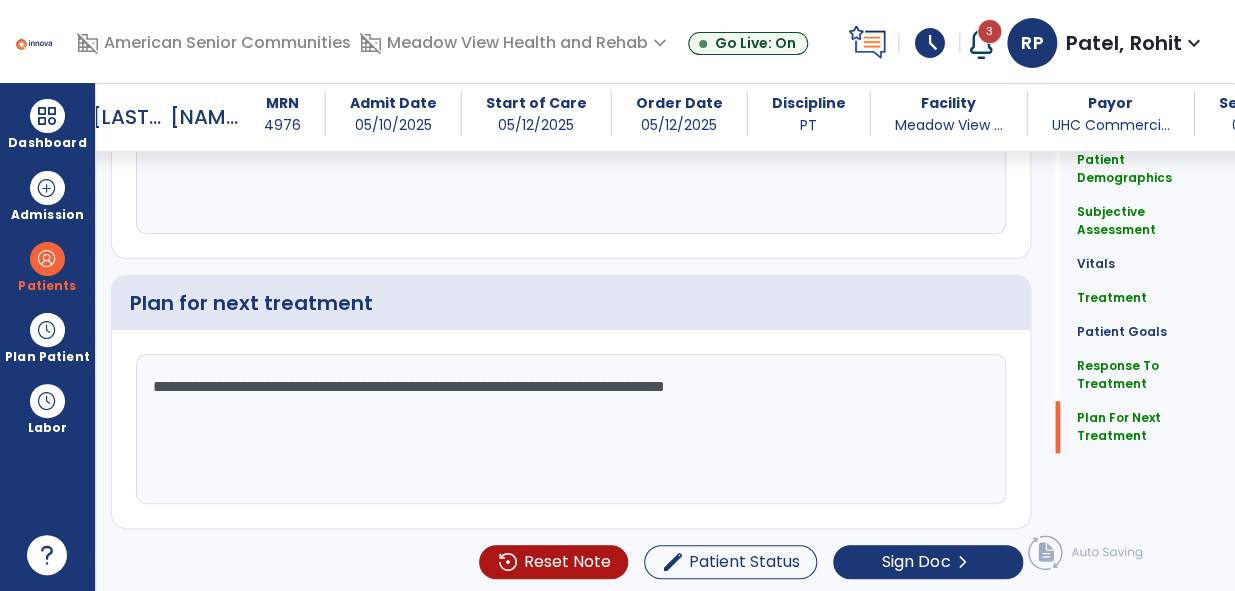 click on "**********" 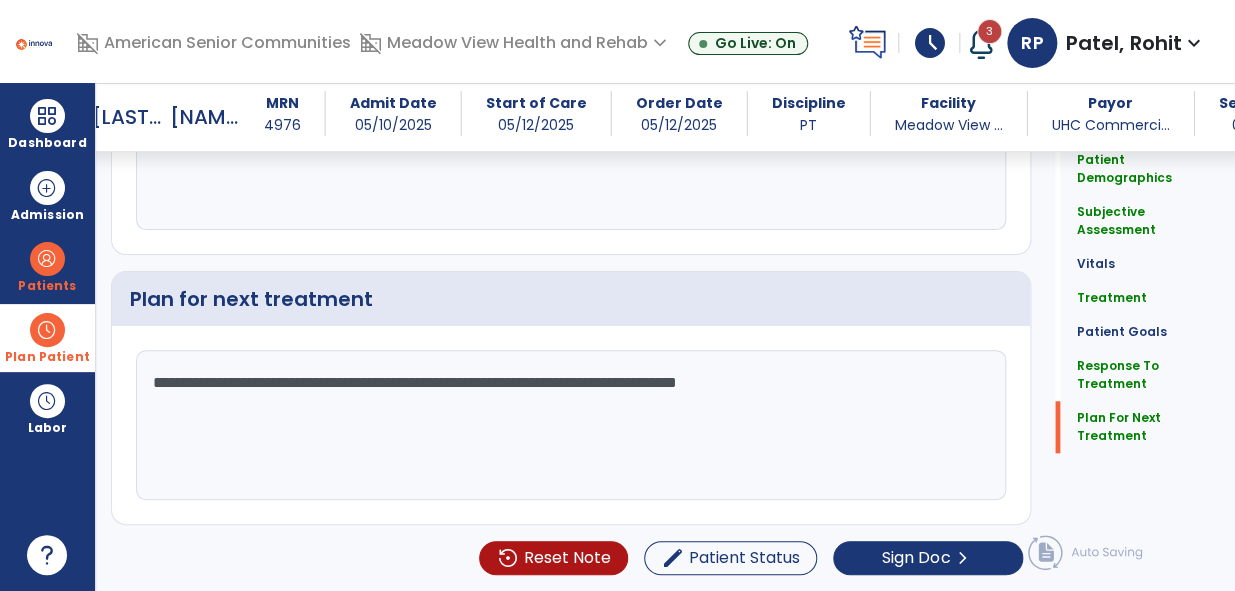 scroll, scrollTop: 3240, scrollLeft: 0, axis: vertical 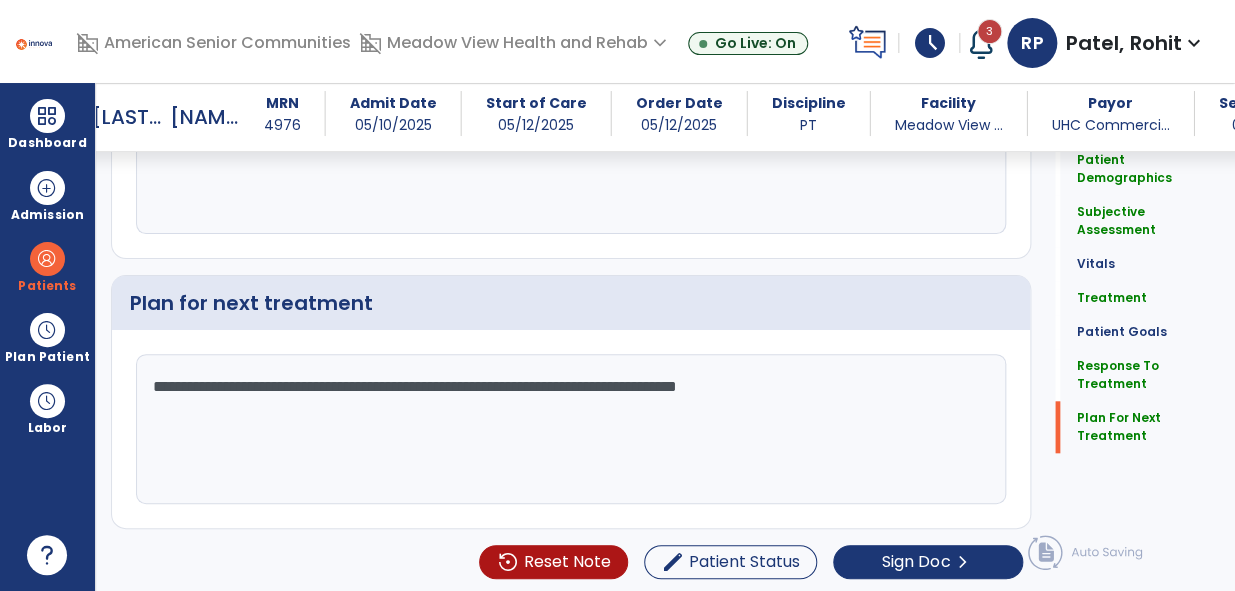 drag, startPoint x: 862, startPoint y: 386, endPoint x: 132, endPoint y: 370, distance: 730.1753 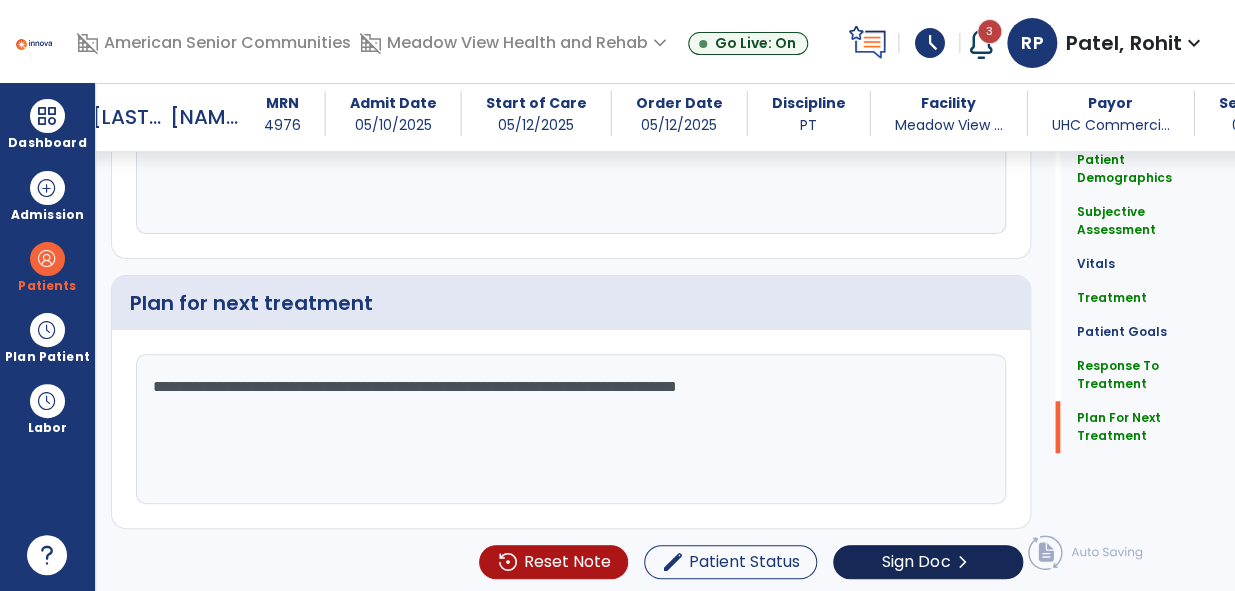 type on "**********" 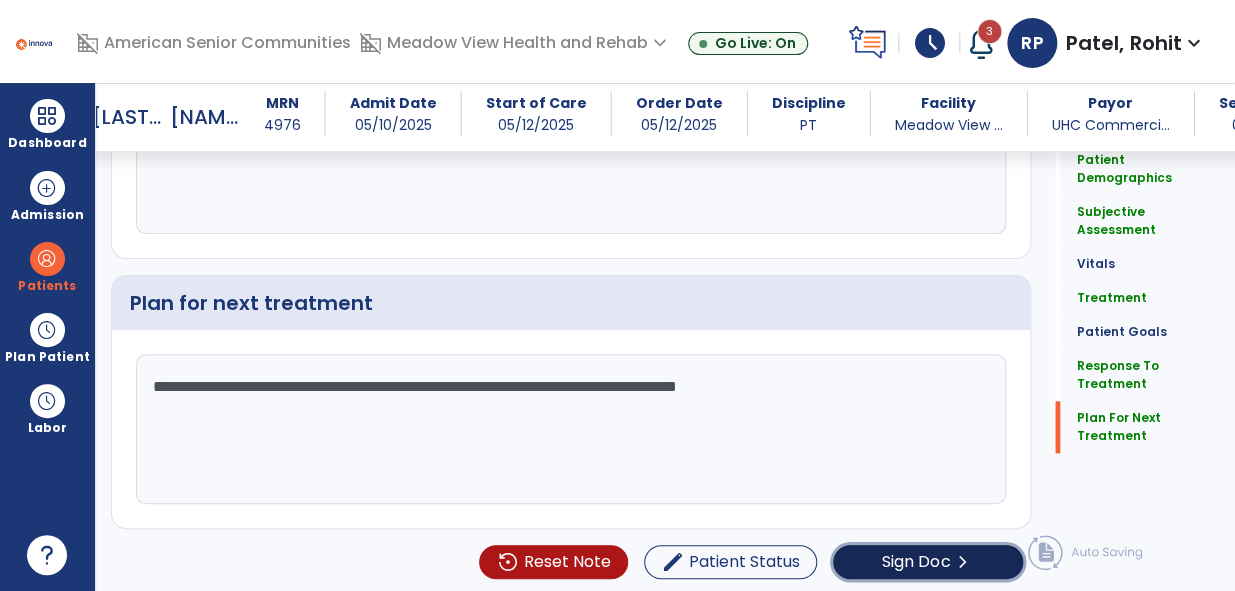 click on "Sign Doc" 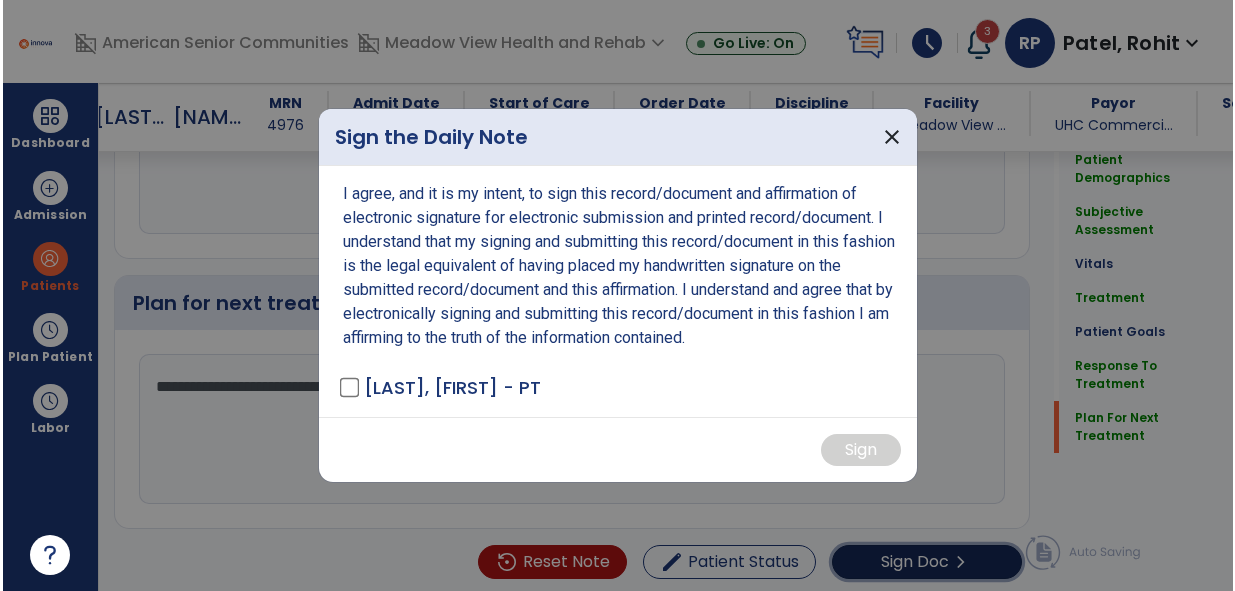 scroll, scrollTop: 3240, scrollLeft: 0, axis: vertical 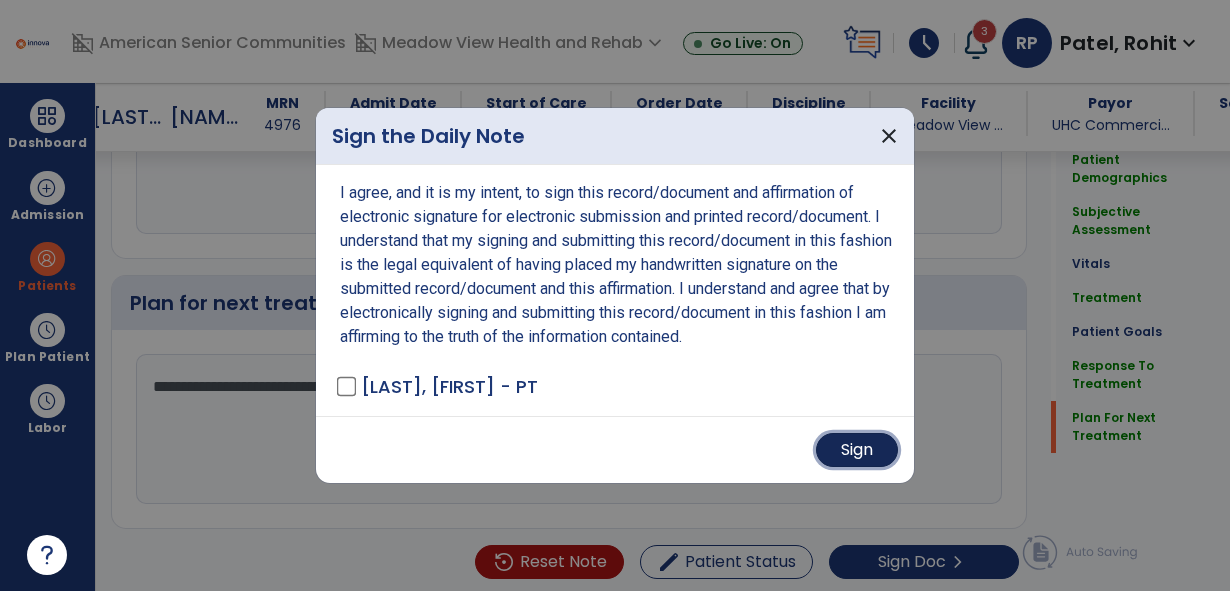 click on "Sign" at bounding box center (857, 450) 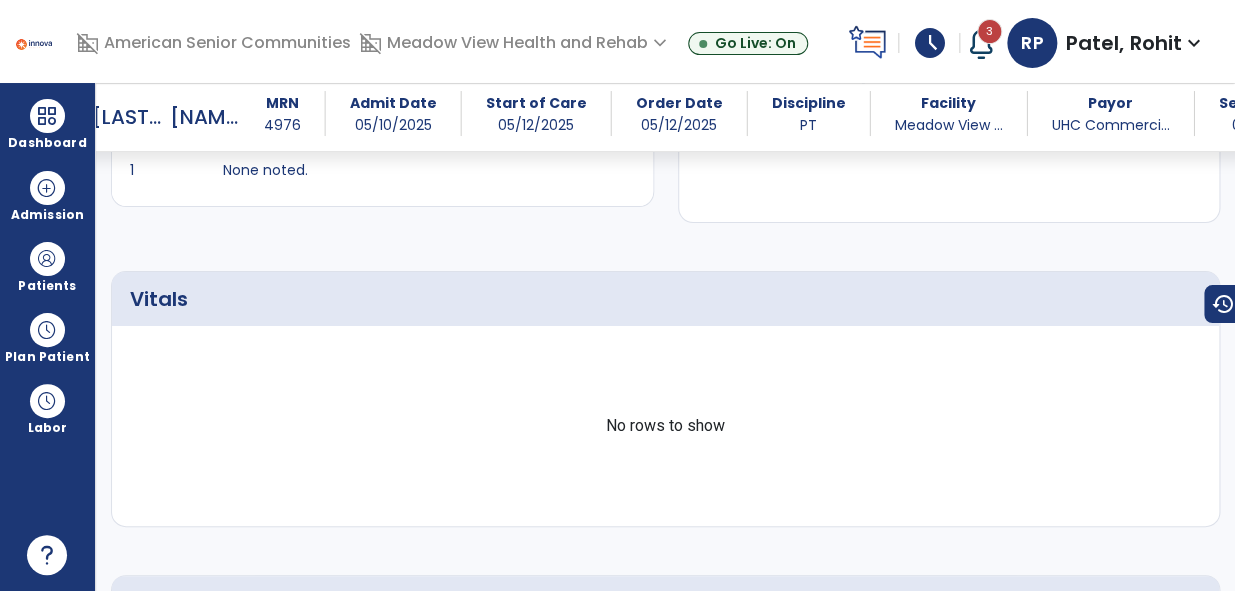 scroll, scrollTop: 0, scrollLeft: 0, axis: both 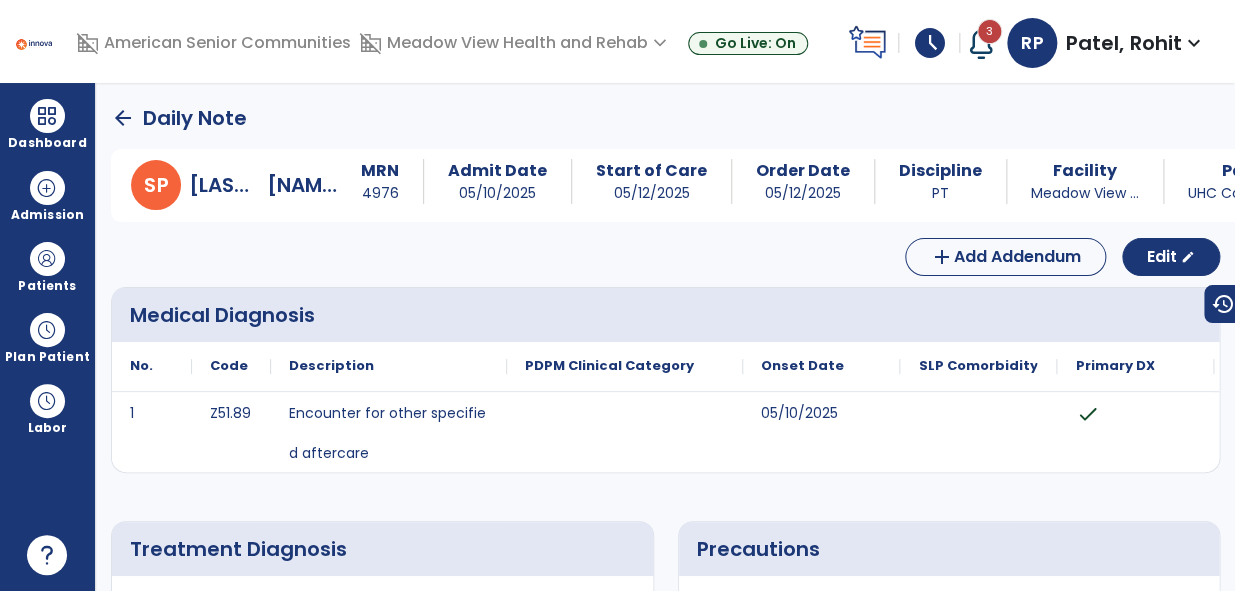 click on "arrow_back" 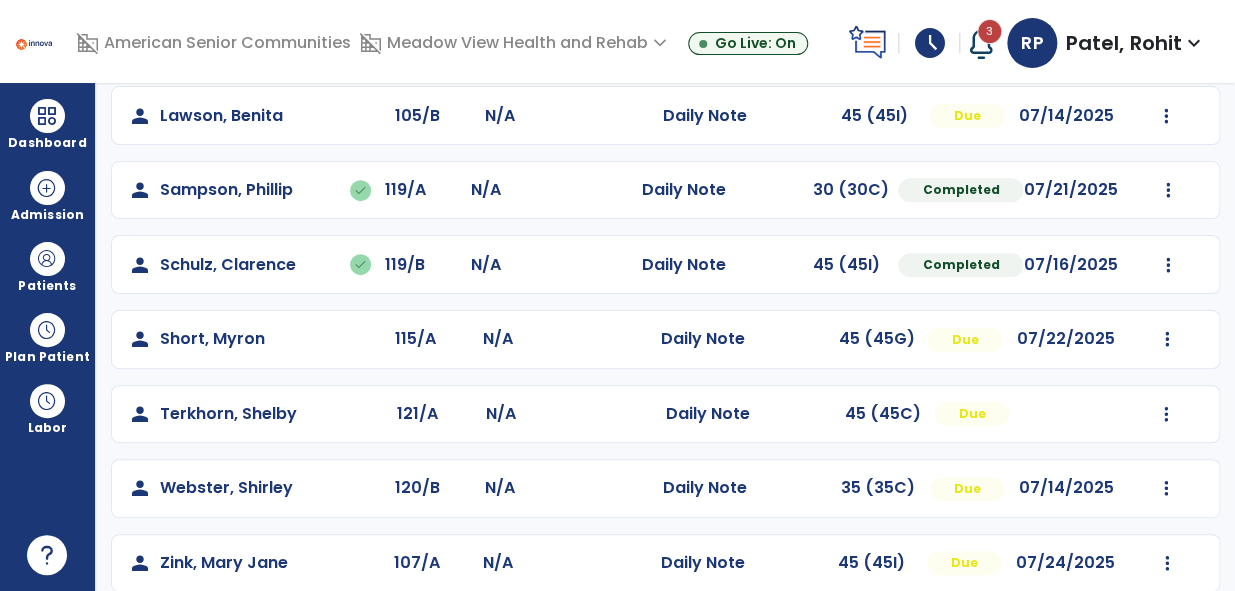 scroll, scrollTop: 272, scrollLeft: 0, axis: vertical 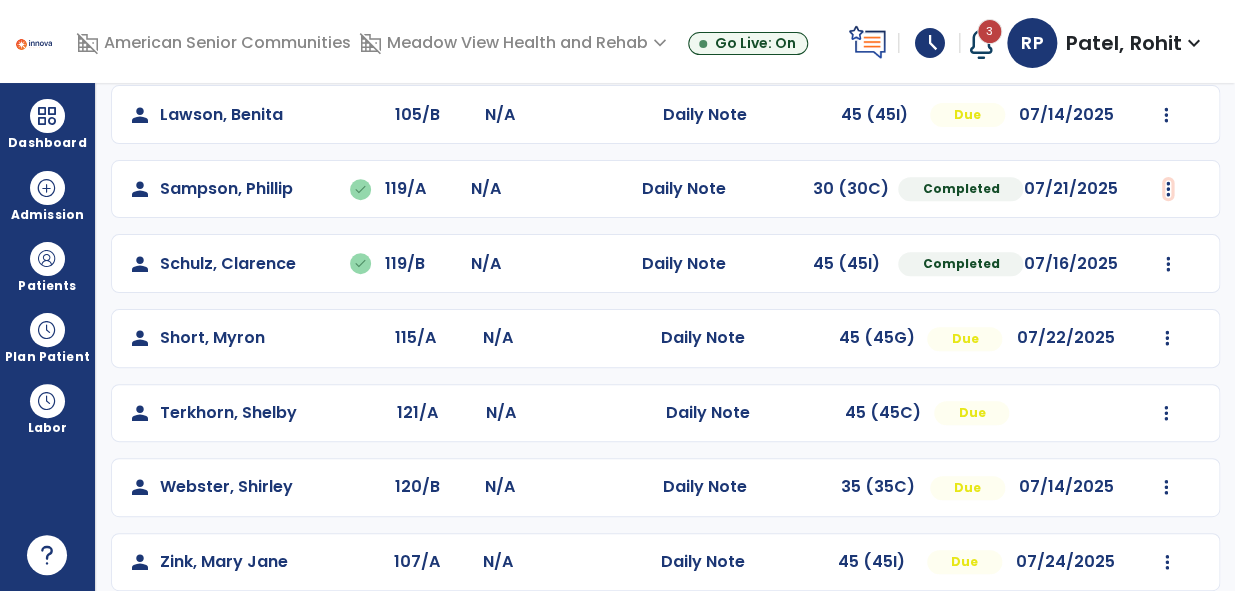 click on "Undo Visit Status   Reset Note   Open Document   G + C Mins" 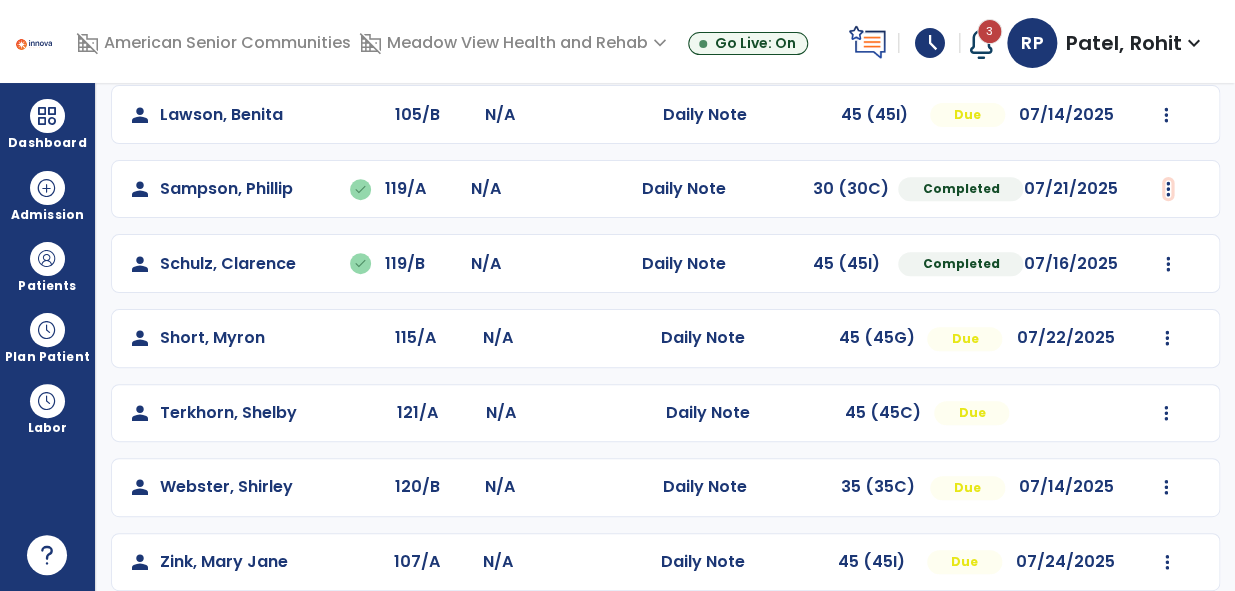 scroll, scrollTop: 297, scrollLeft: 0, axis: vertical 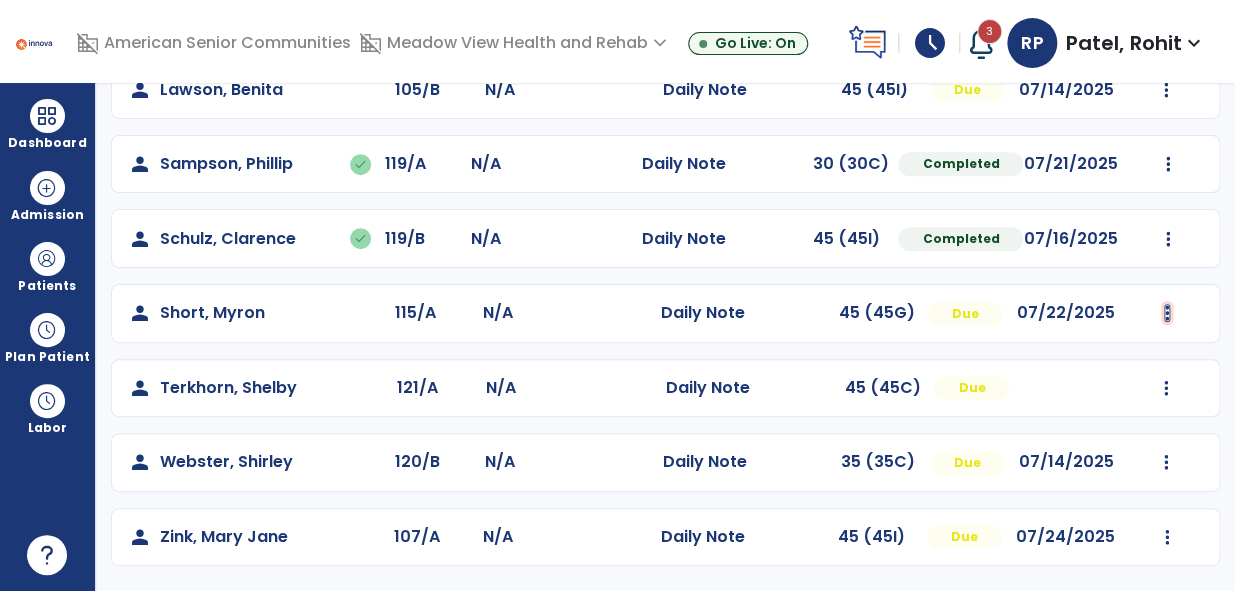 click at bounding box center [1168, 15] 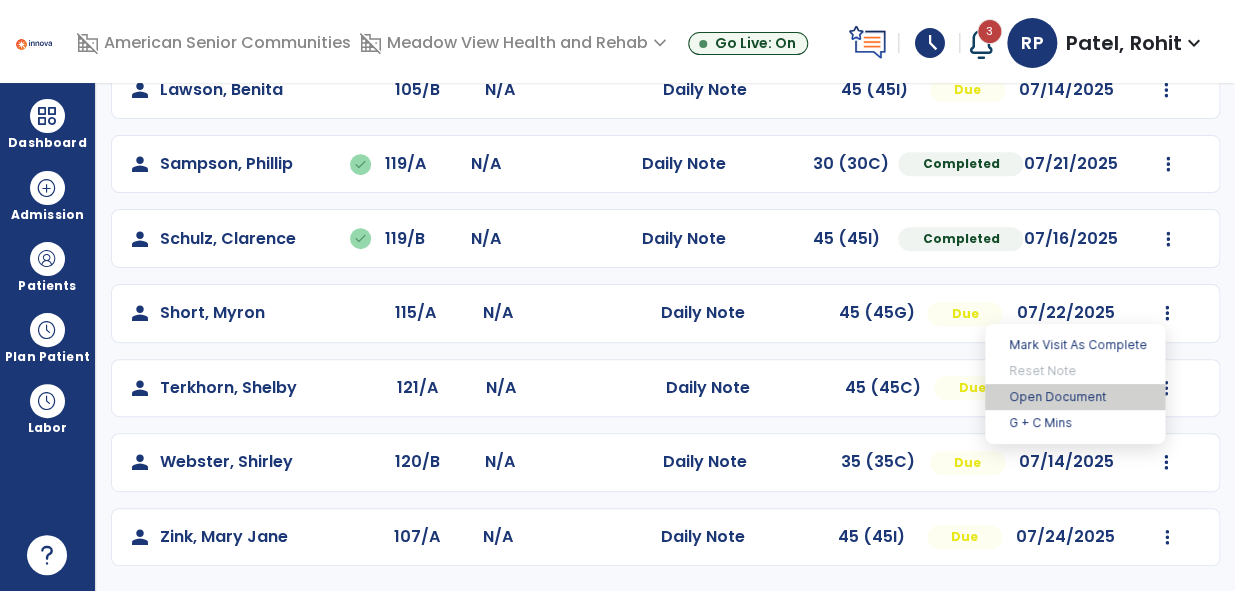 click on "Open Document" at bounding box center [1075, 397] 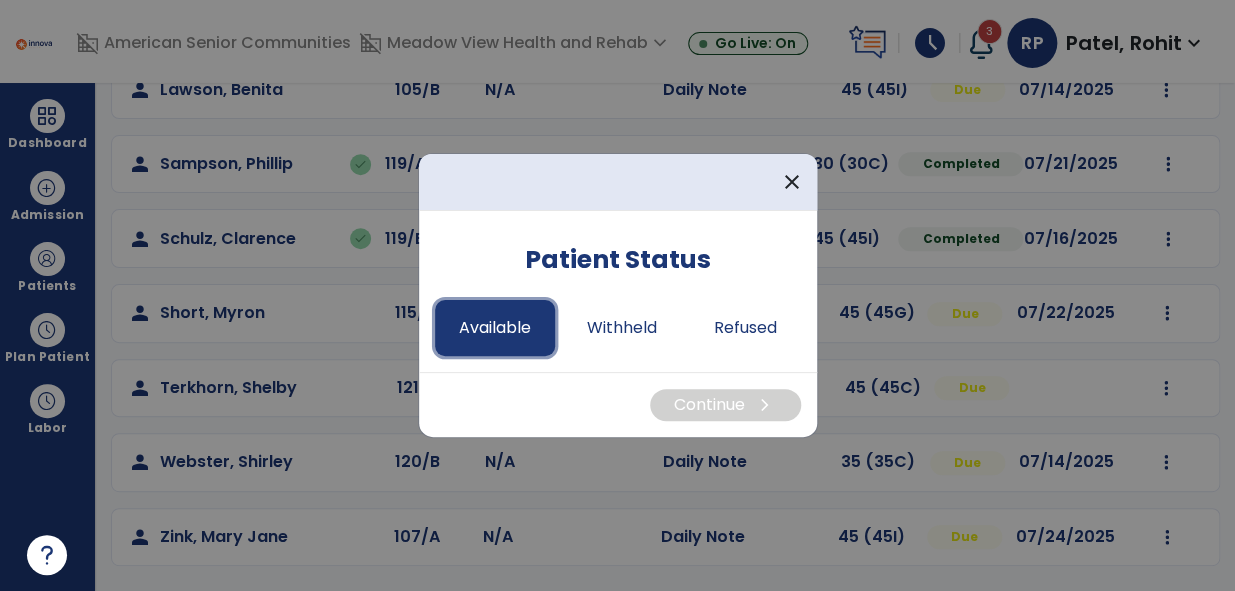 click on "Available" at bounding box center (495, 328) 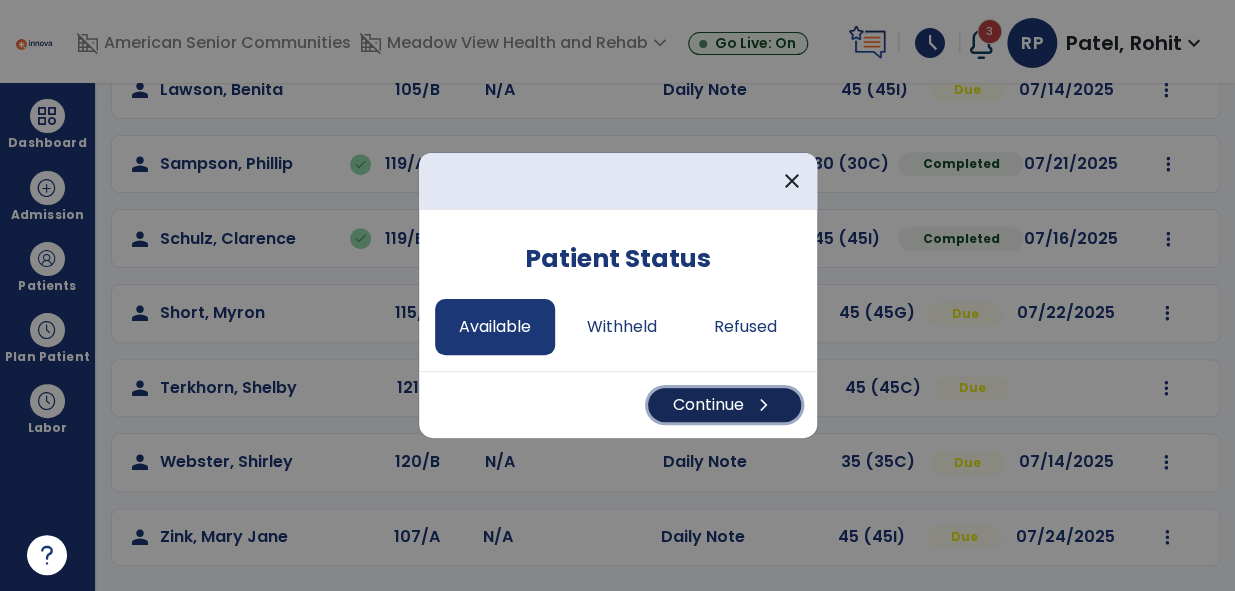 click on "chevron_right" at bounding box center [764, 405] 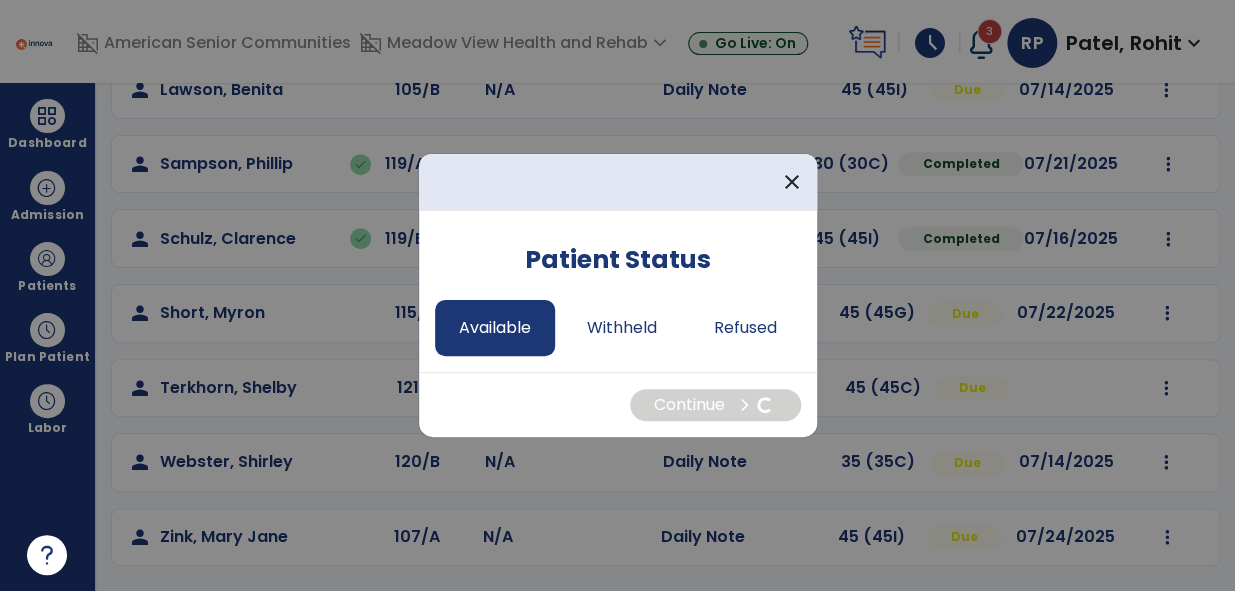 select on "*" 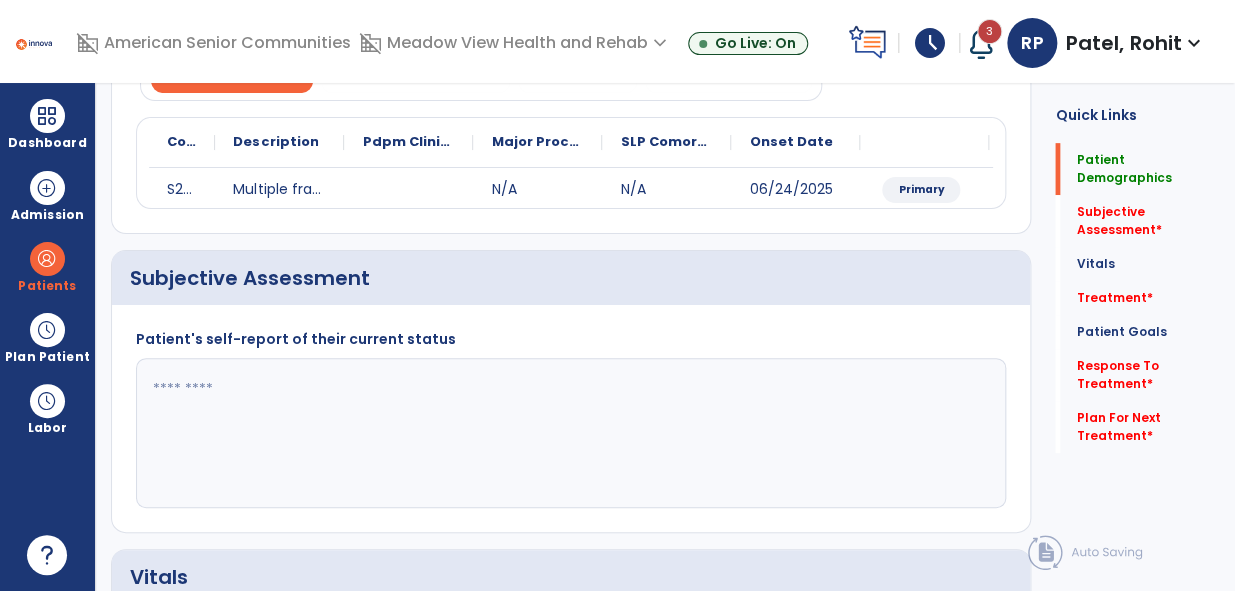 scroll, scrollTop: 0, scrollLeft: 0, axis: both 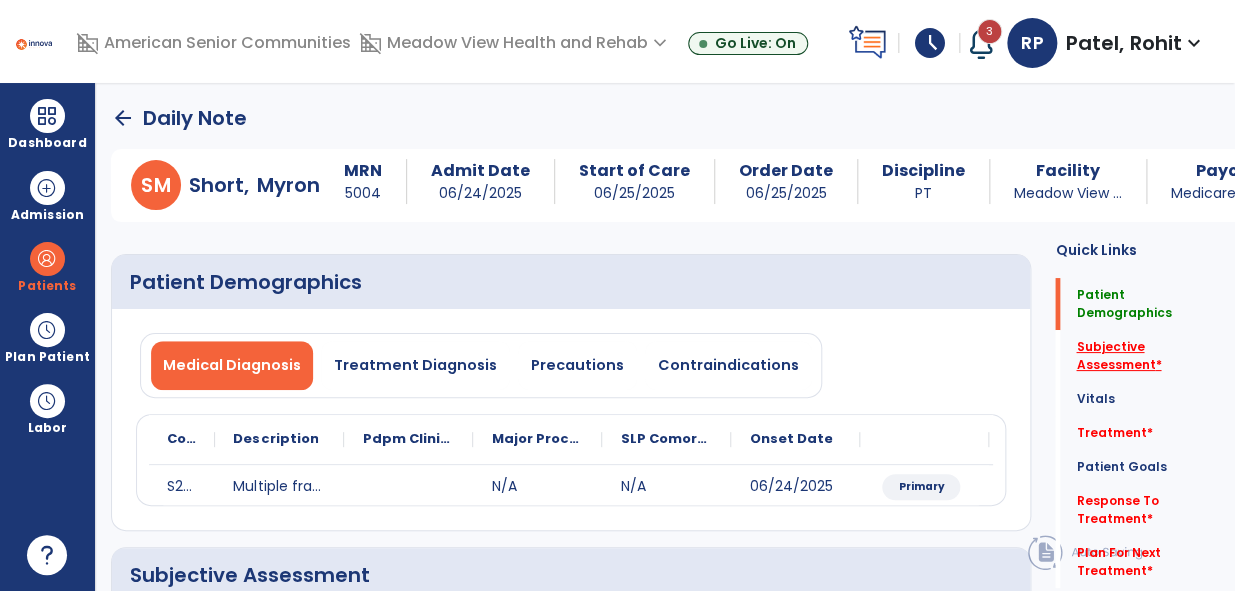 click on "Subjective Assessment   *" 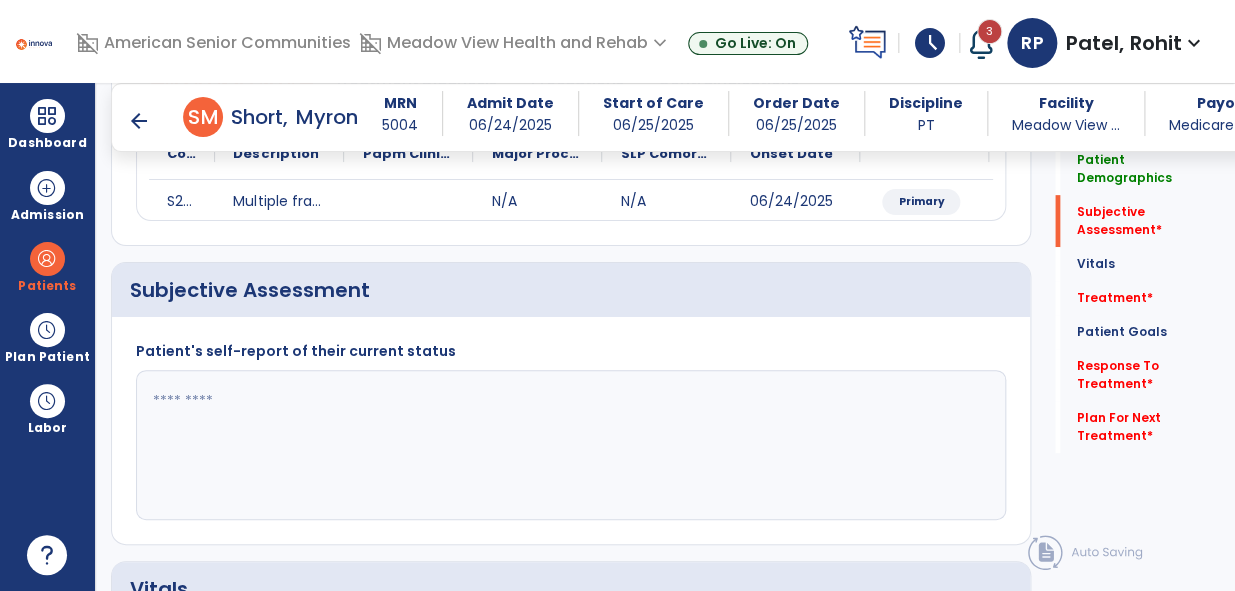 scroll, scrollTop: 350, scrollLeft: 0, axis: vertical 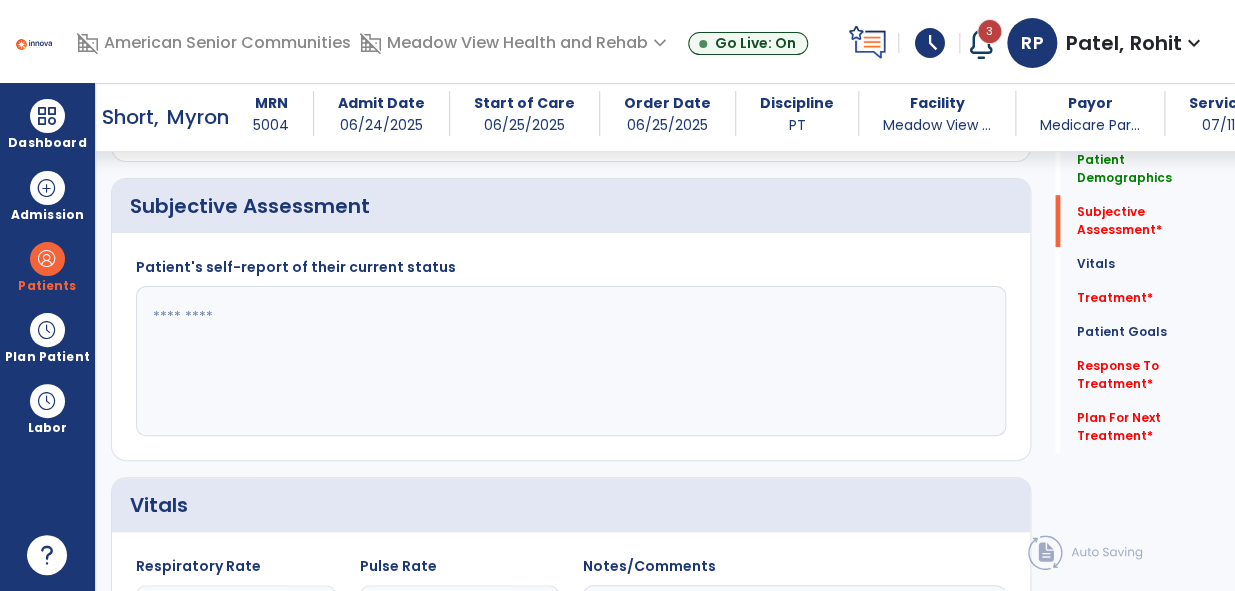 click 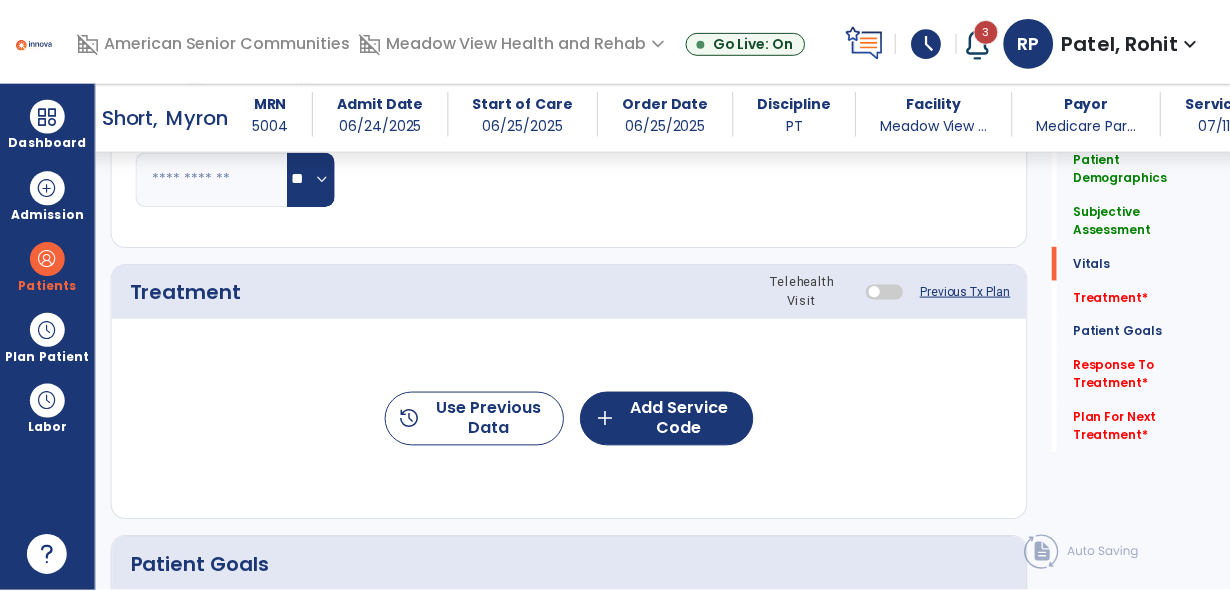 scroll, scrollTop: 987, scrollLeft: 0, axis: vertical 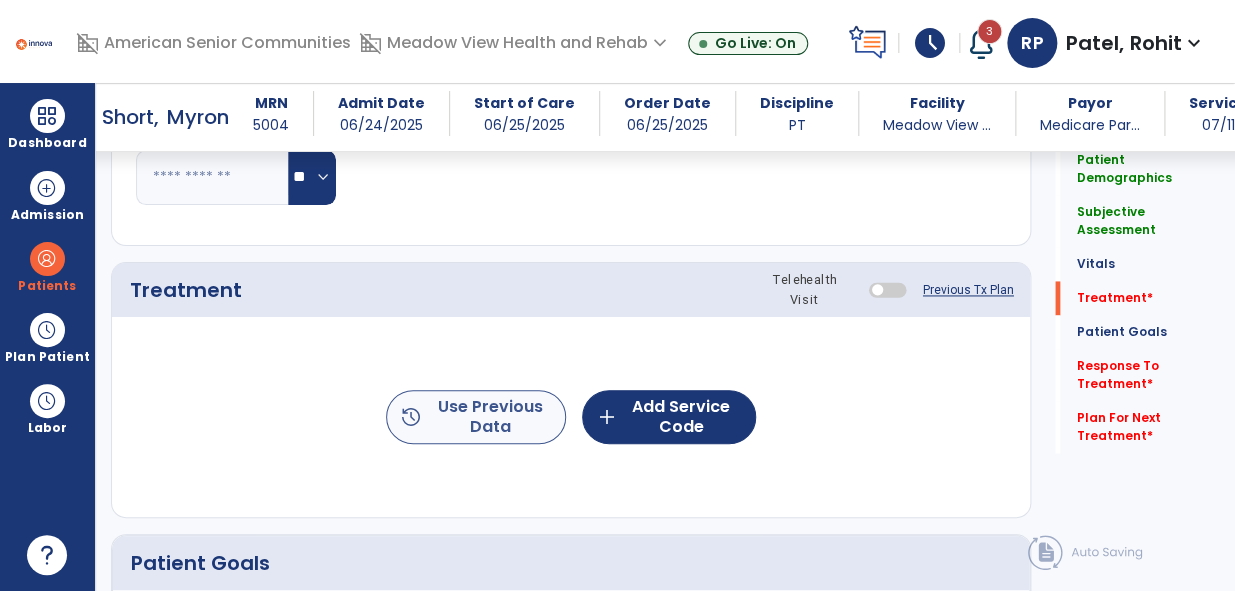type on "**********" 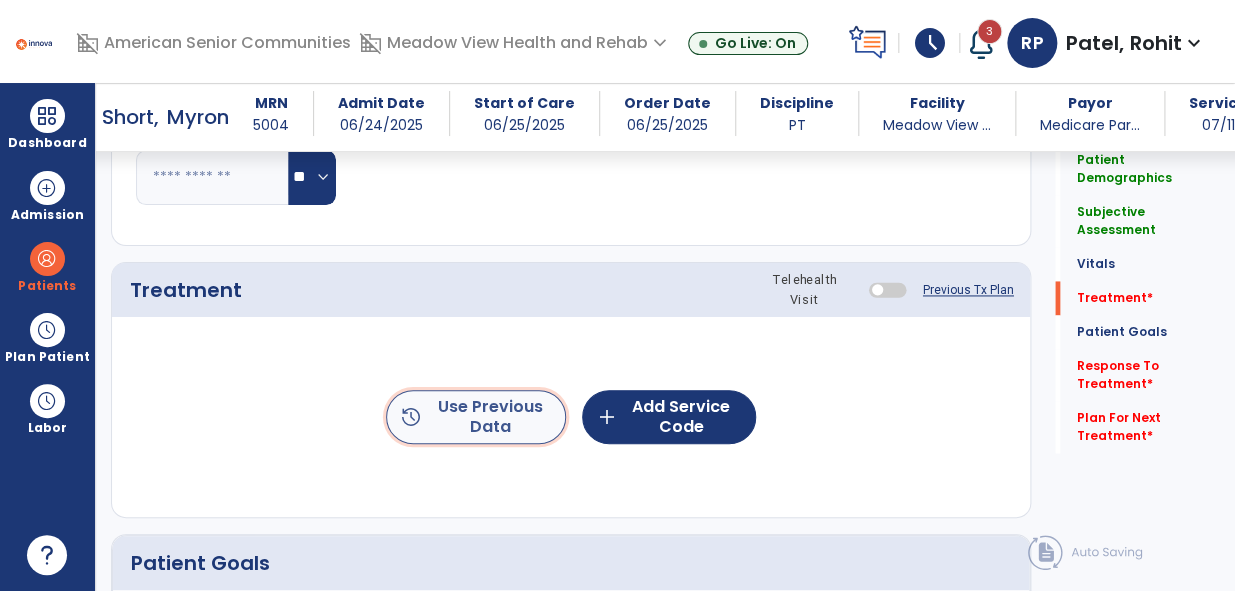 click on "history" 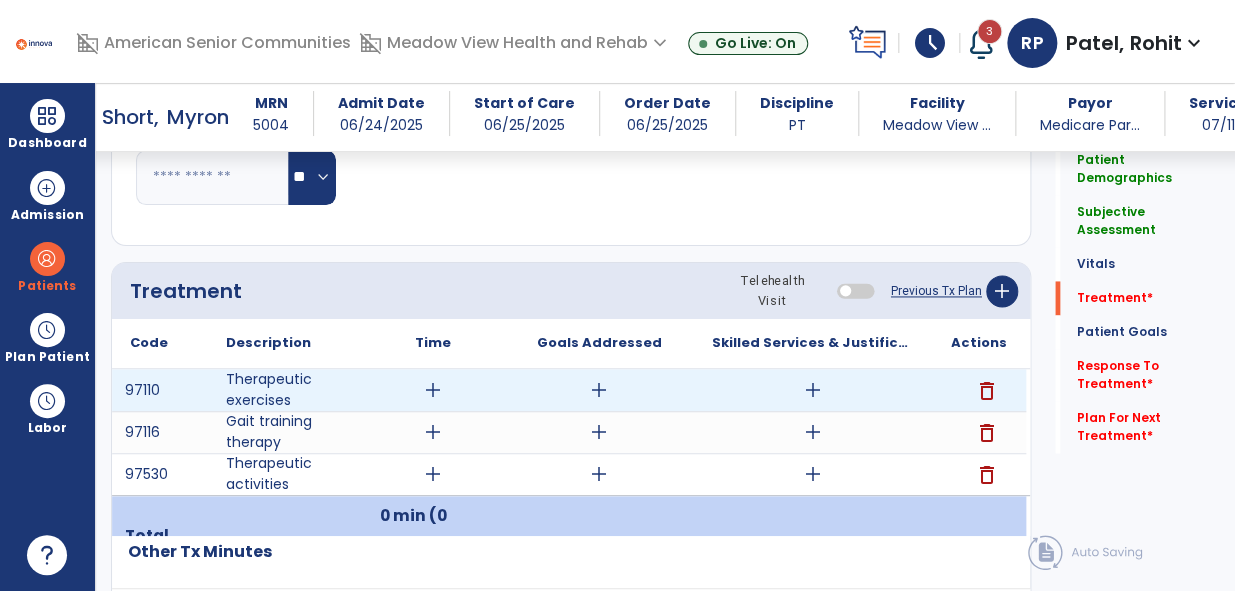 click on "add" at bounding box center (433, 390) 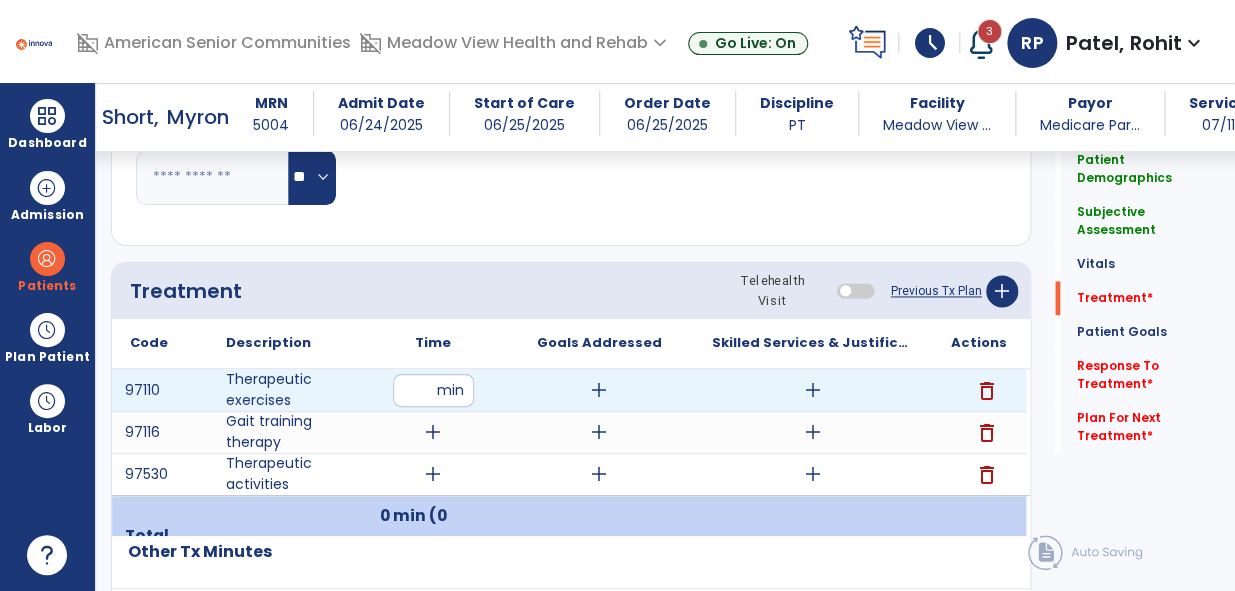 type on "**" 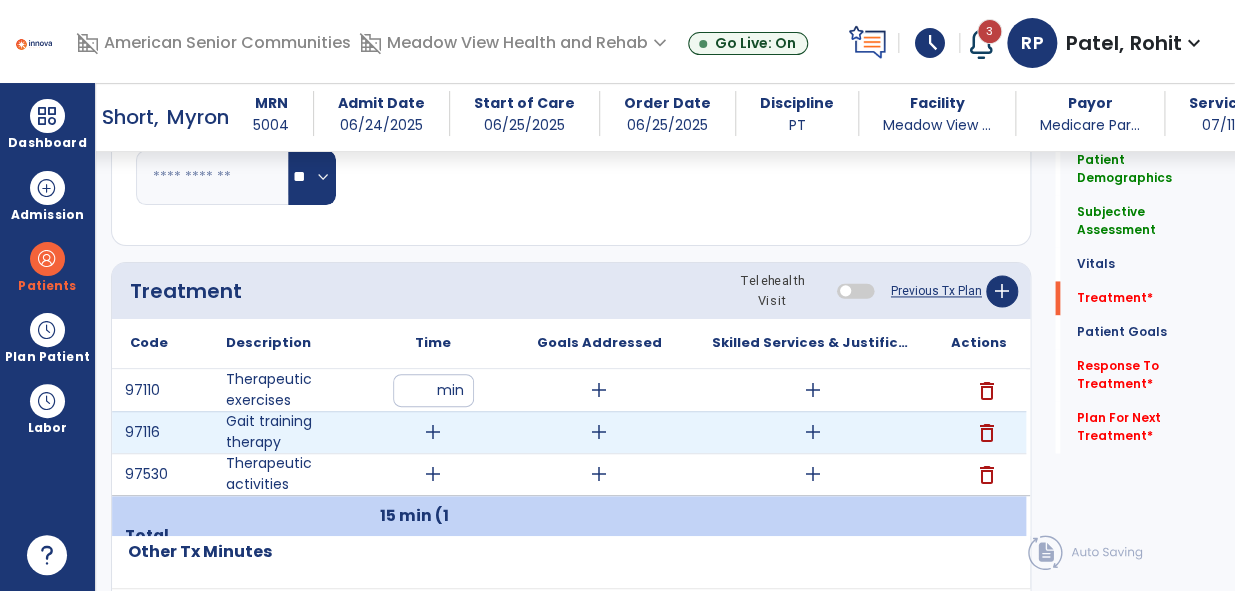 click on "add" at bounding box center (433, 432) 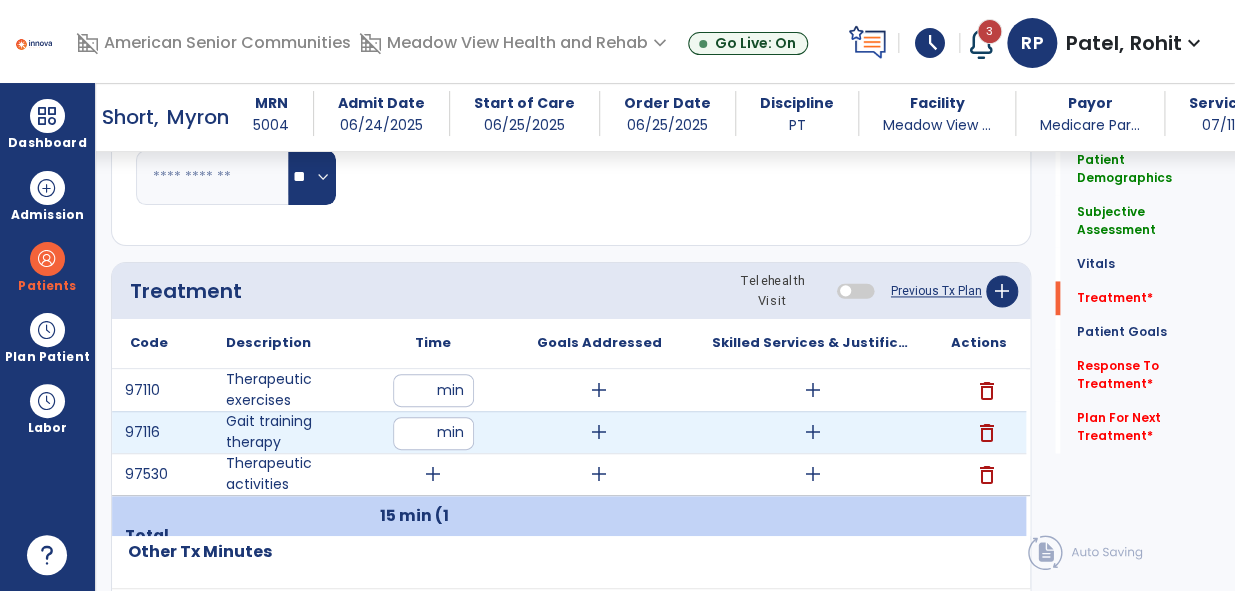 type on "**" 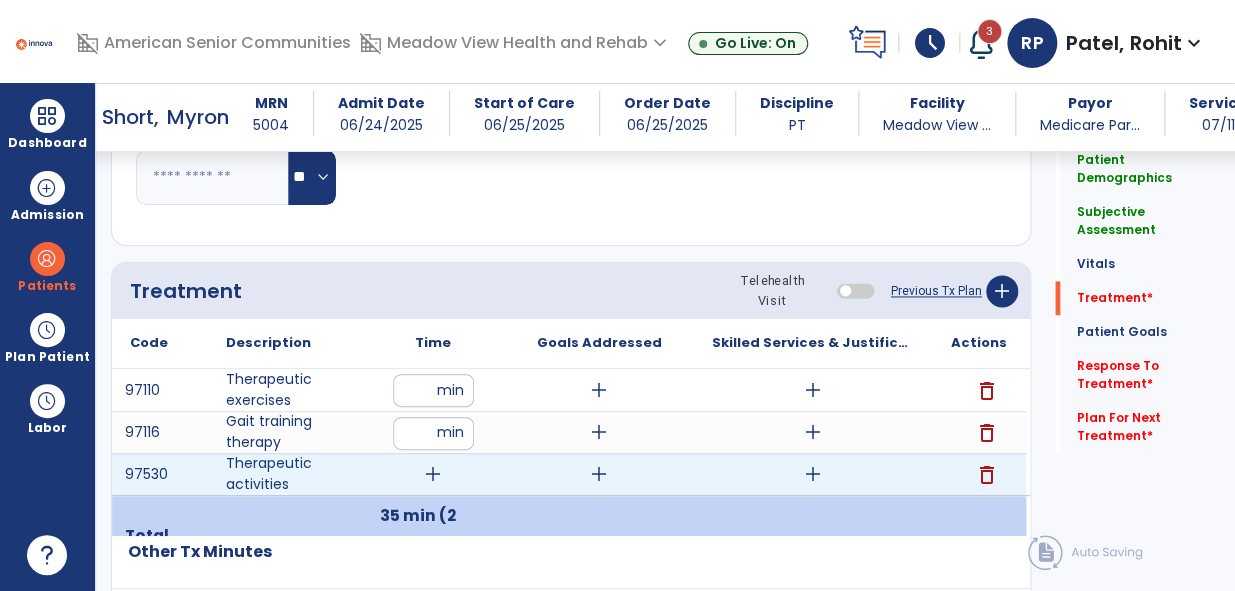 click on "add" at bounding box center [433, 474] 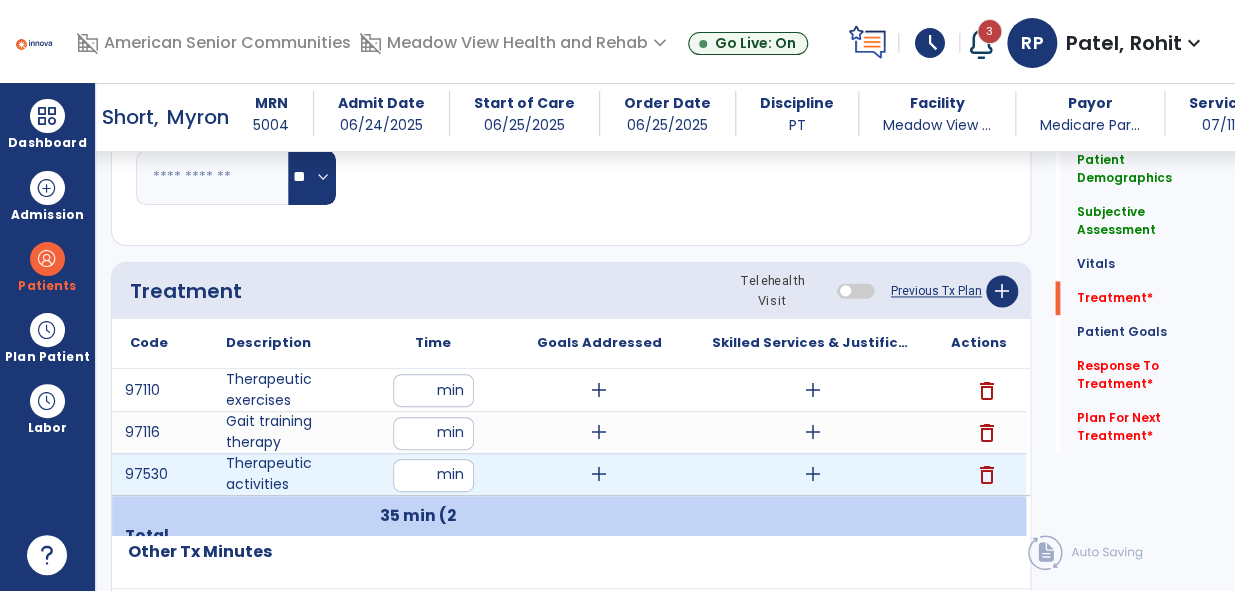 type on "**" 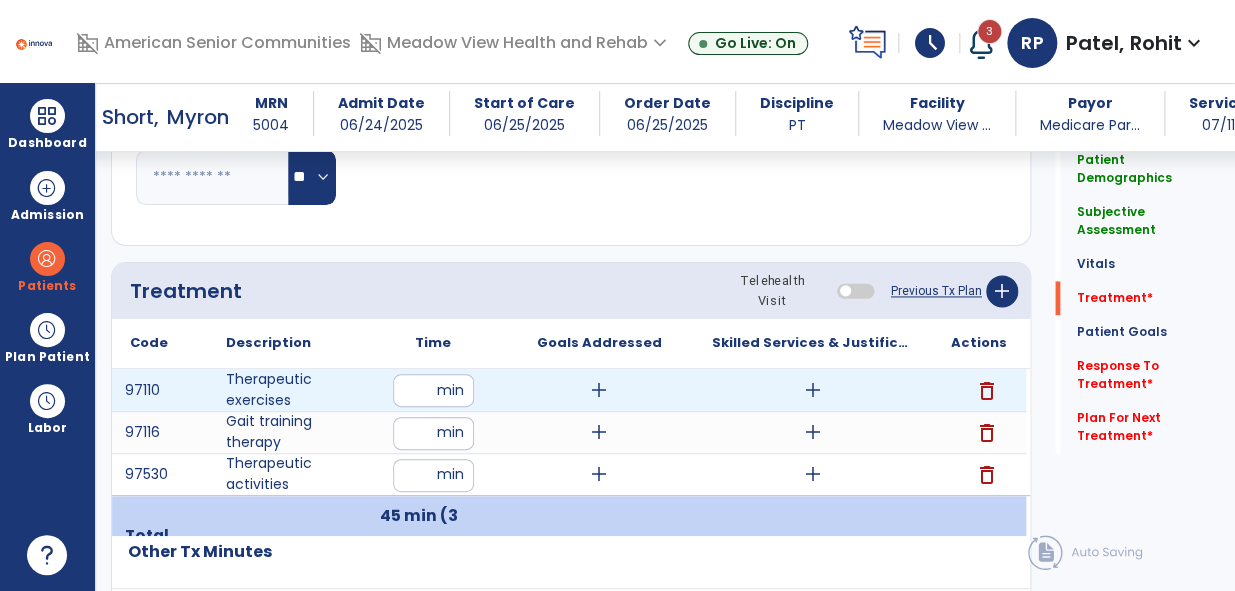 click on "add" at bounding box center (813, 390) 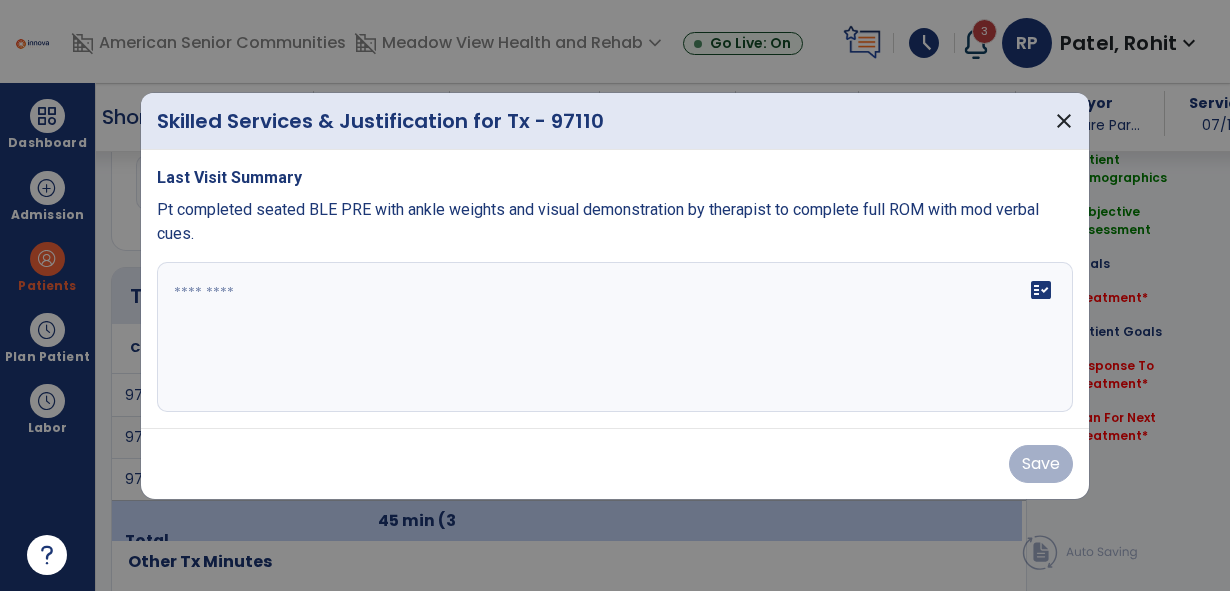 scroll, scrollTop: 987, scrollLeft: 0, axis: vertical 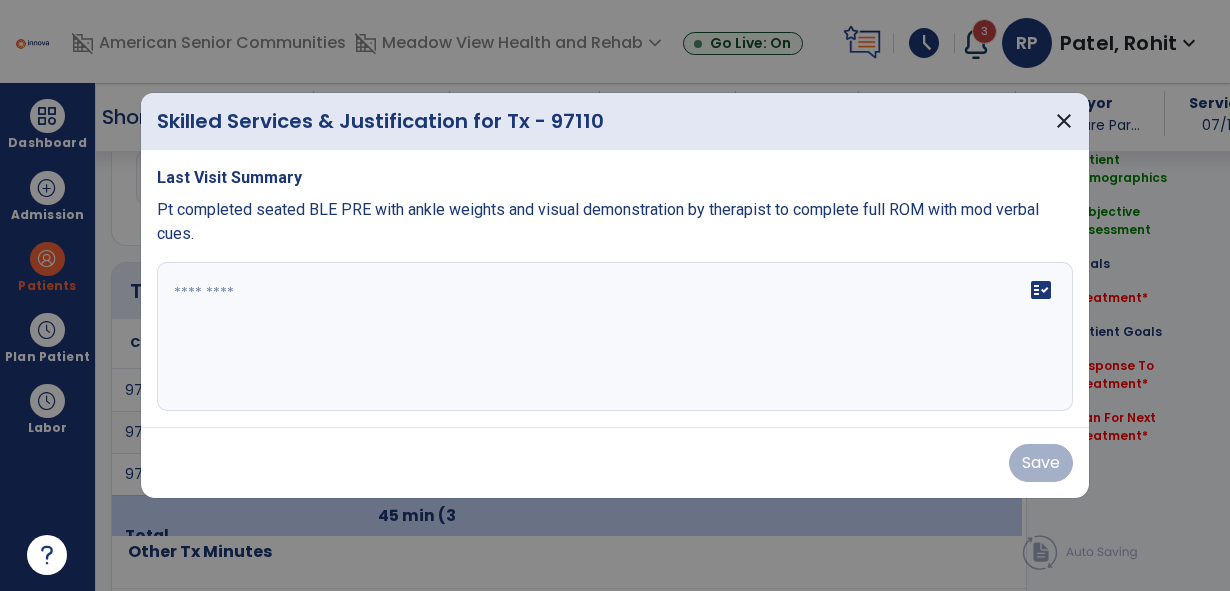 click on "fact_check" at bounding box center [615, 337] 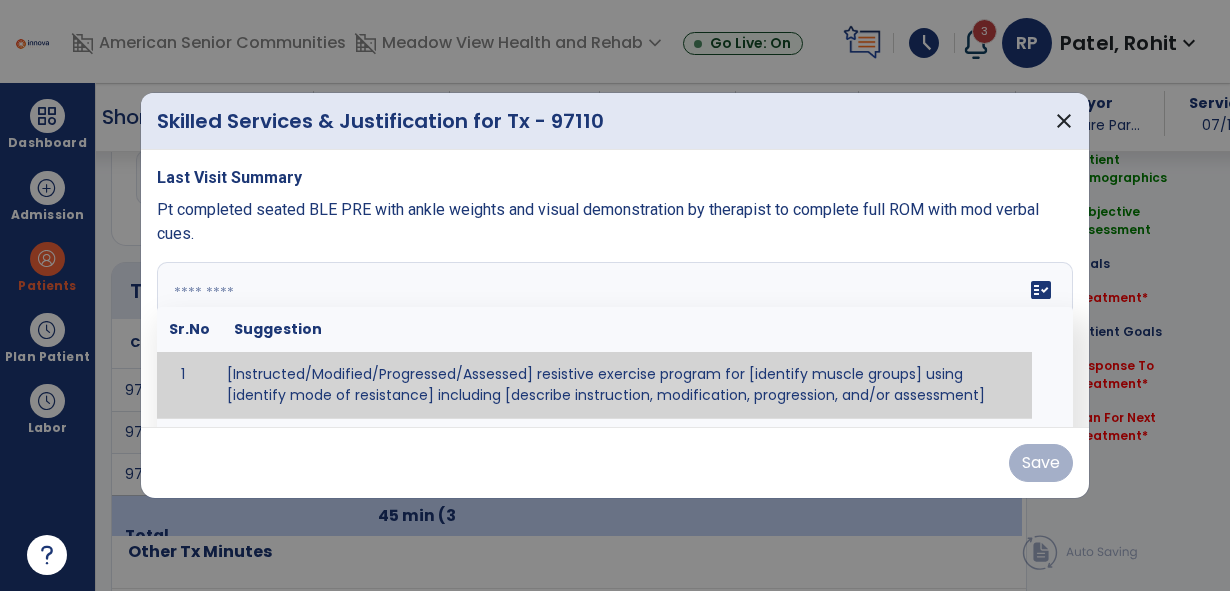 paste on "**********" 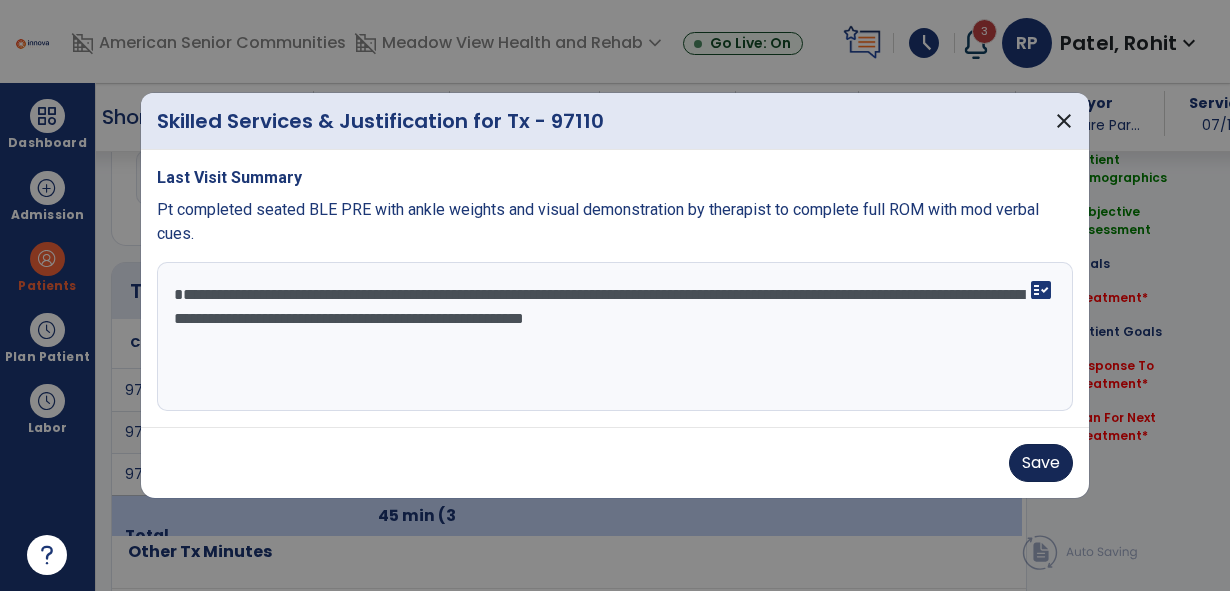 type on "**********" 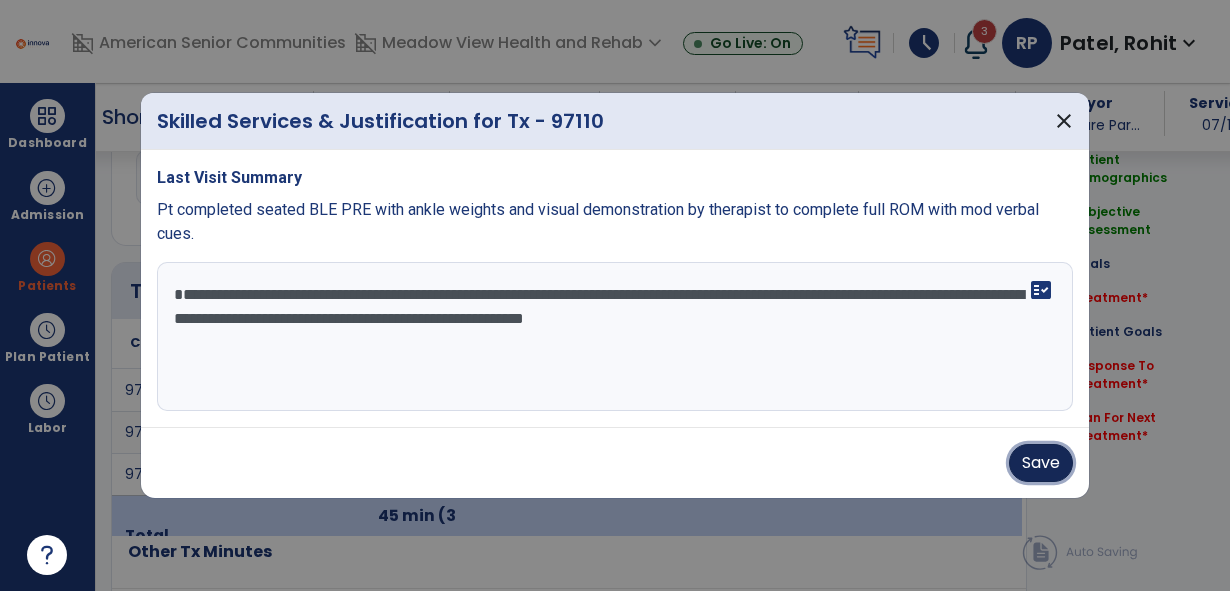 click on "Save" at bounding box center (1041, 463) 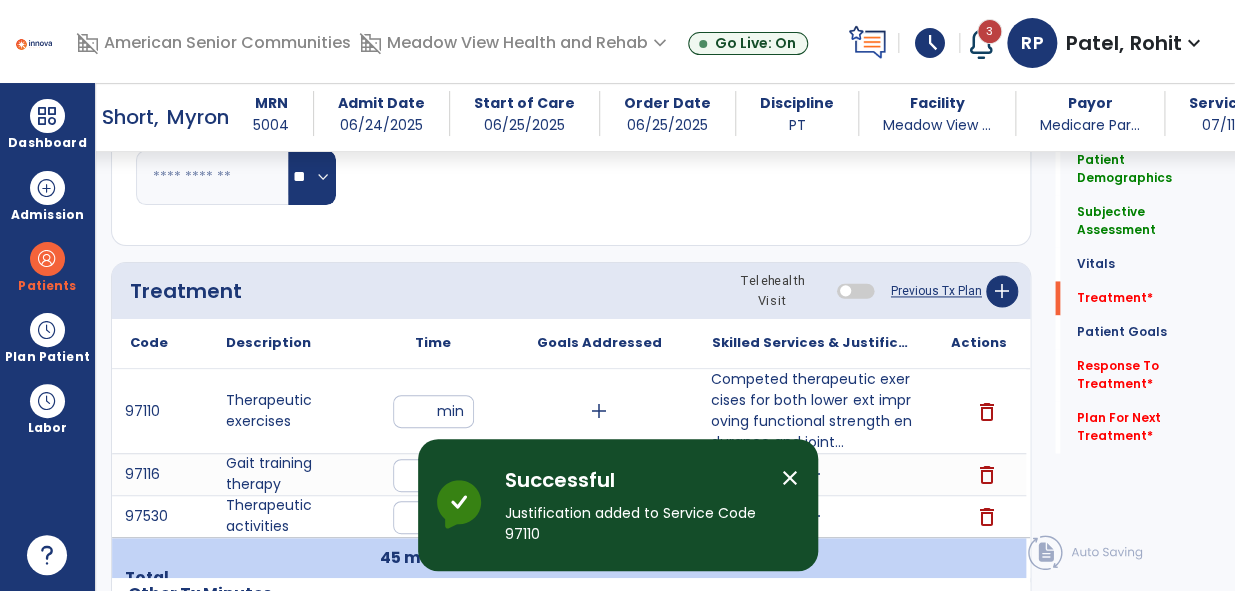 click on "close" at bounding box center [790, 478] 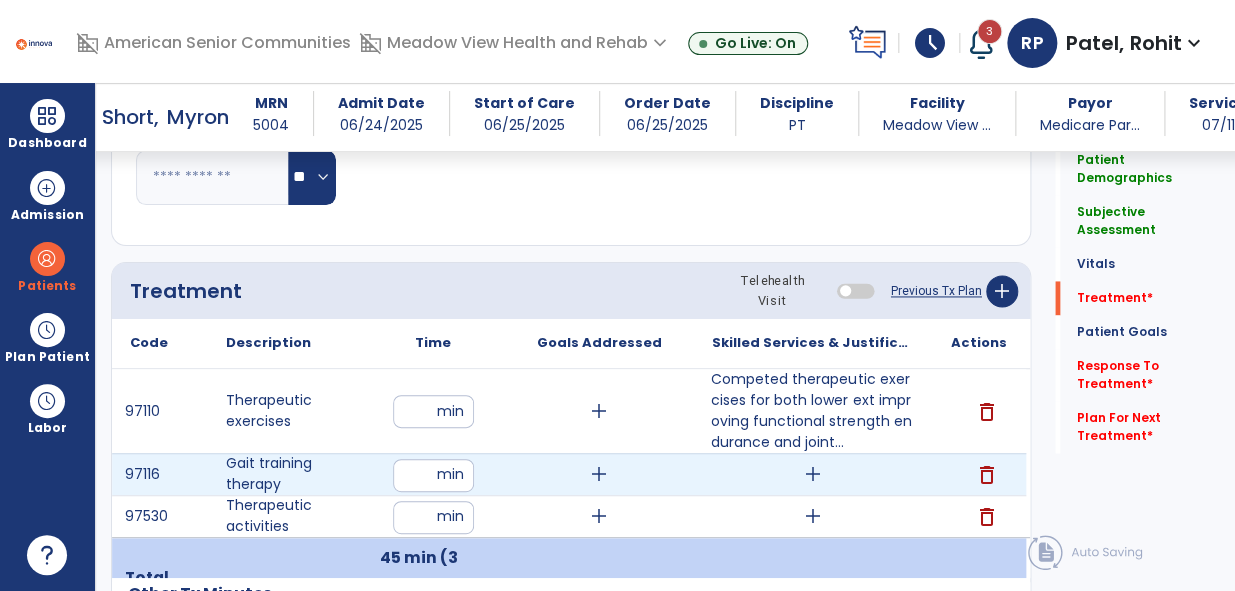 click on "add" at bounding box center (813, 474) 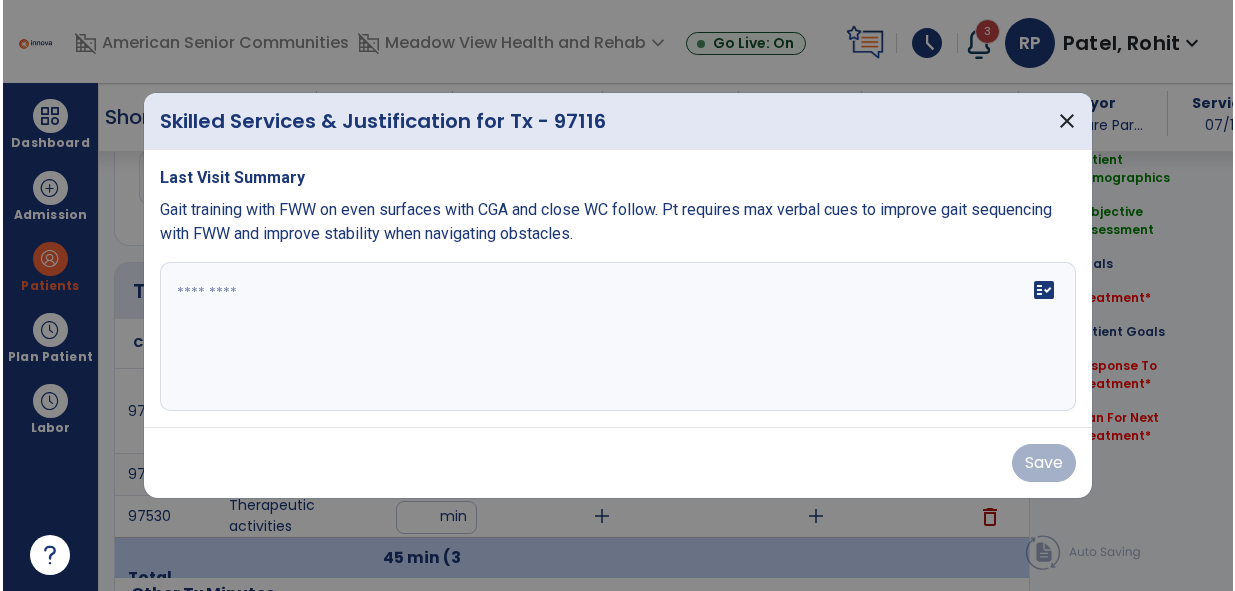 scroll, scrollTop: 987, scrollLeft: 0, axis: vertical 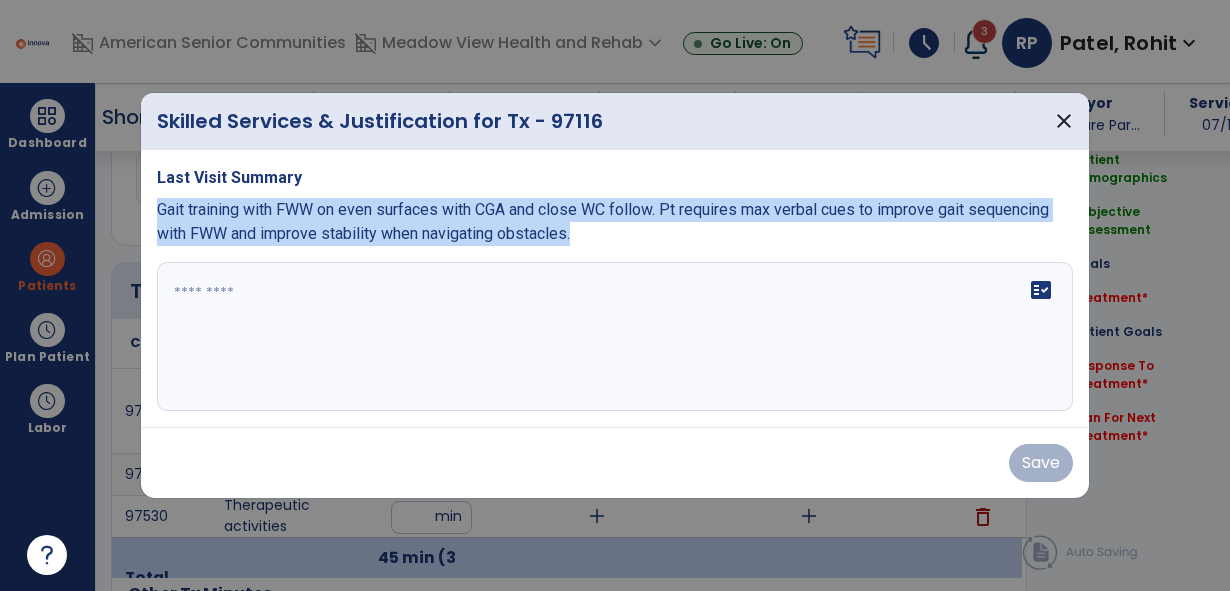 drag, startPoint x: 576, startPoint y: 236, endPoint x: 140, endPoint y: 208, distance: 436.89816 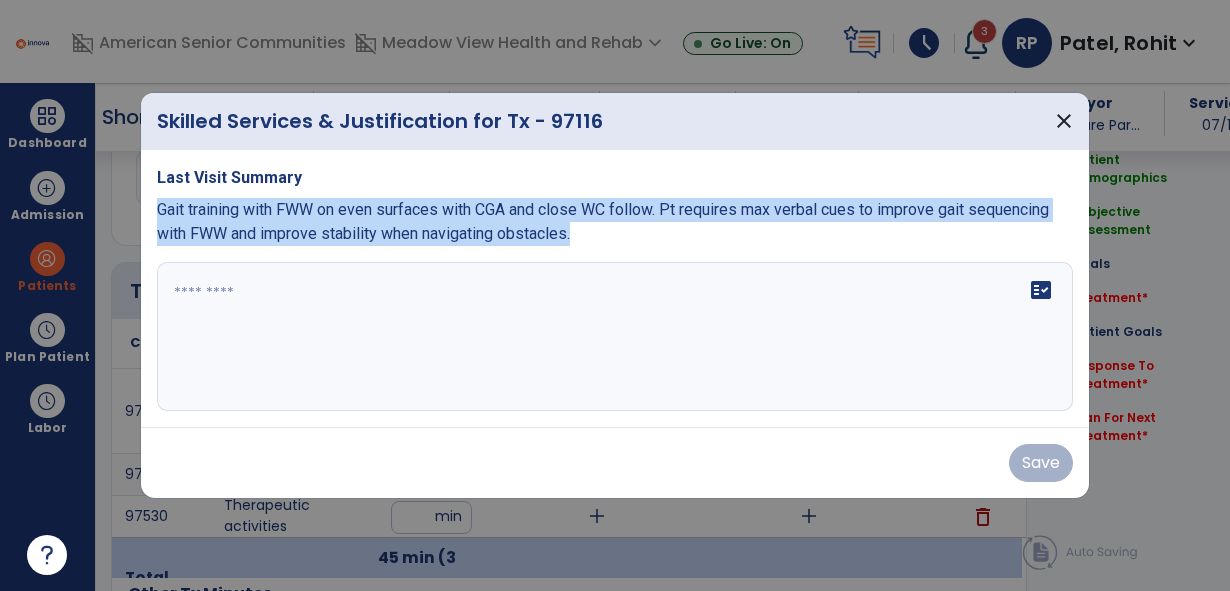 click on "Last Visit Summary Gait training with FWW on even surfaces with CGA and close WC follow. Pt requires max verbal cues to improve gait sequencing with FWW and improve stability when navigating obstacles.    fact_check" at bounding box center (615, 289) 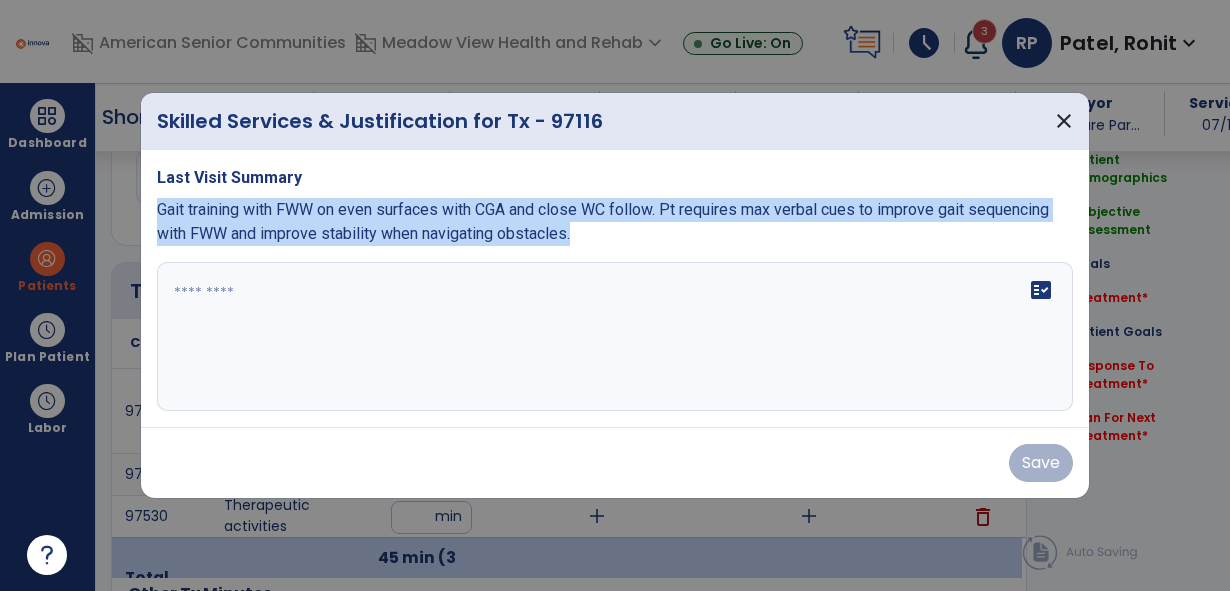 copy on "Gait training with FWW on even surfaces with CGA and close WC follow. Pt requires max verbal cues to improve gait sequencing with FWW and improve stability when navigating obstacles." 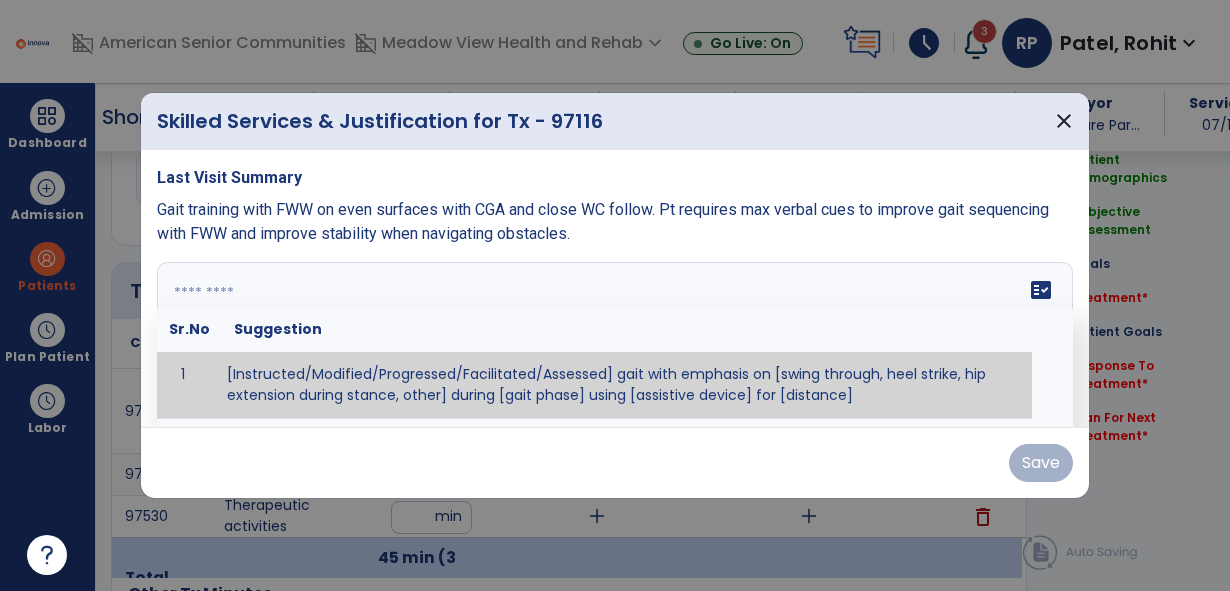 click at bounding box center [613, 337] 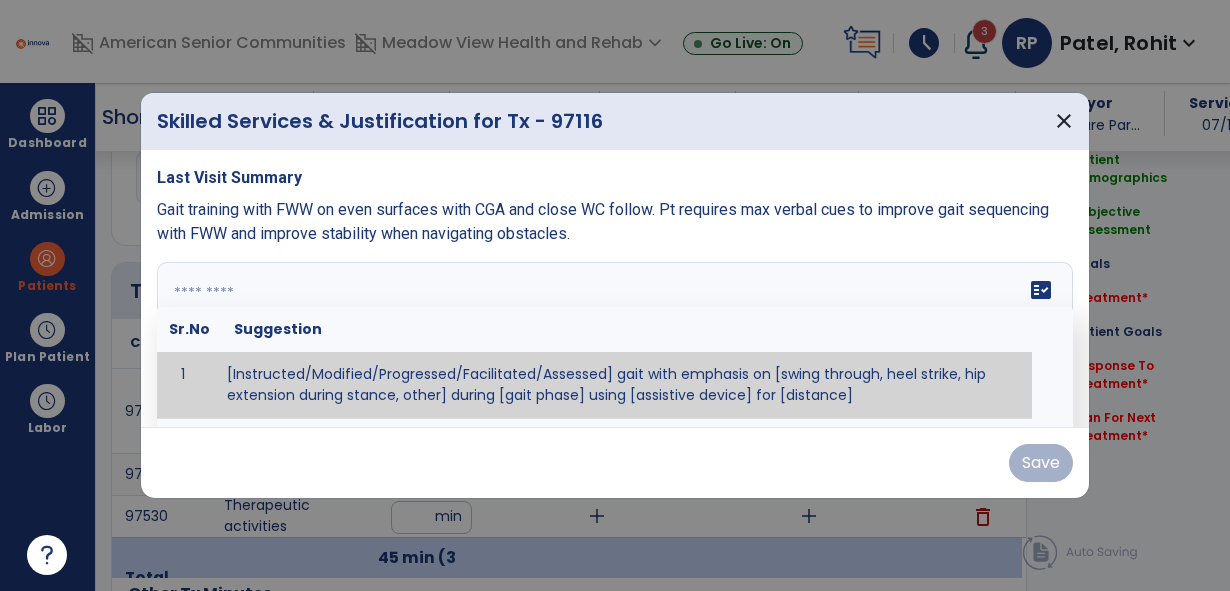 paste on "**********" 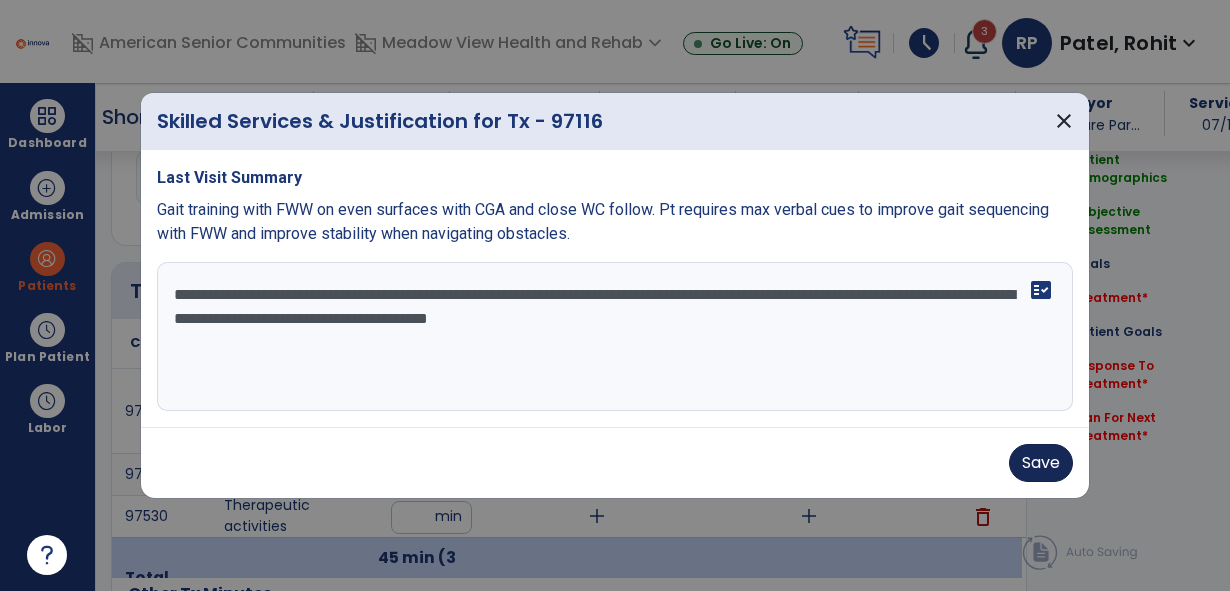 type on "**********" 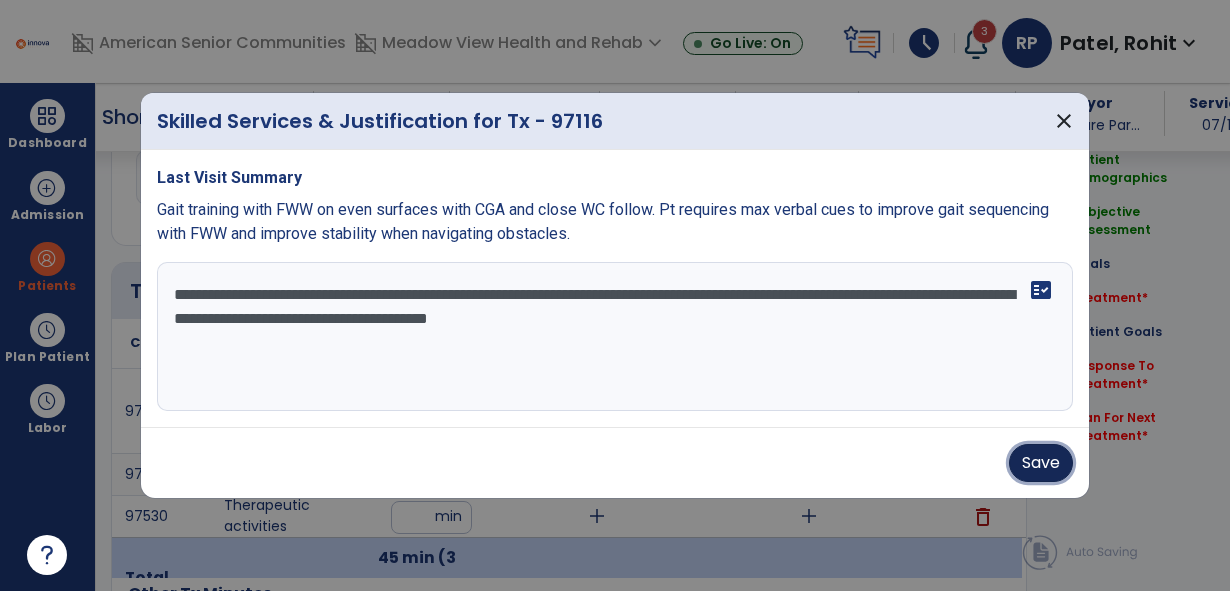 click on "Save" at bounding box center [1041, 463] 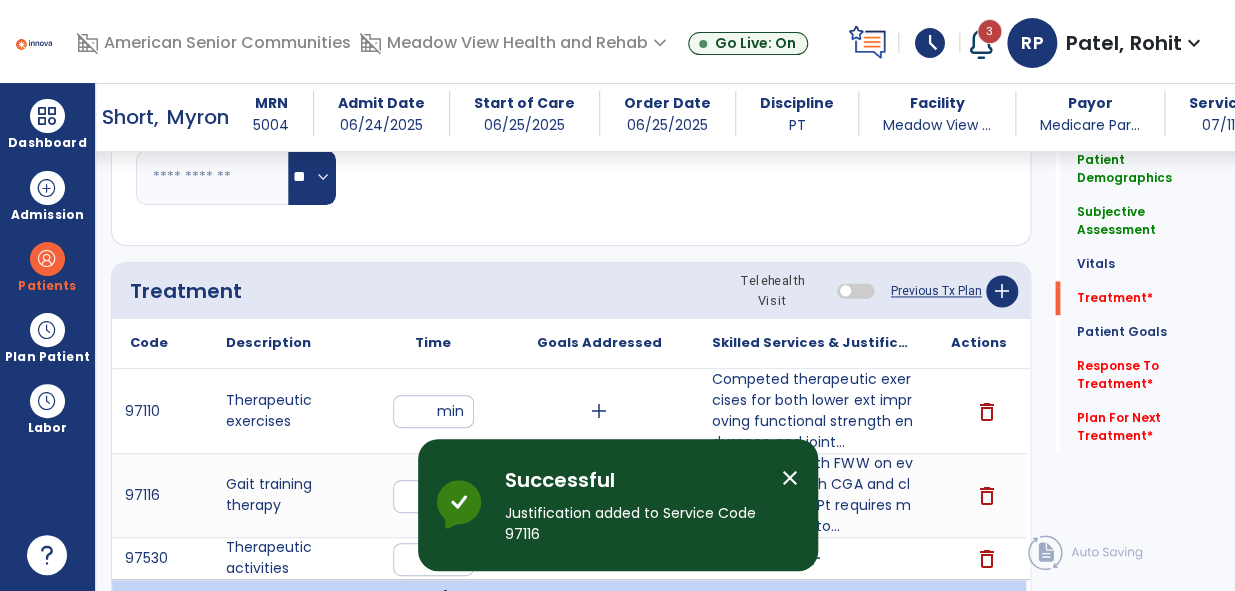 click on "close" at bounding box center [790, 478] 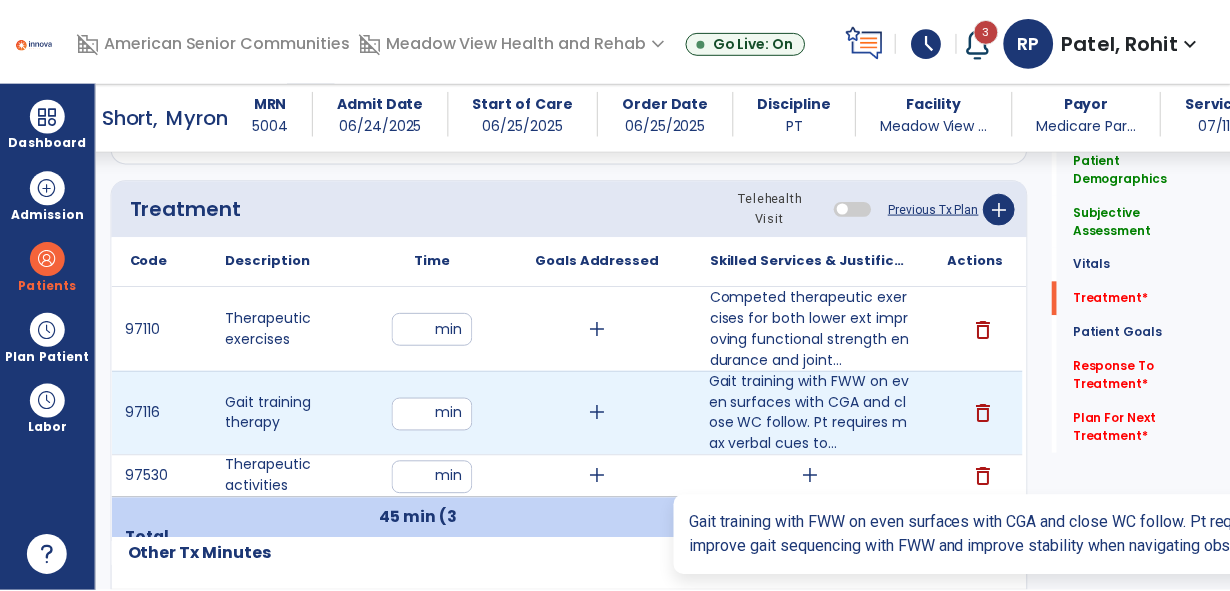 scroll, scrollTop: 1169, scrollLeft: 0, axis: vertical 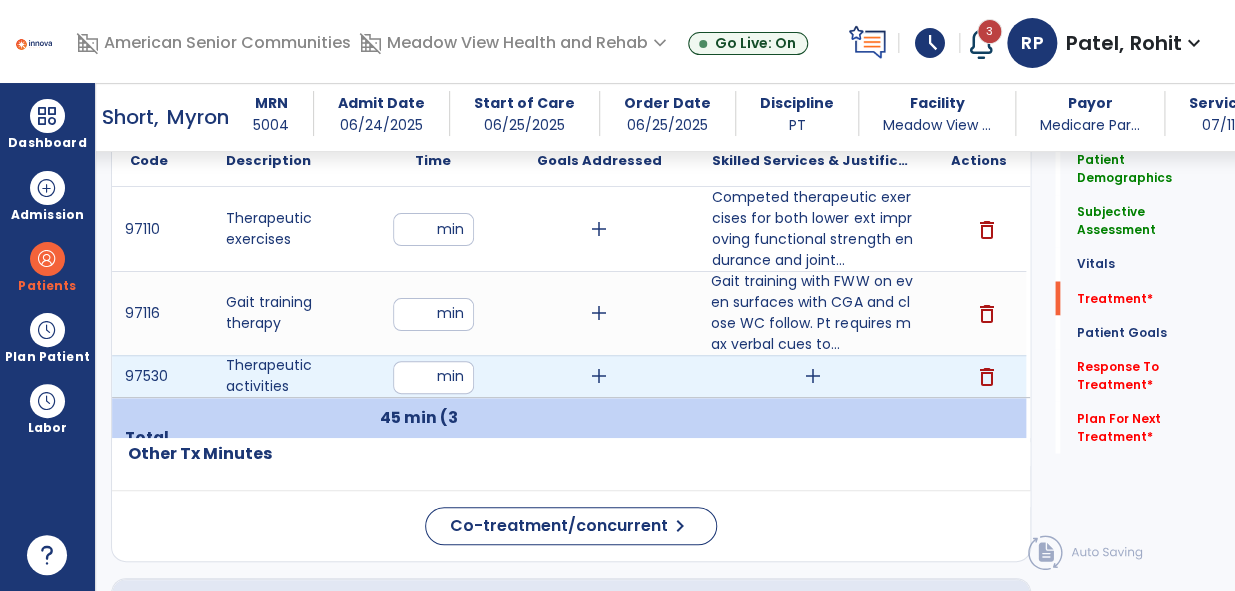 click on "add" at bounding box center (813, 376) 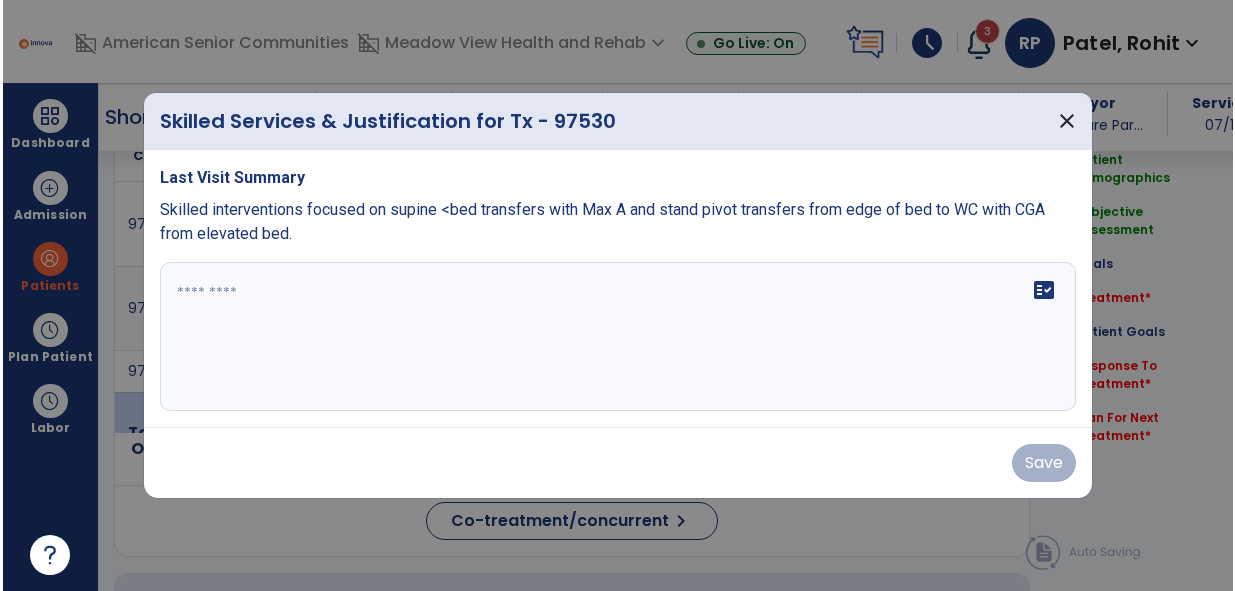 scroll, scrollTop: 1169, scrollLeft: 0, axis: vertical 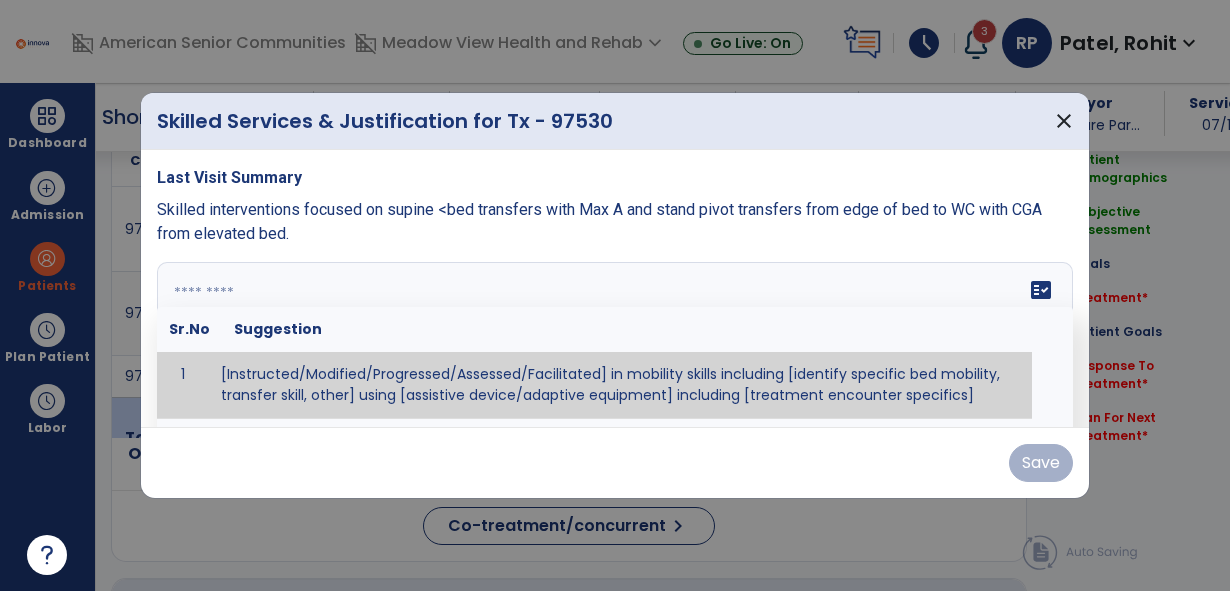 click at bounding box center [613, 337] 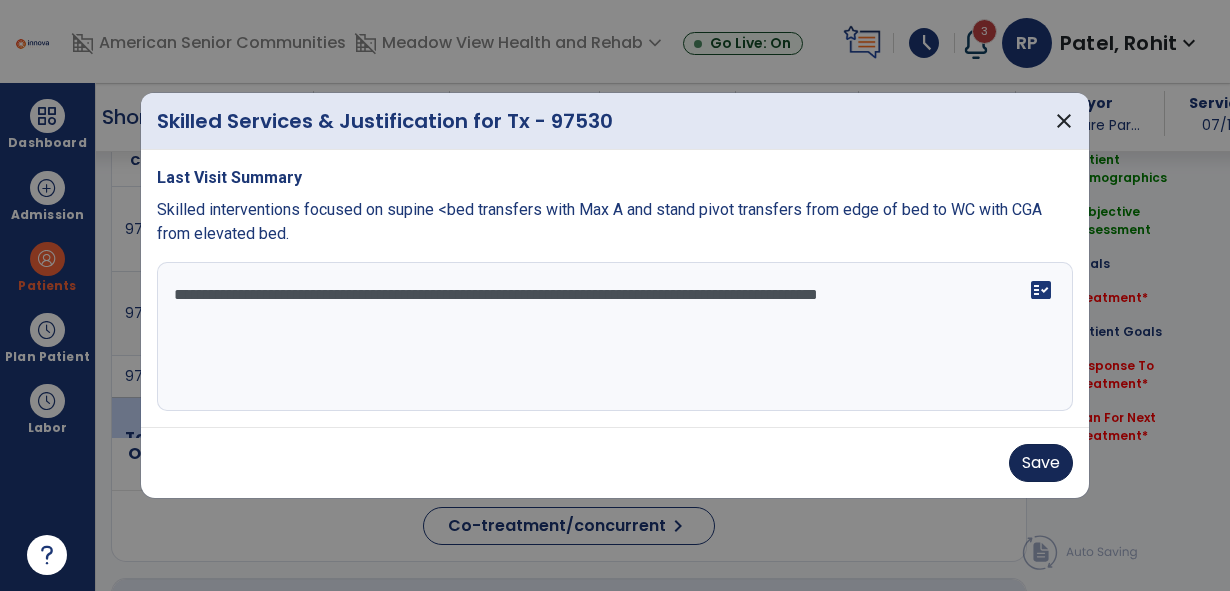 type on "**********" 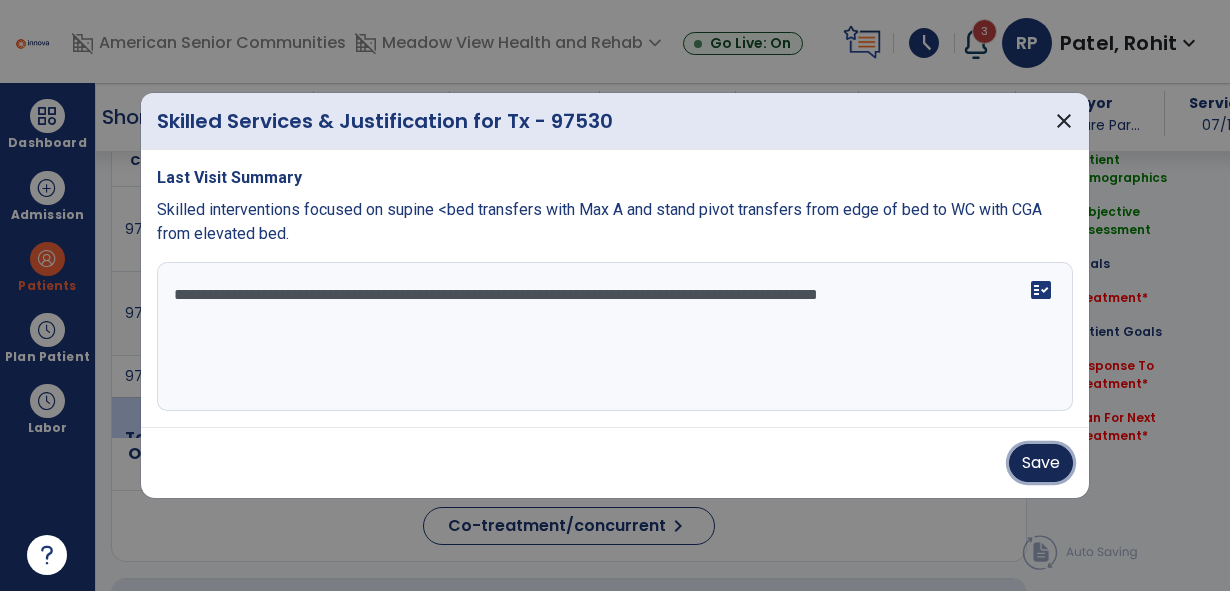 click on "Save" at bounding box center (1041, 463) 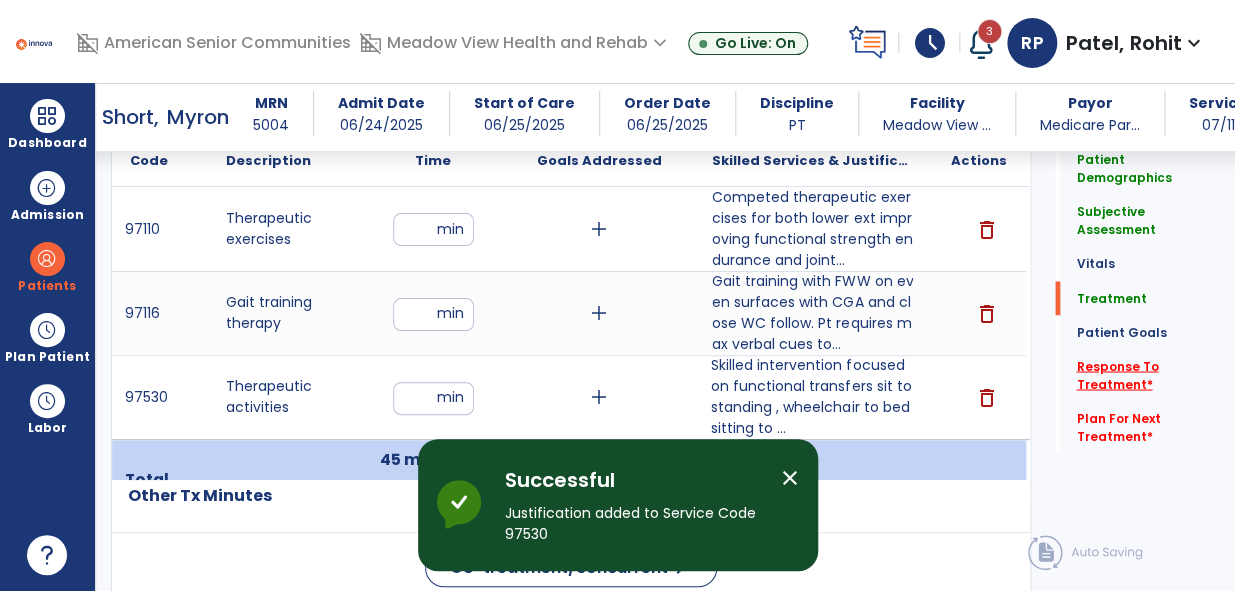 click on "Response To Treatment   *" 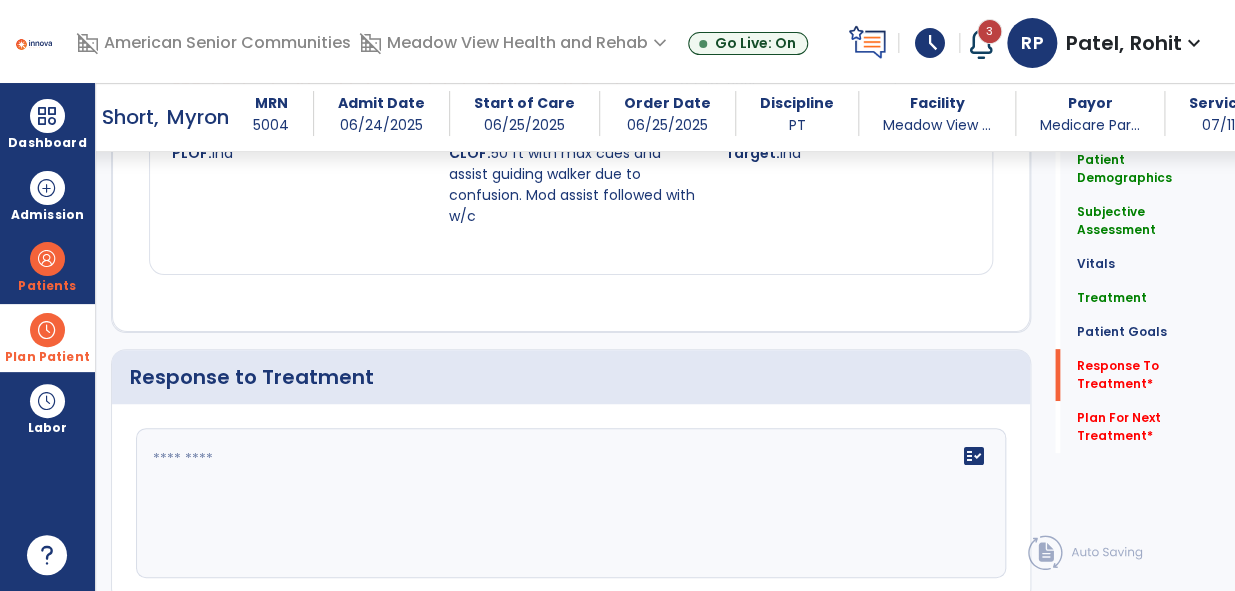 scroll, scrollTop: 2990, scrollLeft: 0, axis: vertical 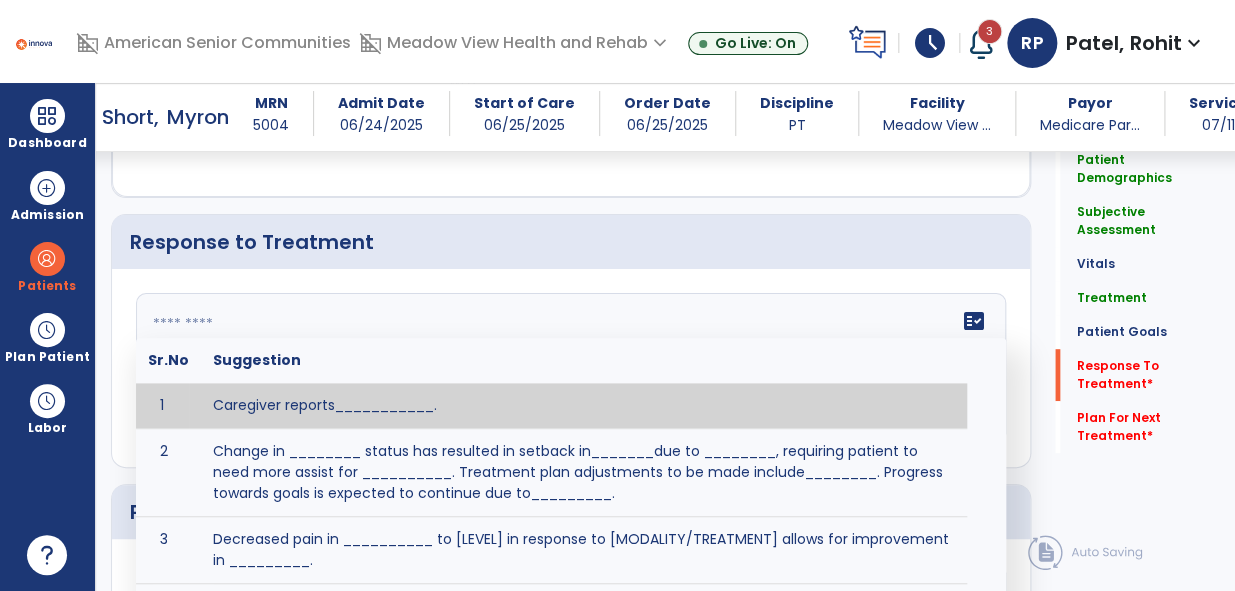 click 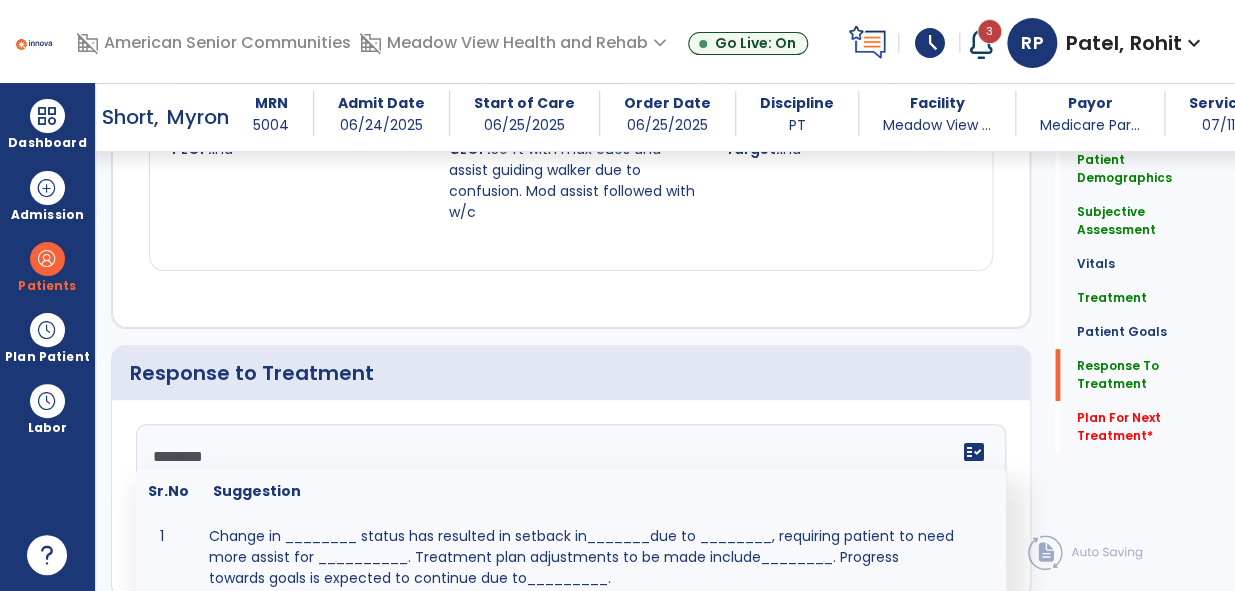 scroll, scrollTop: 2990, scrollLeft: 0, axis: vertical 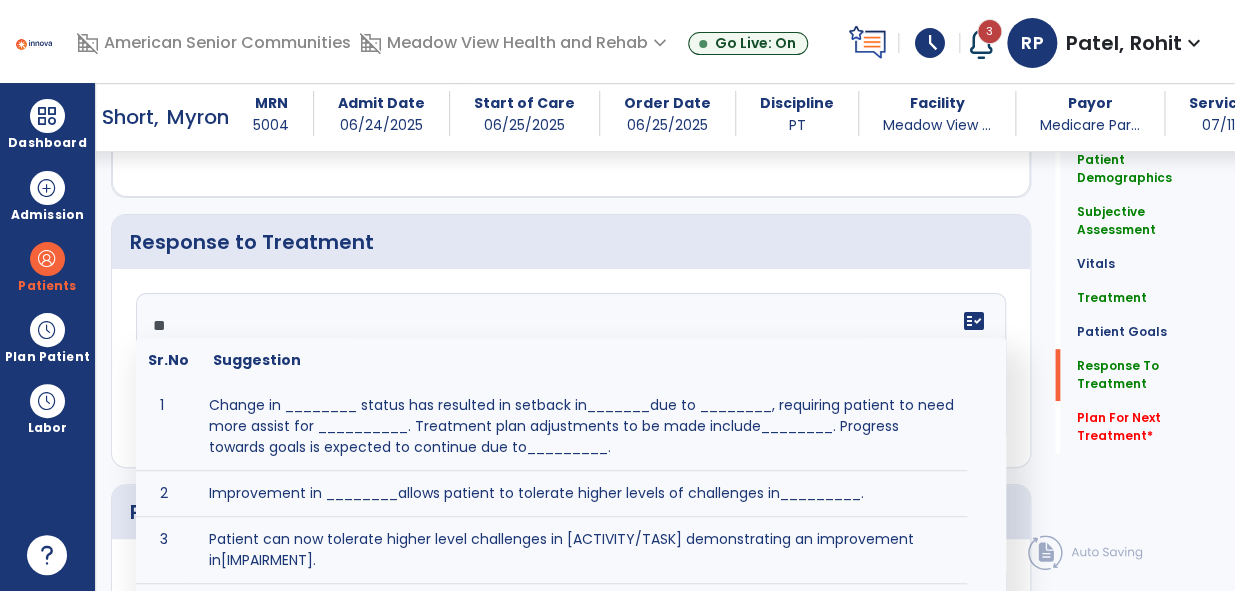 type on "*" 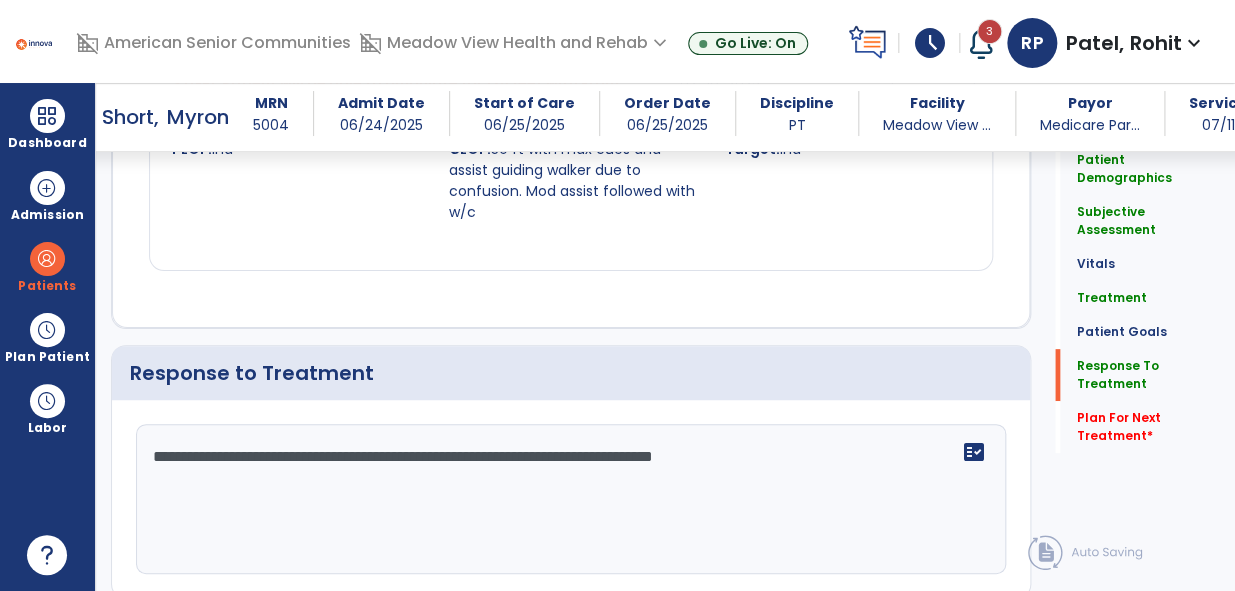 scroll, scrollTop: 2990, scrollLeft: 0, axis: vertical 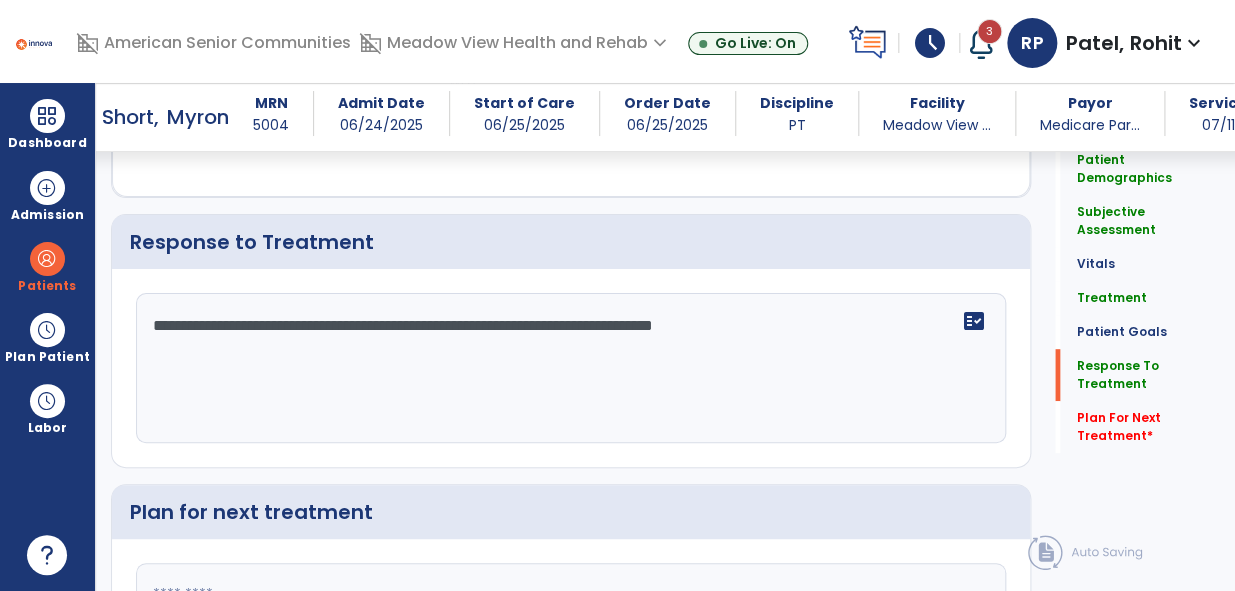 click on "**********" 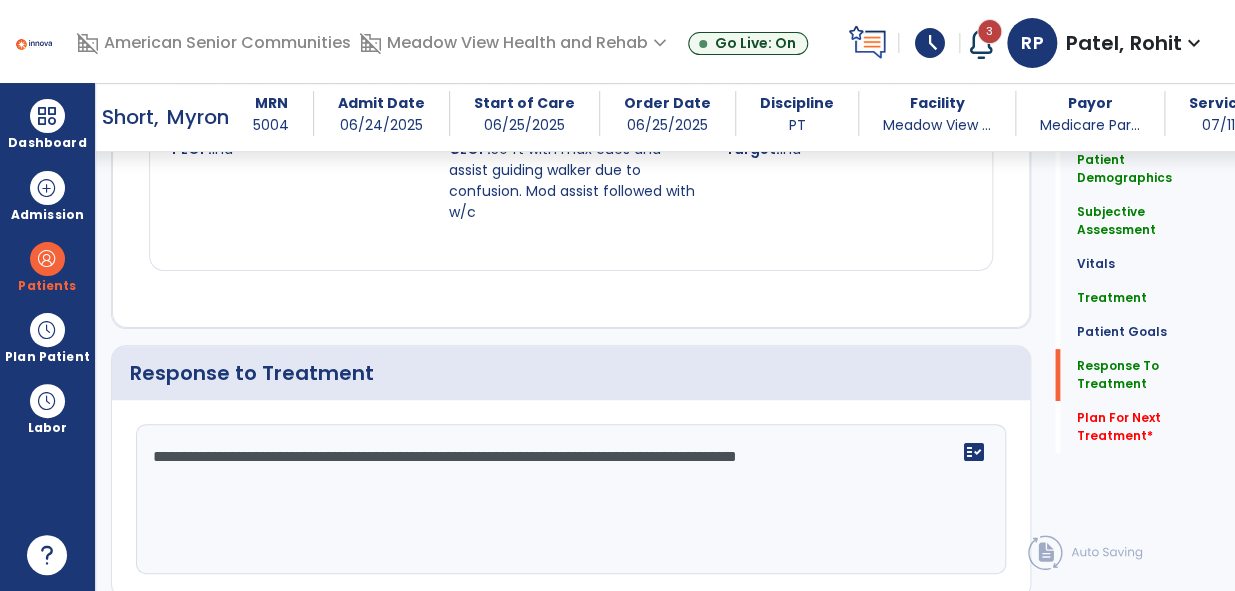 scroll, scrollTop: 2990, scrollLeft: 0, axis: vertical 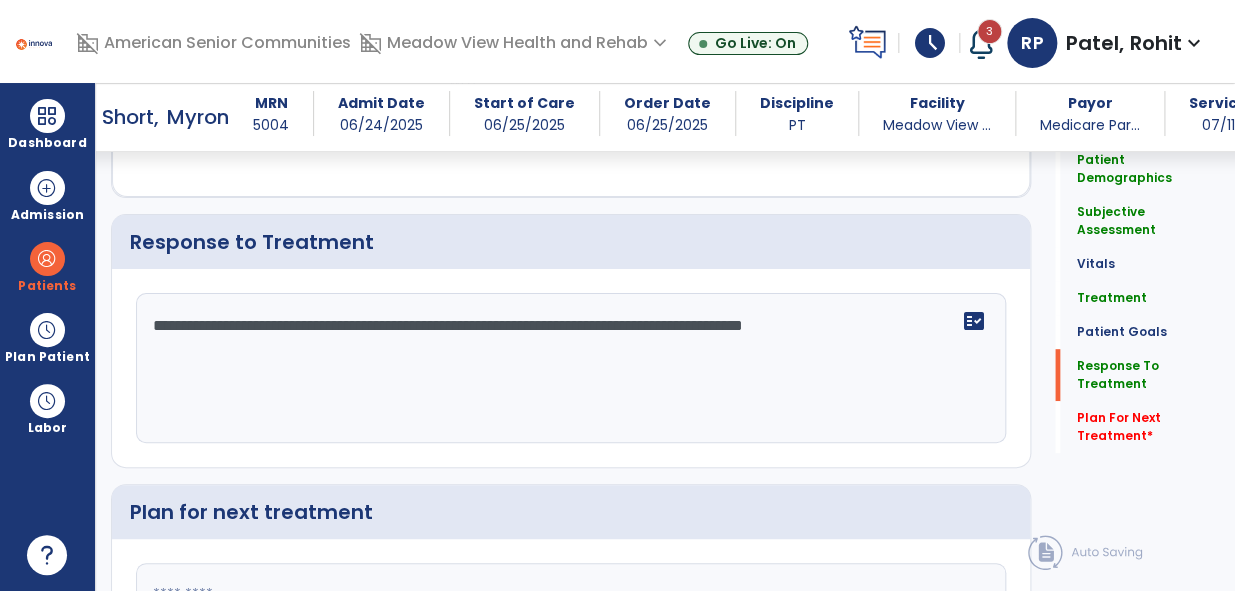 click on "**********" 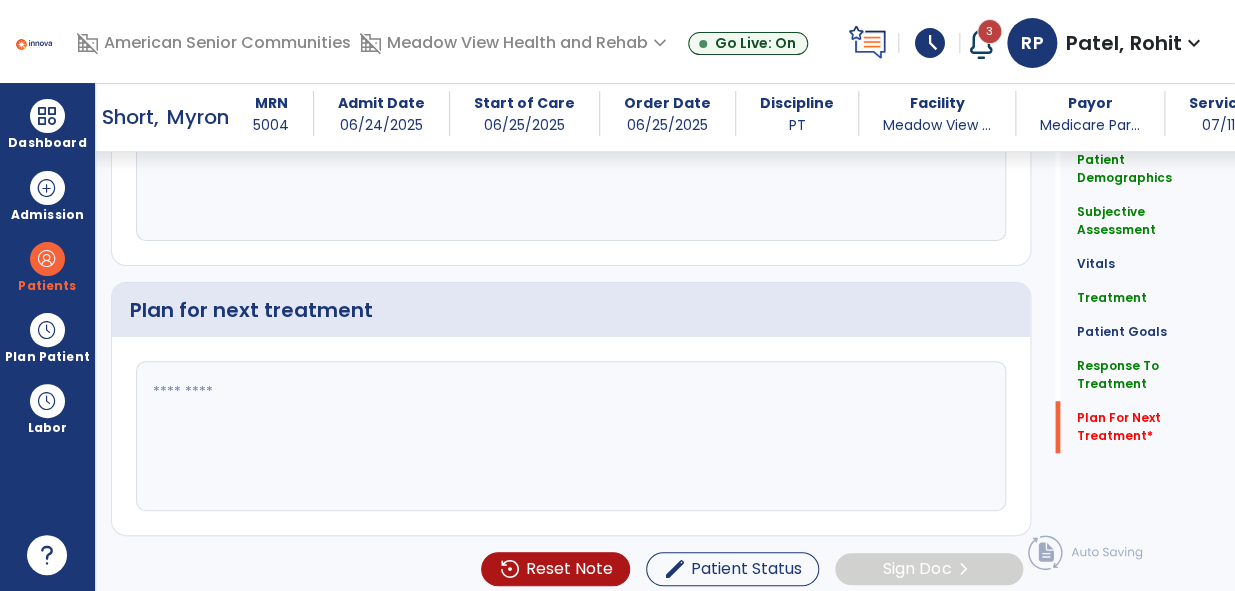 scroll, scrollTop: 3199, scrollLeft: 0, axis: vertical 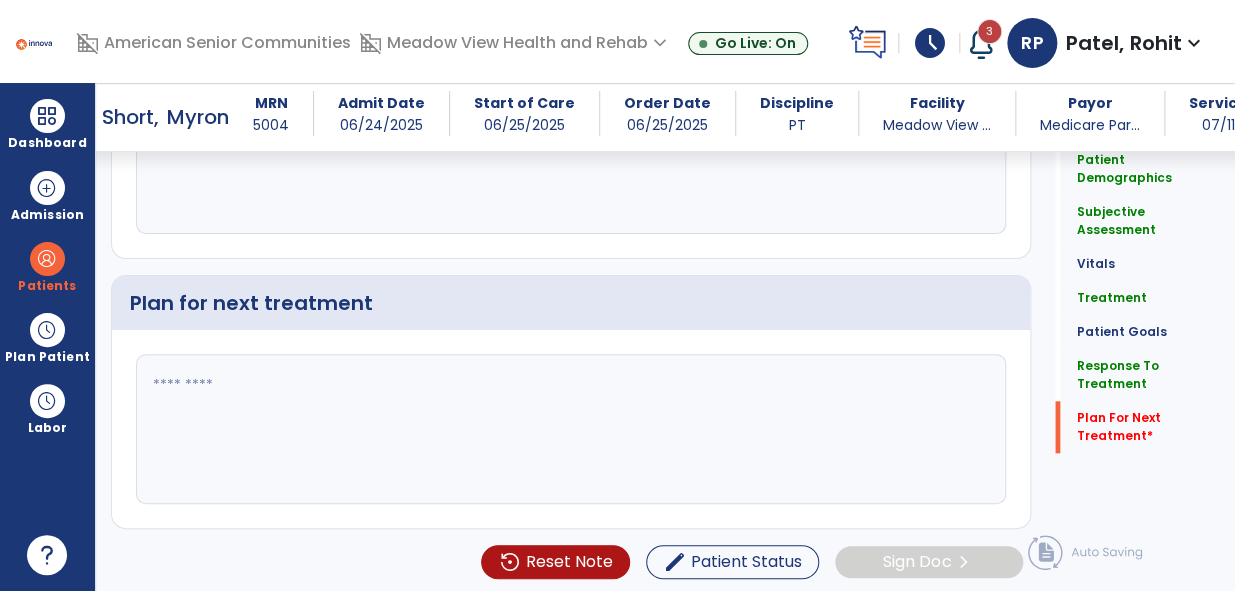 type on "**********" 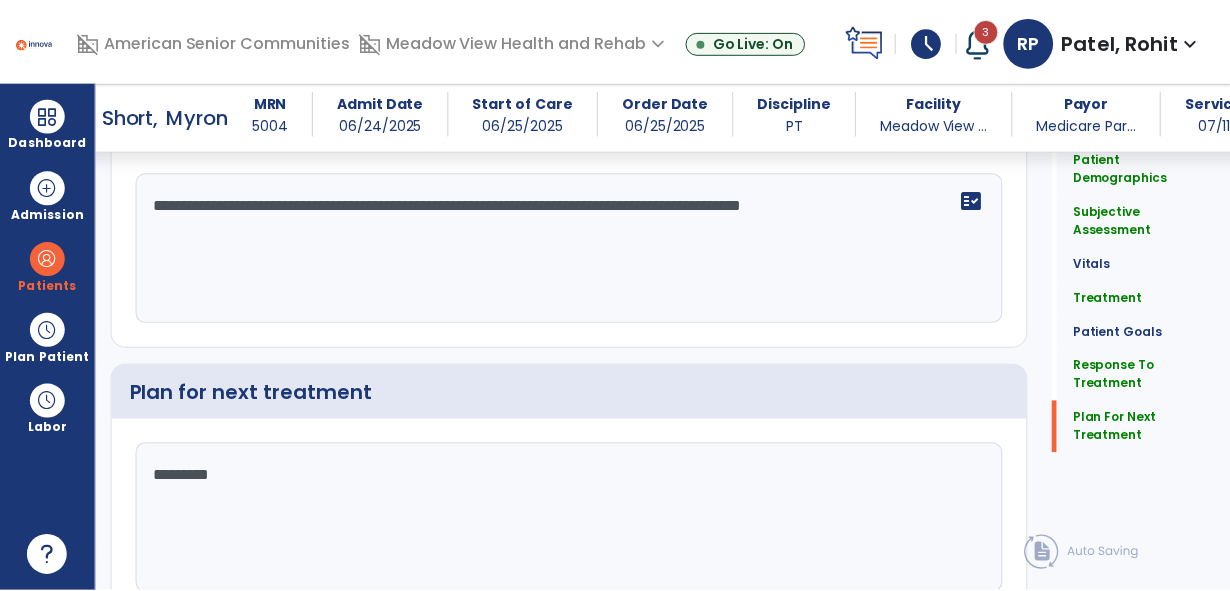 scroll, scrollTop: 3199, scrollLeft: 0, axis: vertical 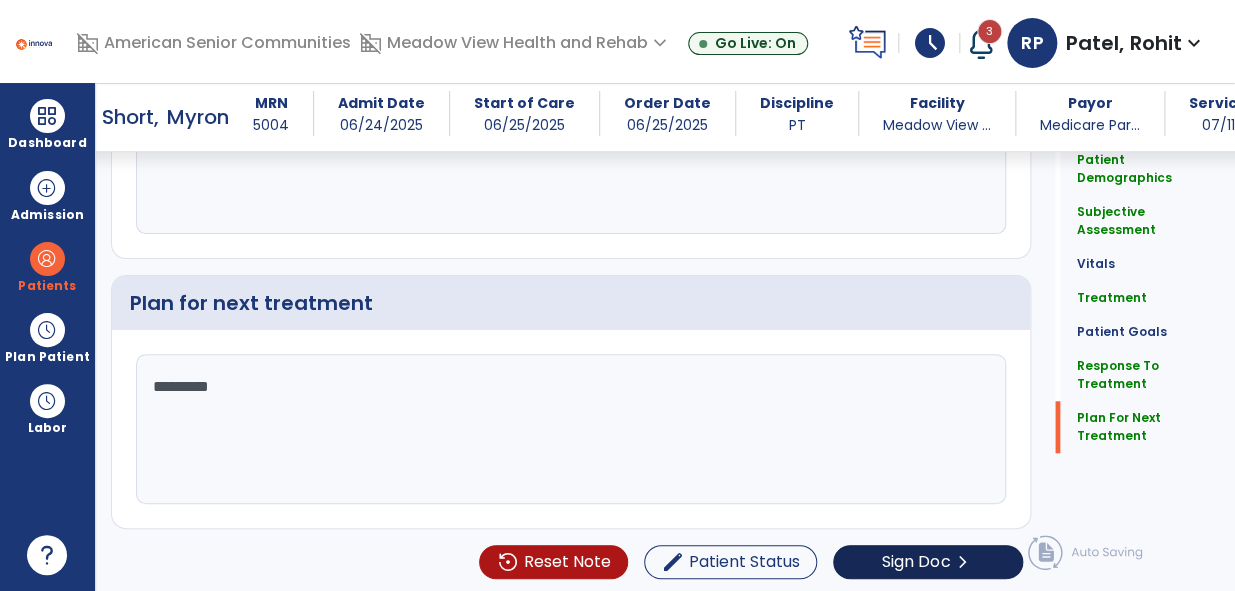 type on "********" 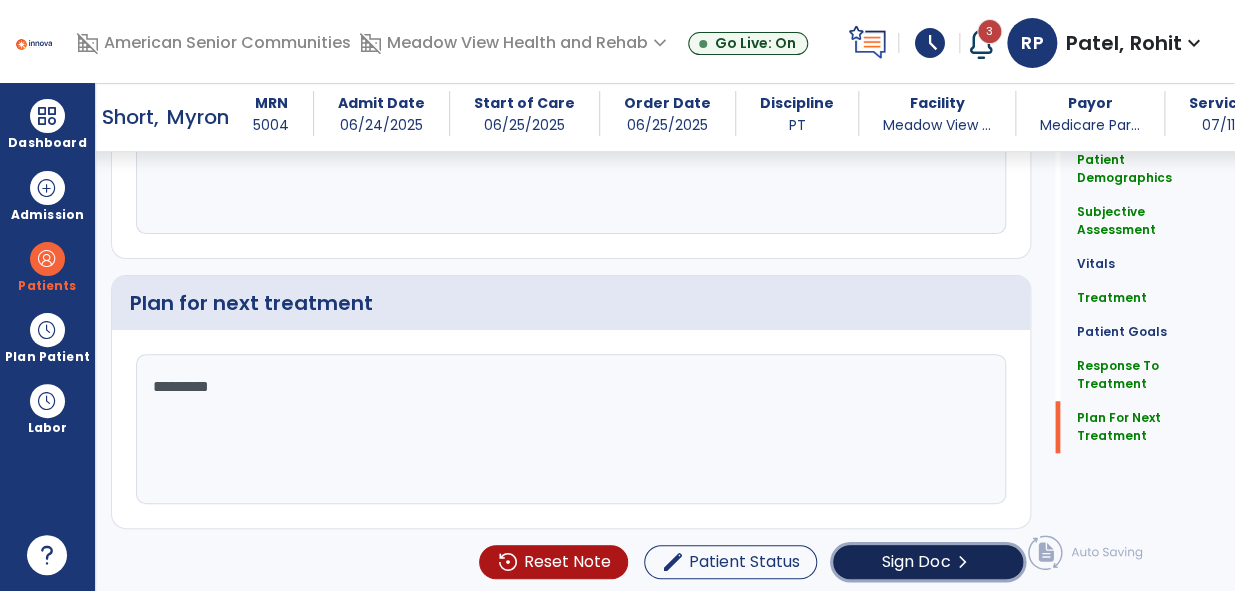 click on "Sign Doc" 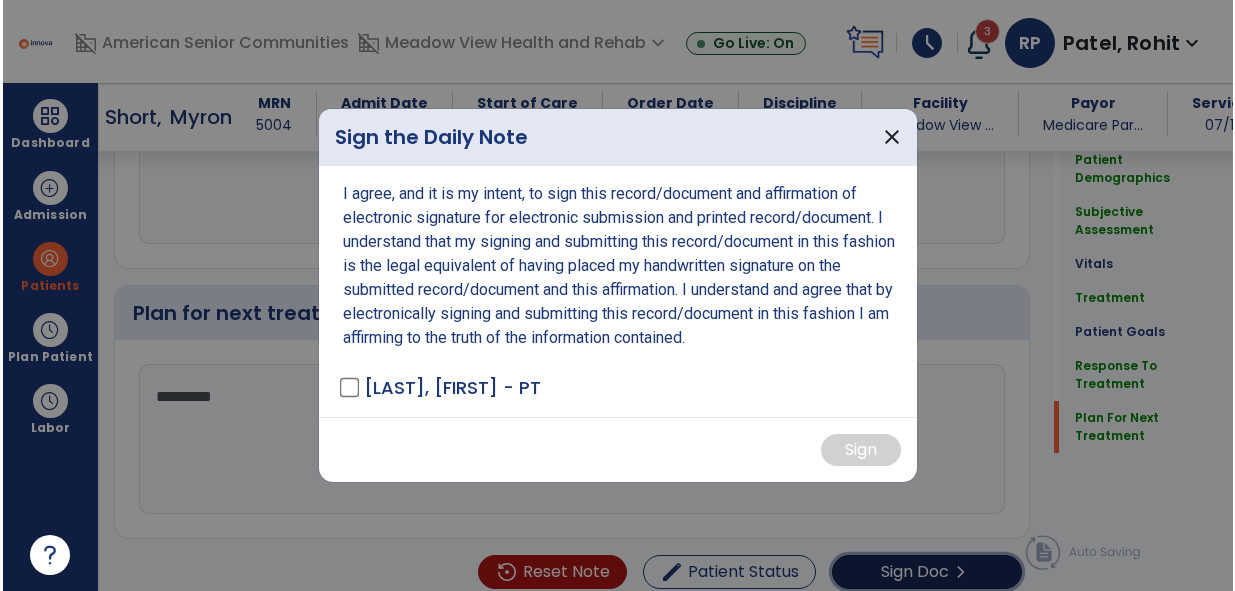 scroll, scrollTop: 3199, scrollLeft: 0, axis: vertical 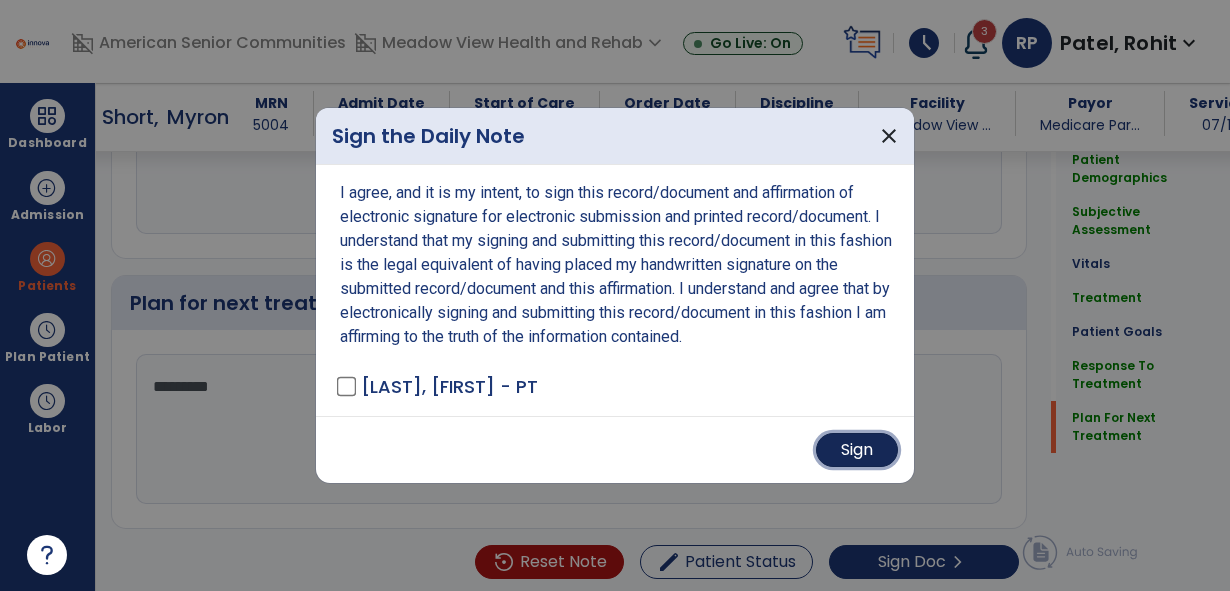 click on "Sign" at bounding box center [857, 450] 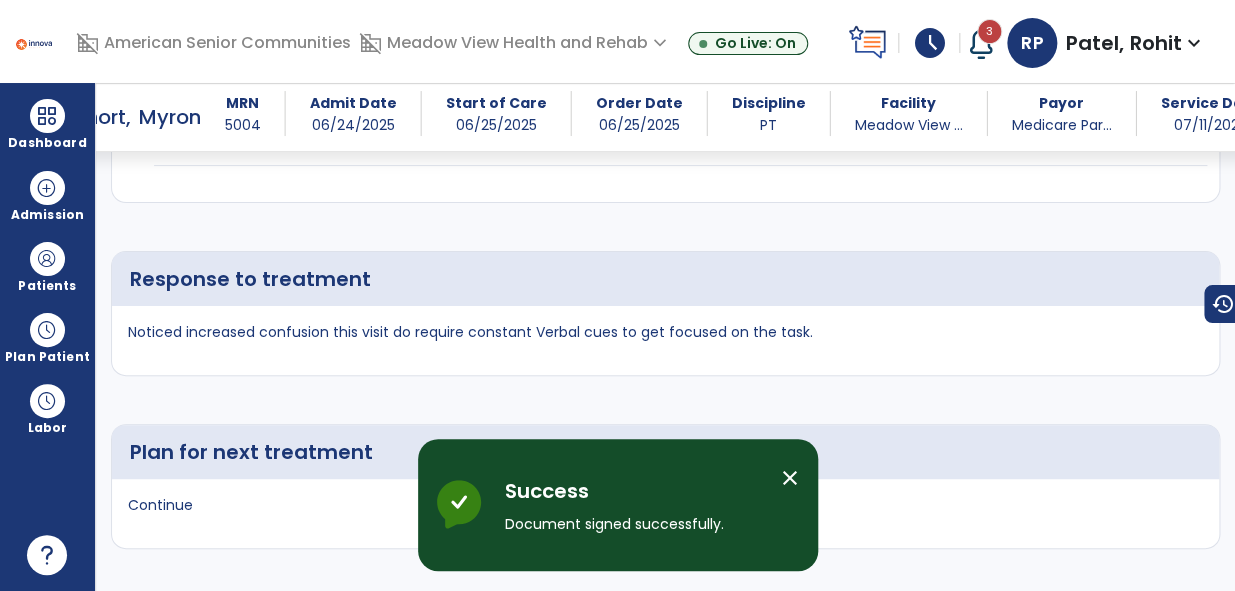 scroll, scrollTop: 4756, scrollLeft: 0, axis: vertical 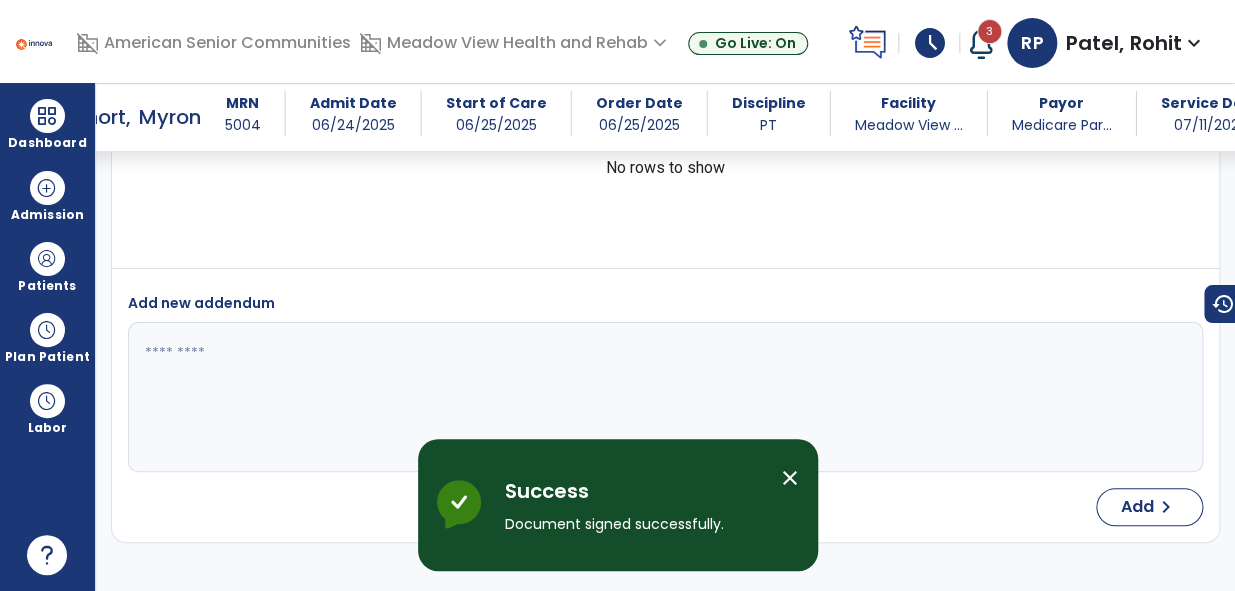click on "close" at bounding box center [790, 478] 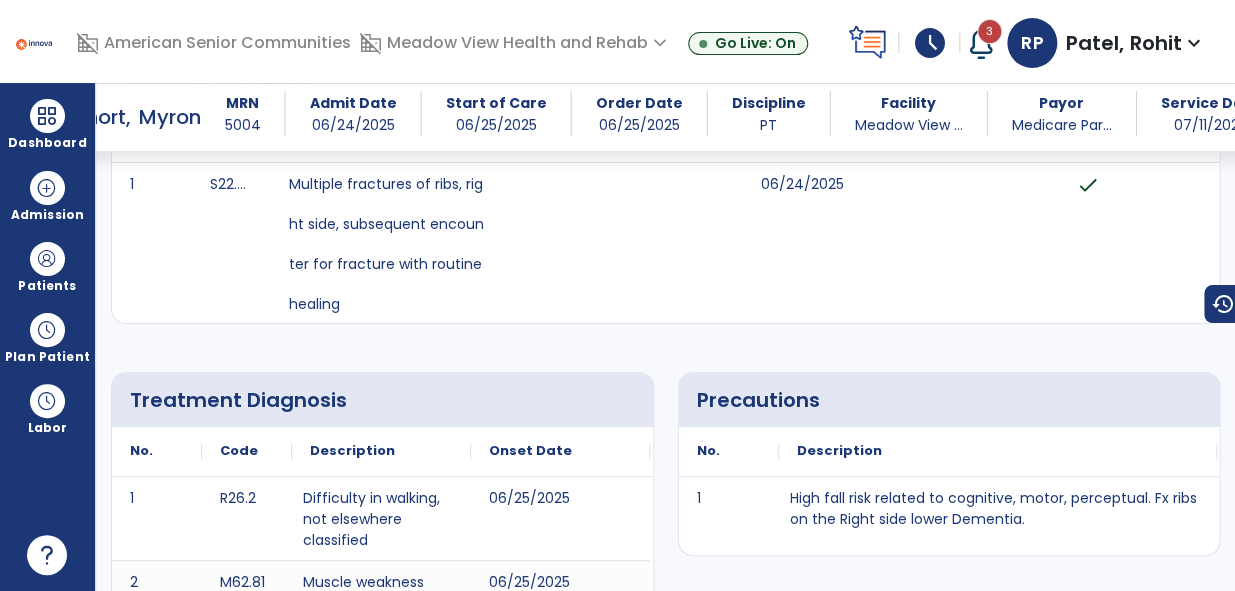 scroll, scrollTop: 0, scrollLeft: 0, axis: both 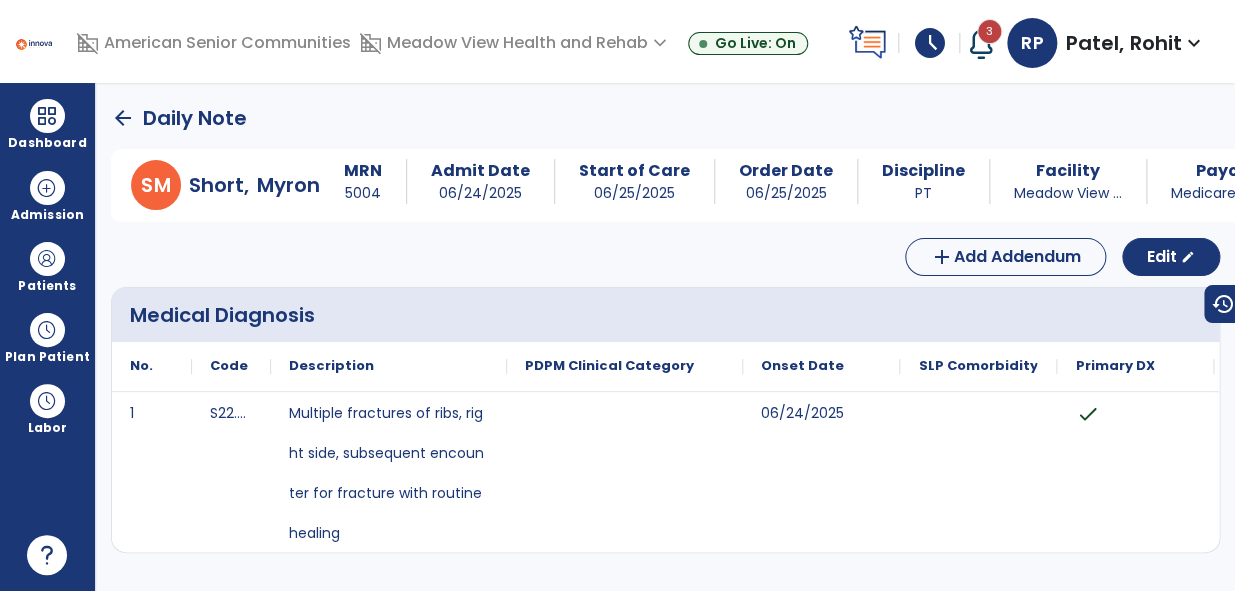 click on "arrow_back" 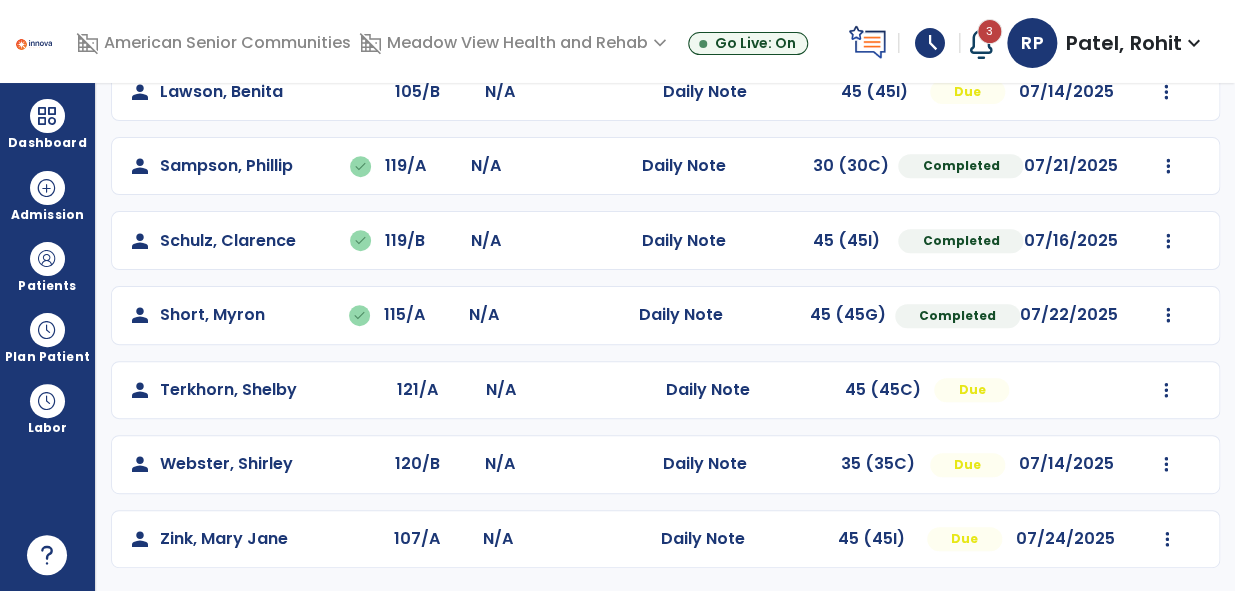 scroll, scrollTop: 297, scrollLeft: 0, axis: vertical 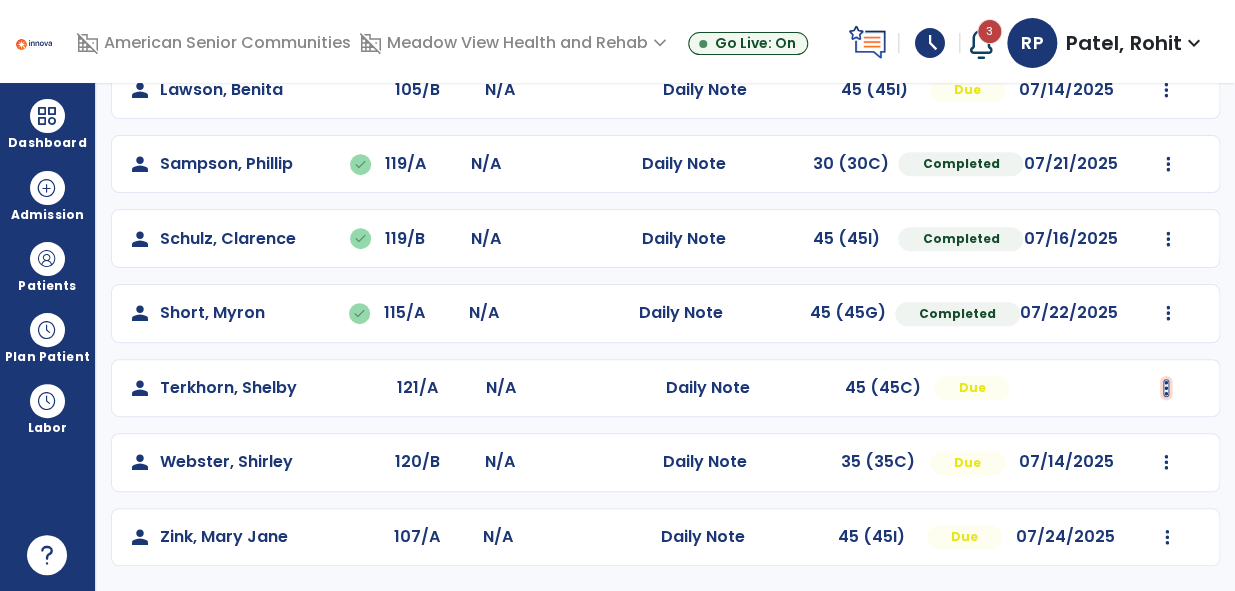 click at bounding box center [1168, 15] 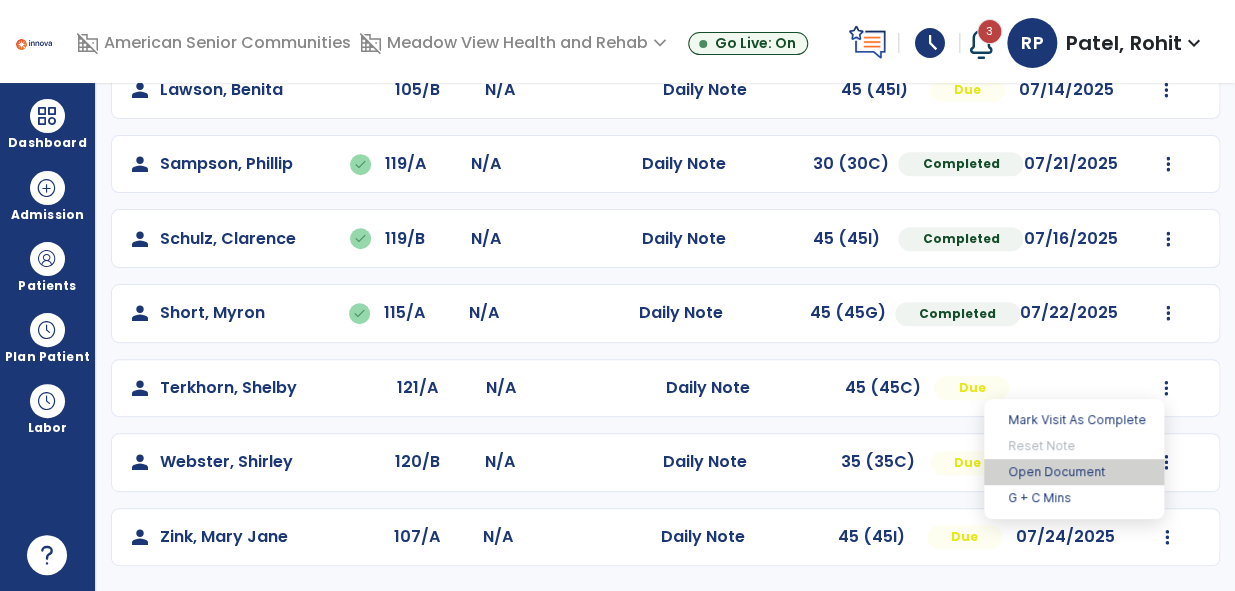 click on "Open Document" at bounding box center [1074, 472] 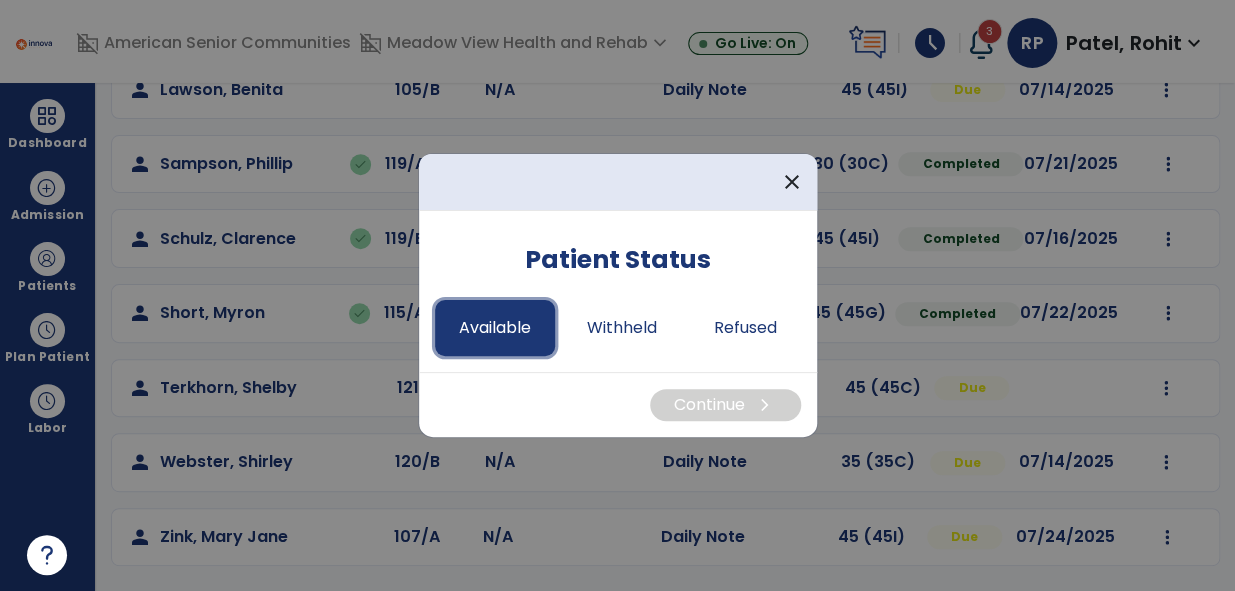 click on "Available" at bounding box center (495, 328) 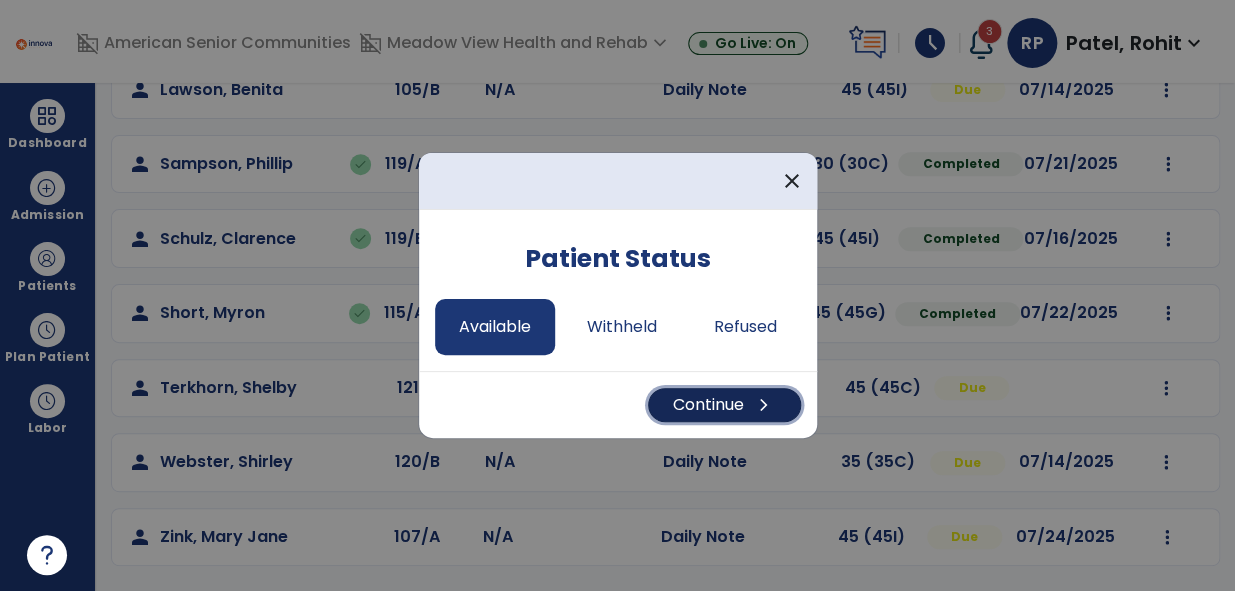 click on "Continue   chevron_right" at bounding box center [724, 405] 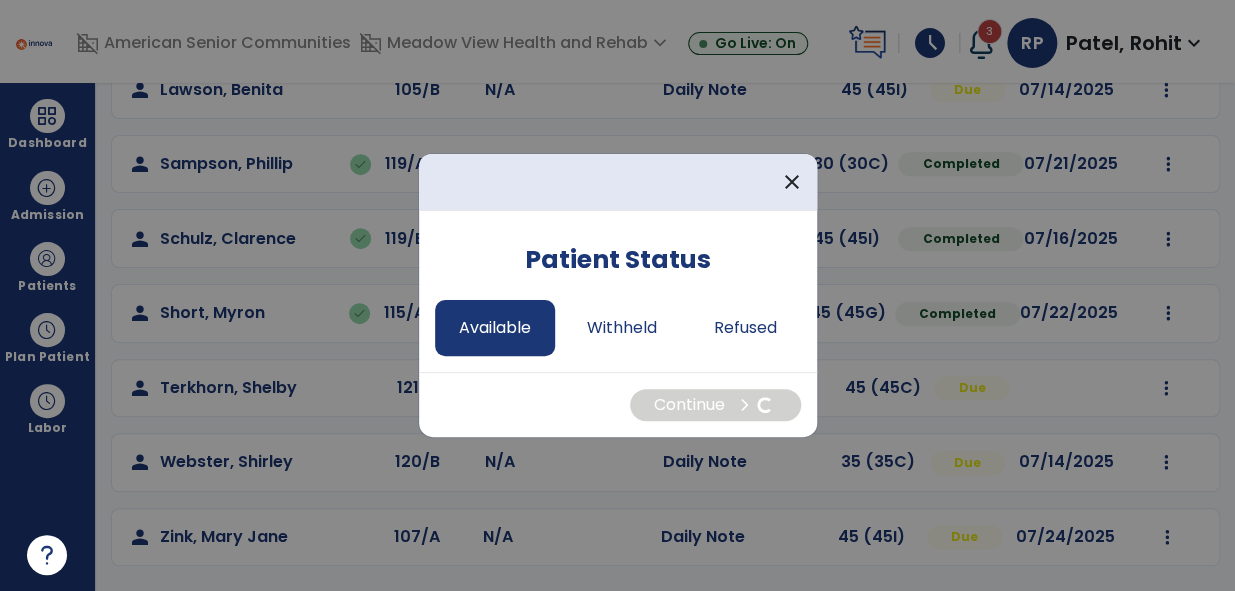 select on "*" 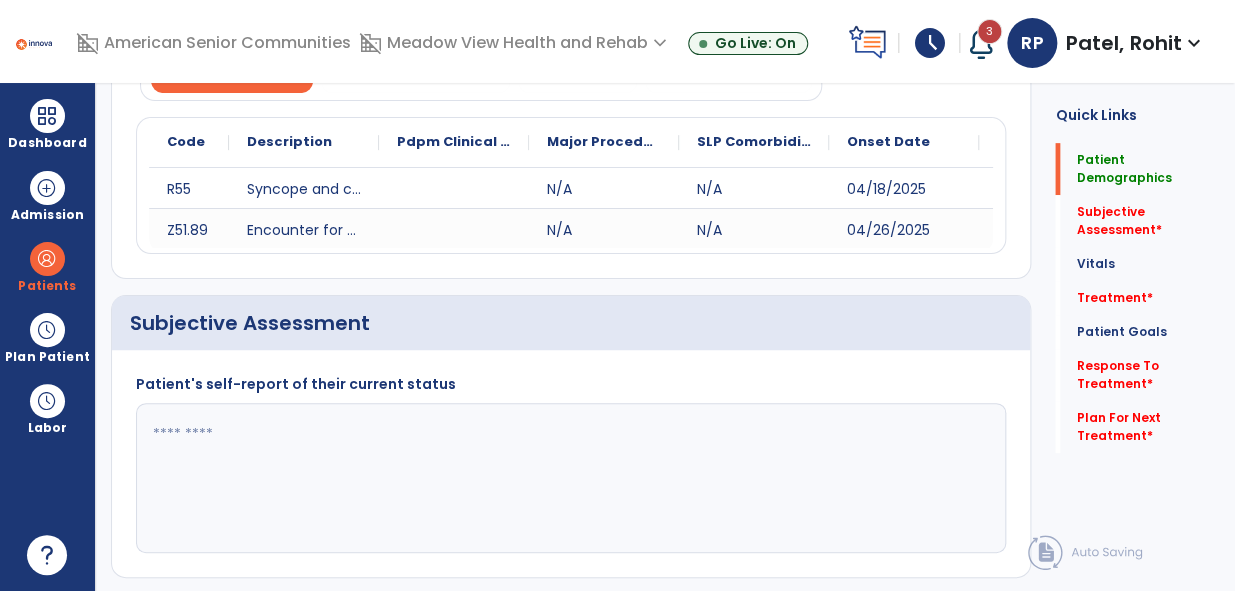 scroll, scrollTop: 0, scrollLeft: 0, axis: both 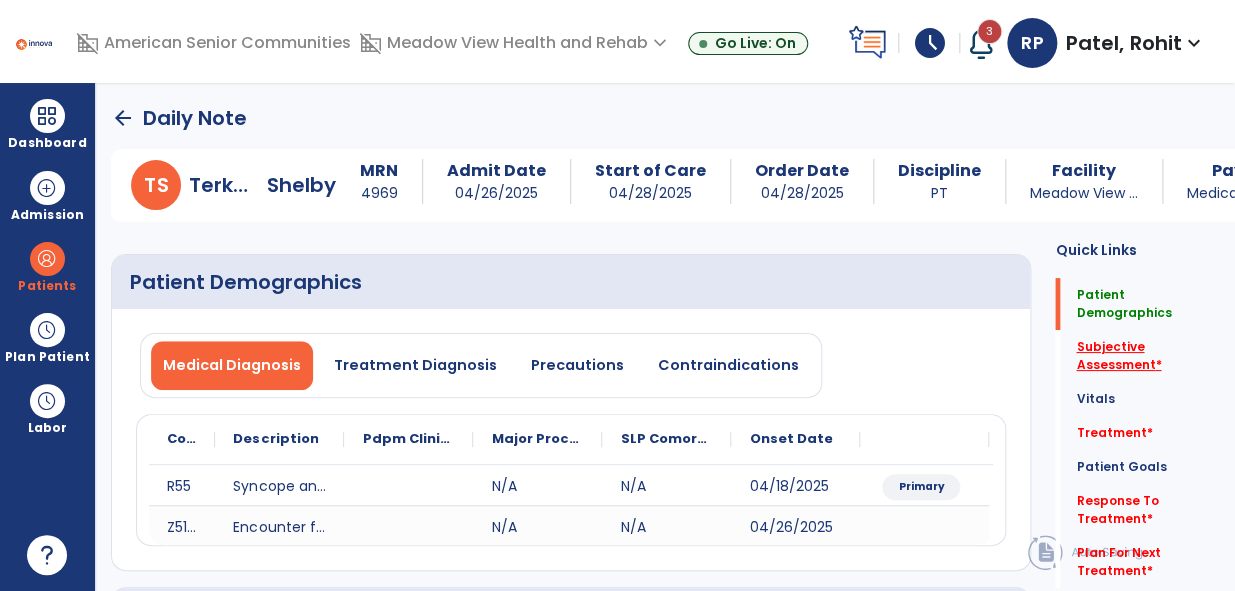 click on "Subjective Assessment   *" 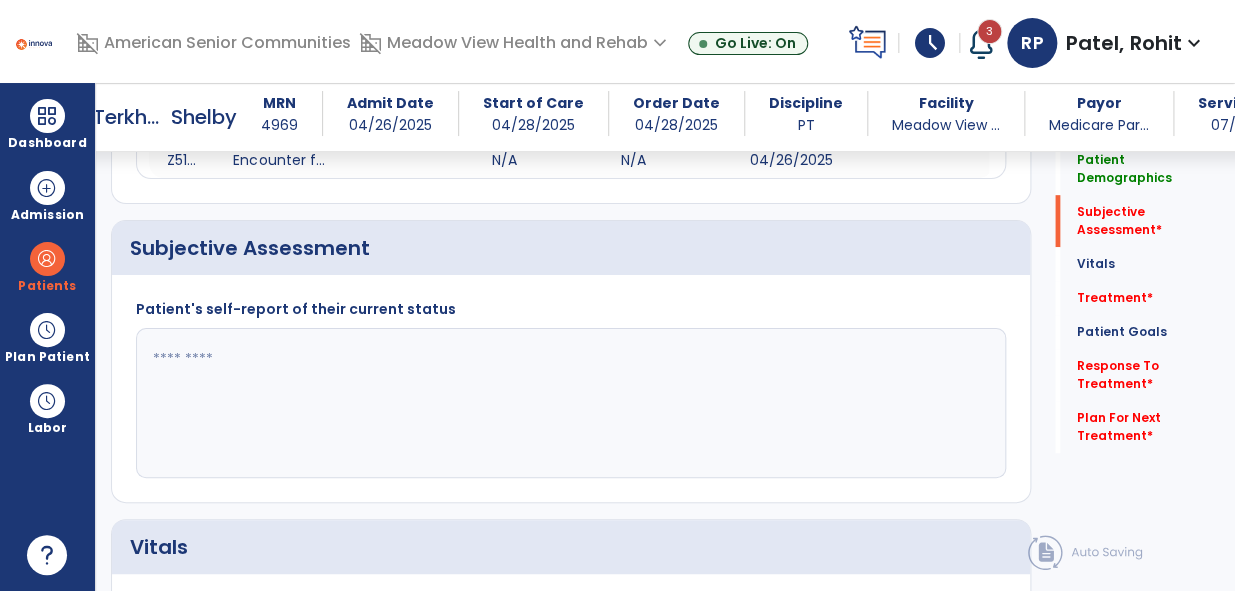 scroll, scrollTop: 390, scrollLeft: 0, axis: vertical 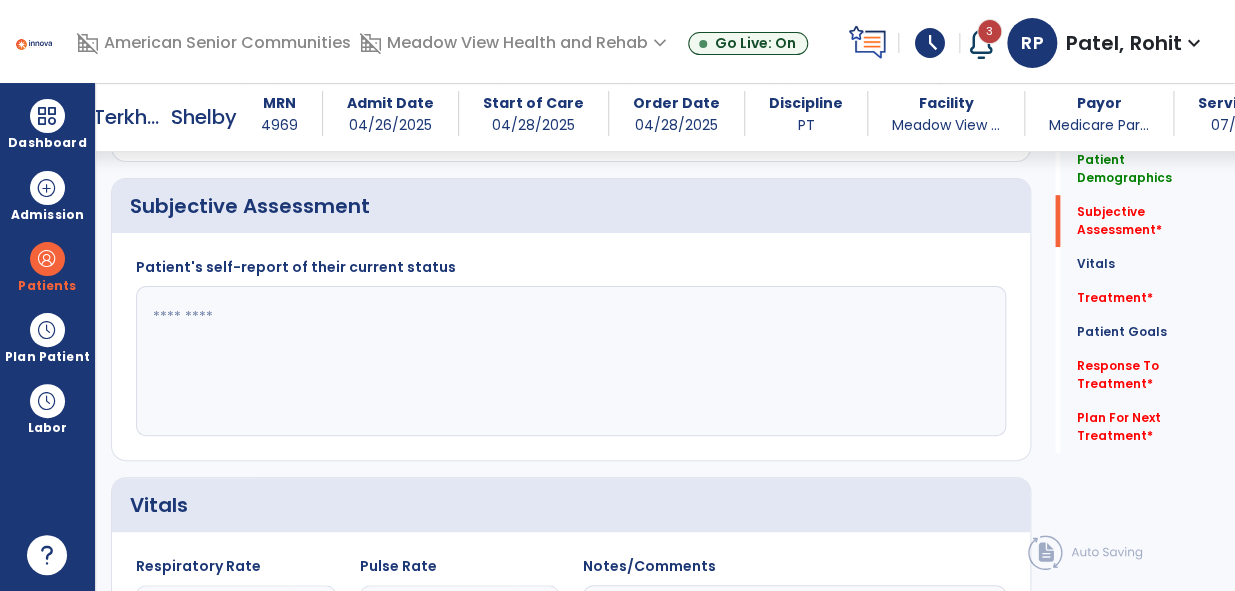 click 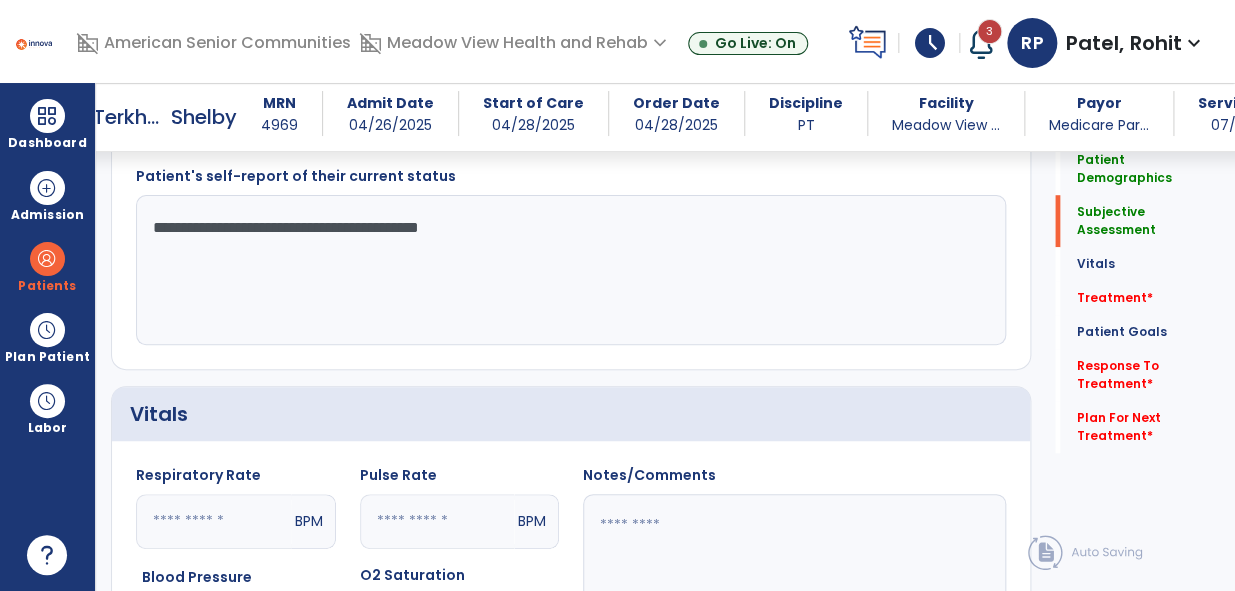 scroll, scrollTop: 390, scrollLeft: 0, axis: vertical 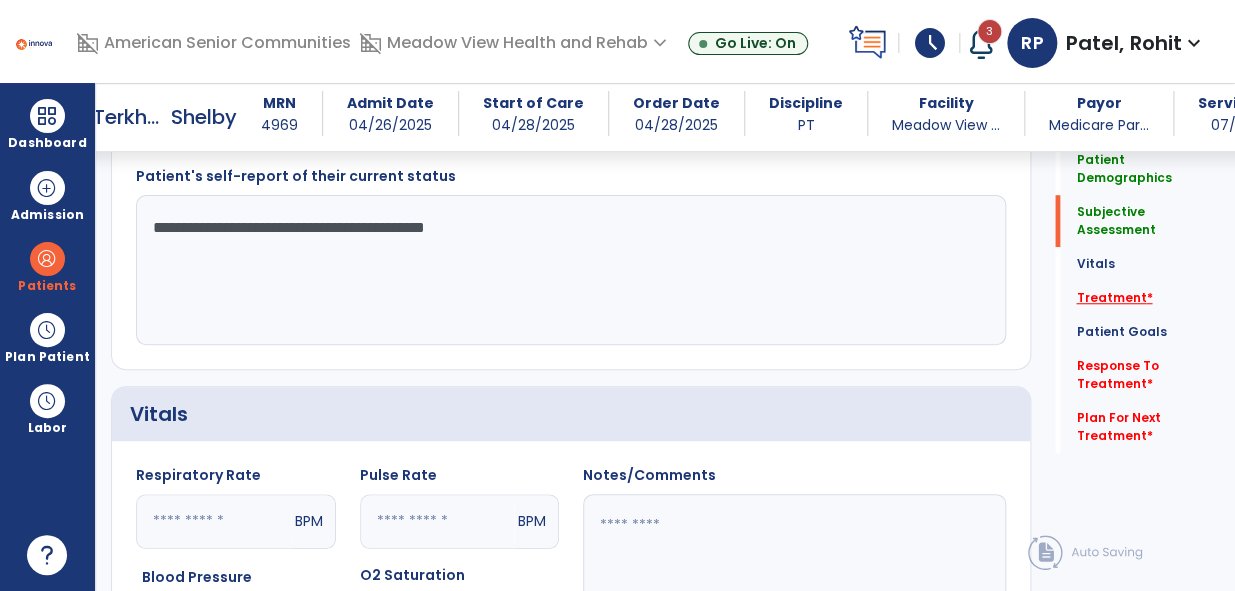 type on "**********" 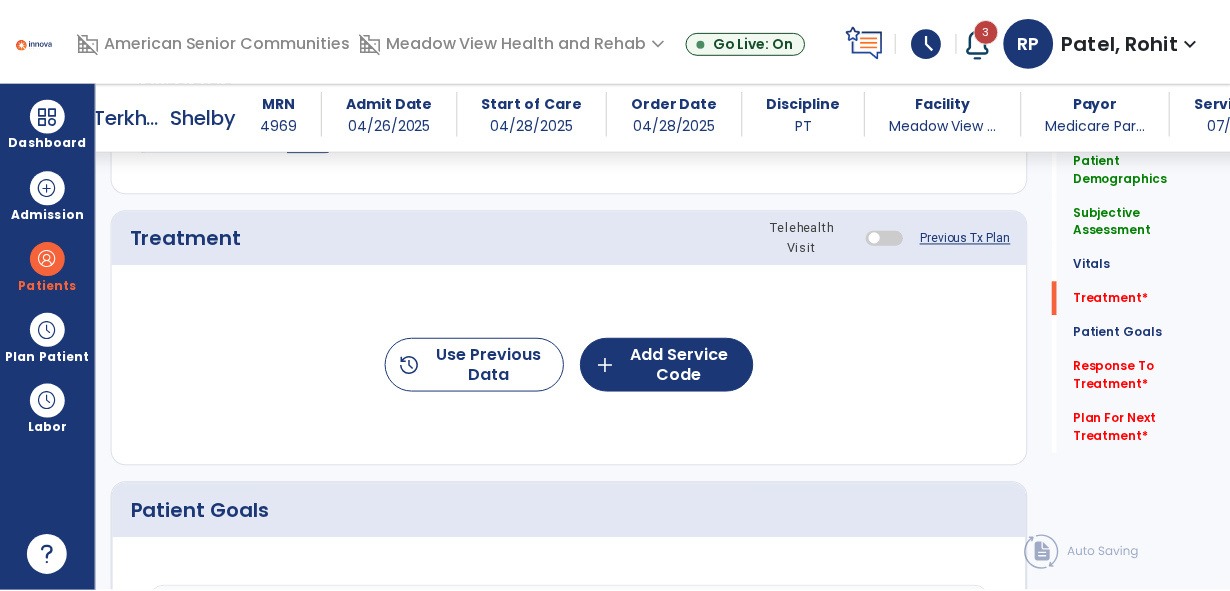 scroll, scrollTop: 1087, scrollLeft: 0, axis: vertical 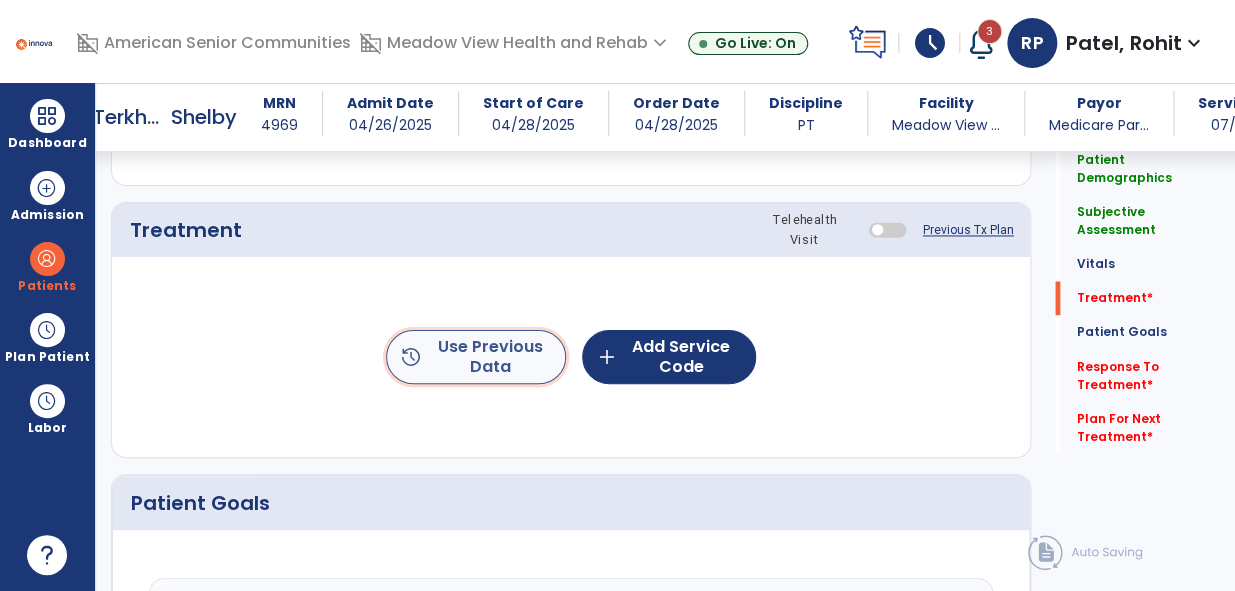 click on "history  Use Previous Data" 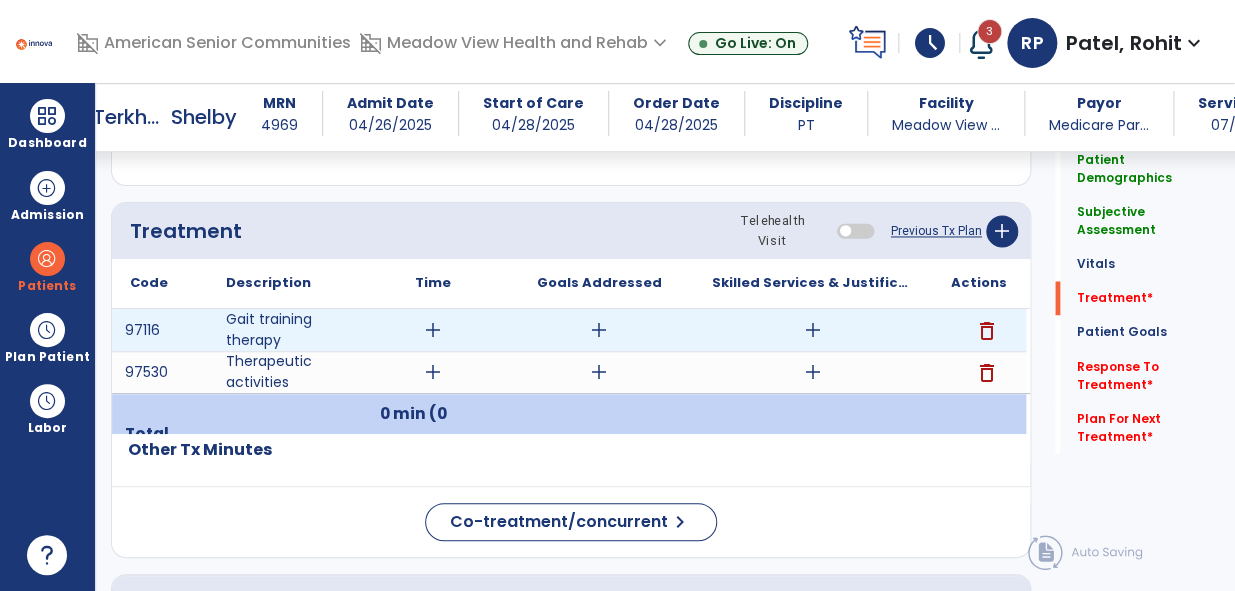 click on "add" at bounding box center (433, 330) 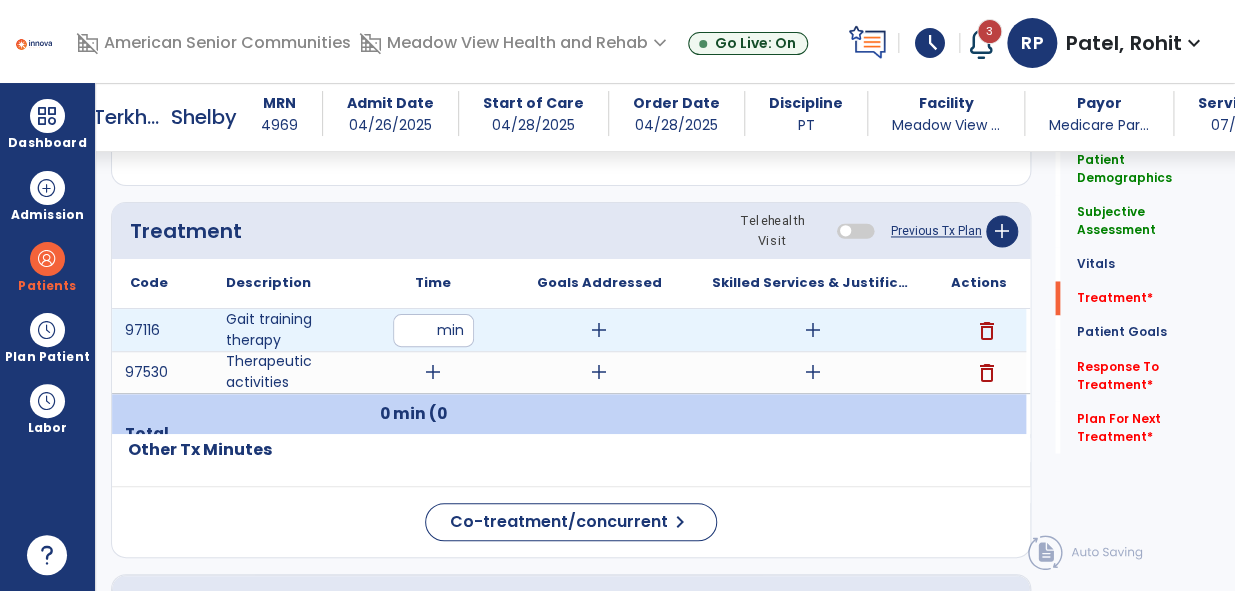 type on "**" 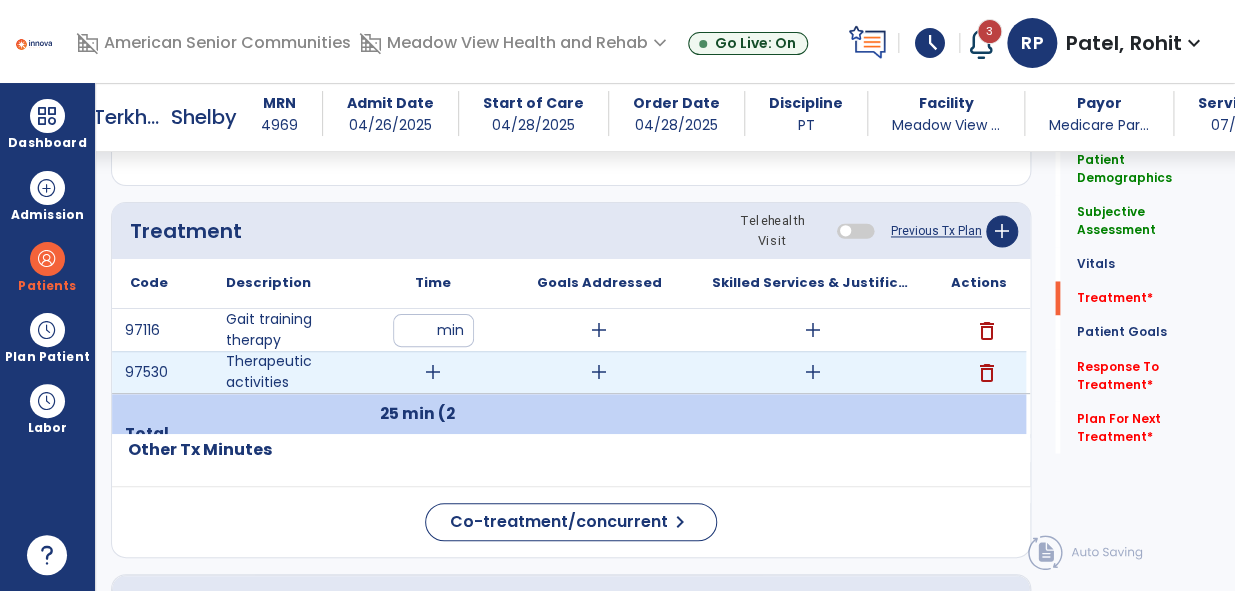 click on "add" at bounding box center [433, 372] 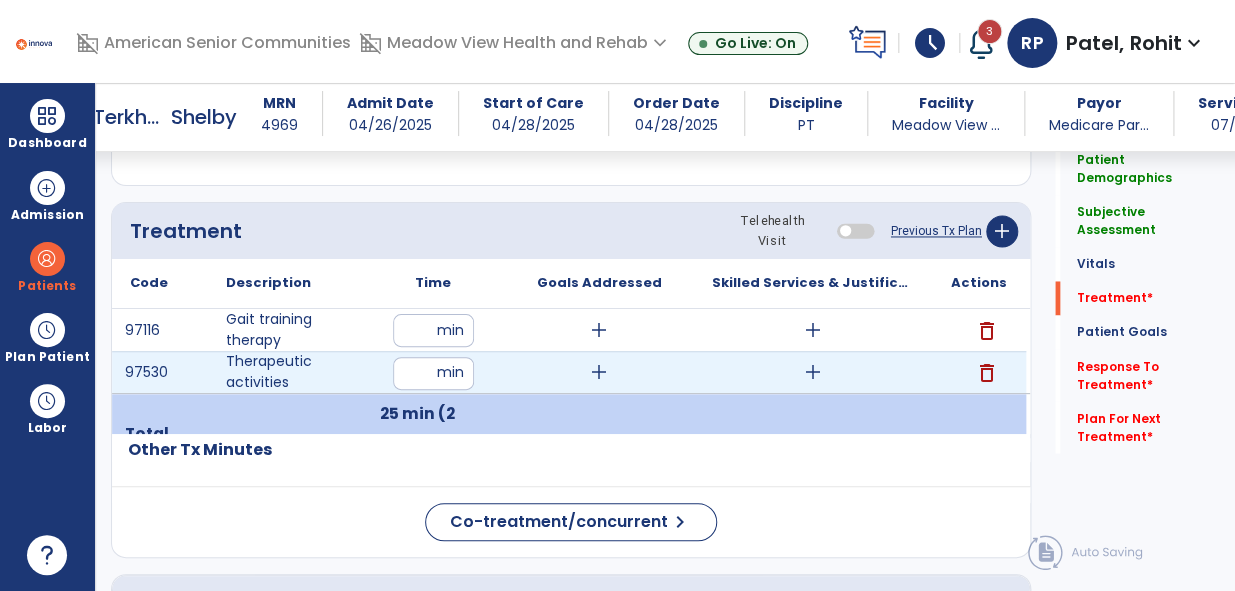 type on "**" 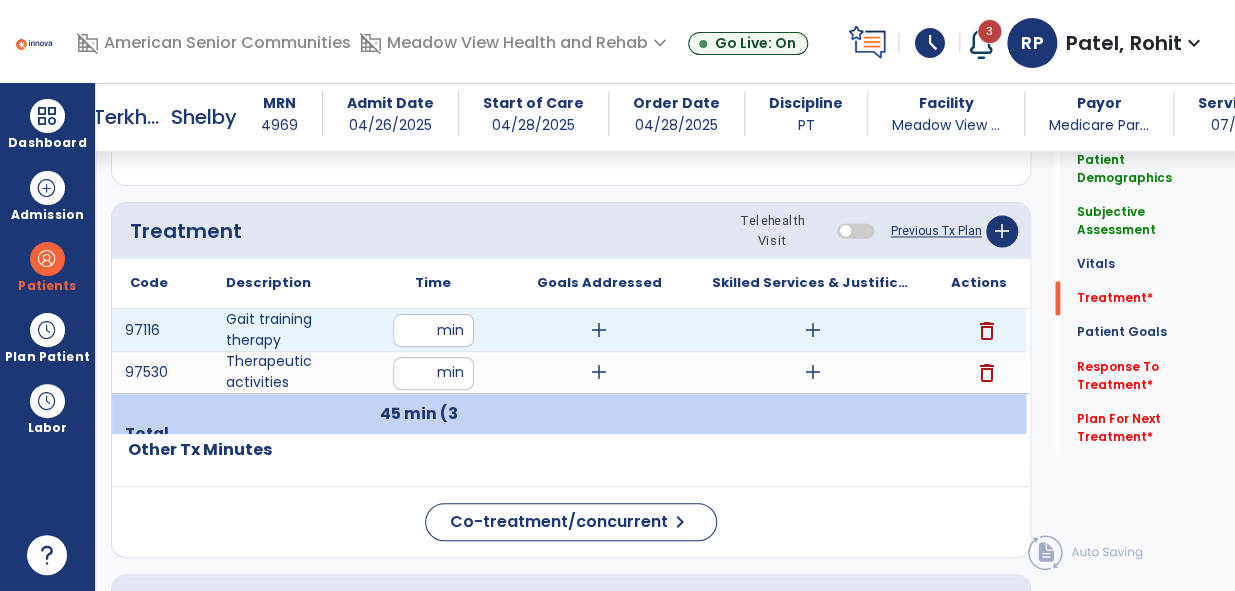 click on "add" at bounding box center (813, 330) 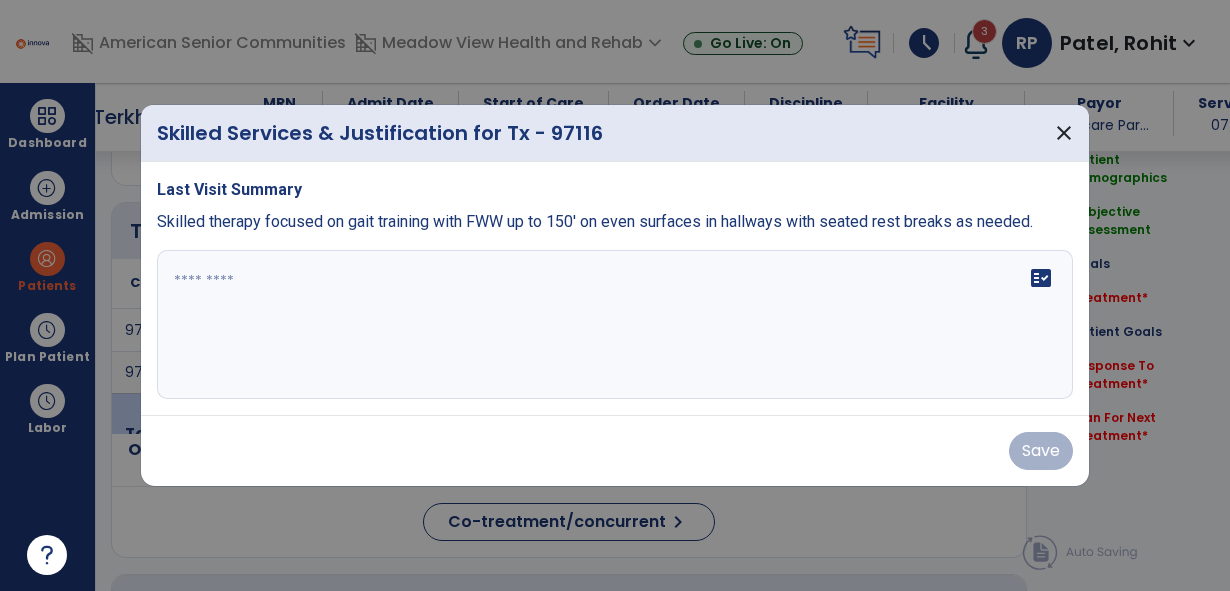 scroll, scrollTop: 1087, scrollLeft: 0, axis: vertical 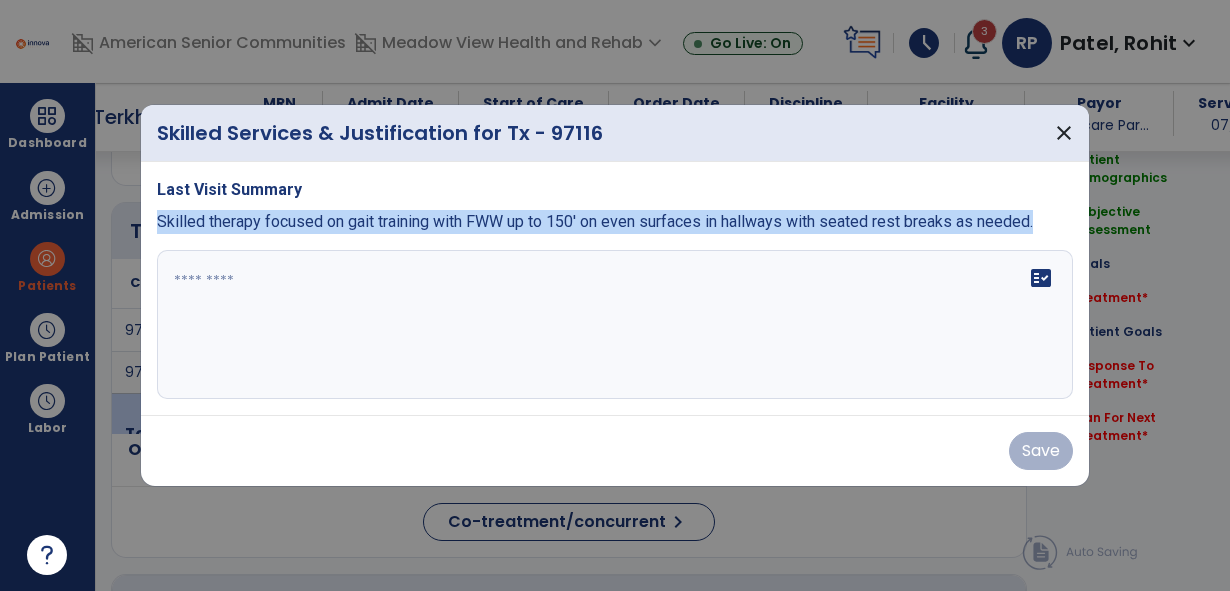 drag, startPoint x: 1034, startPoint y: 215, endPoint x: 143, endPoint y: 219, distance: 891.009 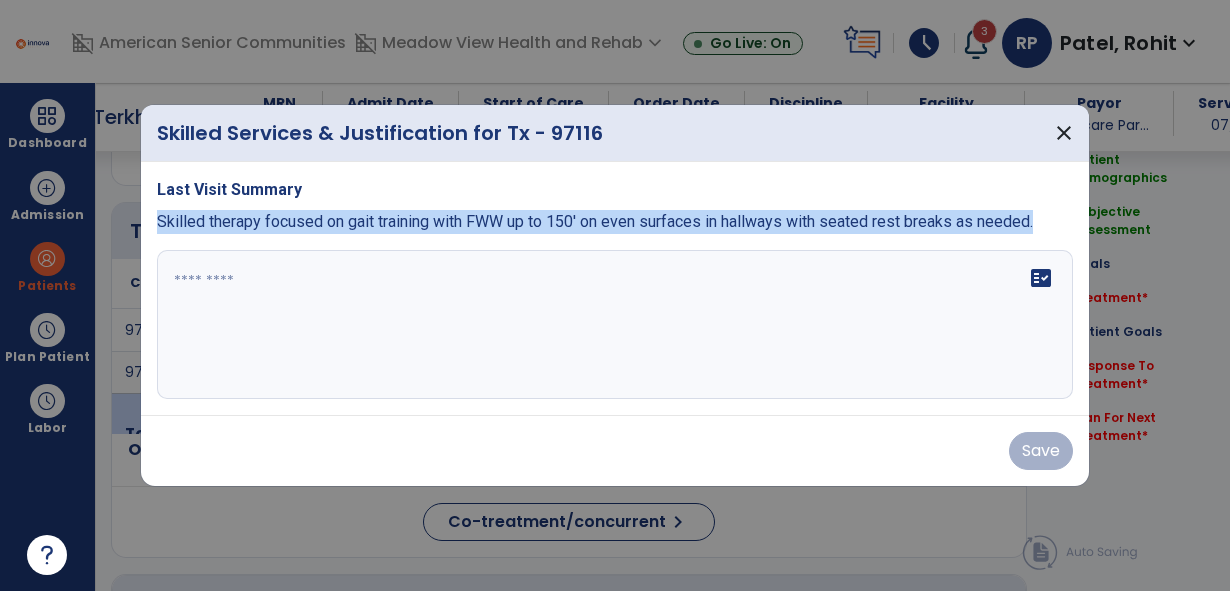 click on "Last Visit Summary Skilled therapy focused on gait training with FWW up to 150' on even surfaces in hallways with seated rest breaks as needed. fact_check" at bounding box center (615, 289) 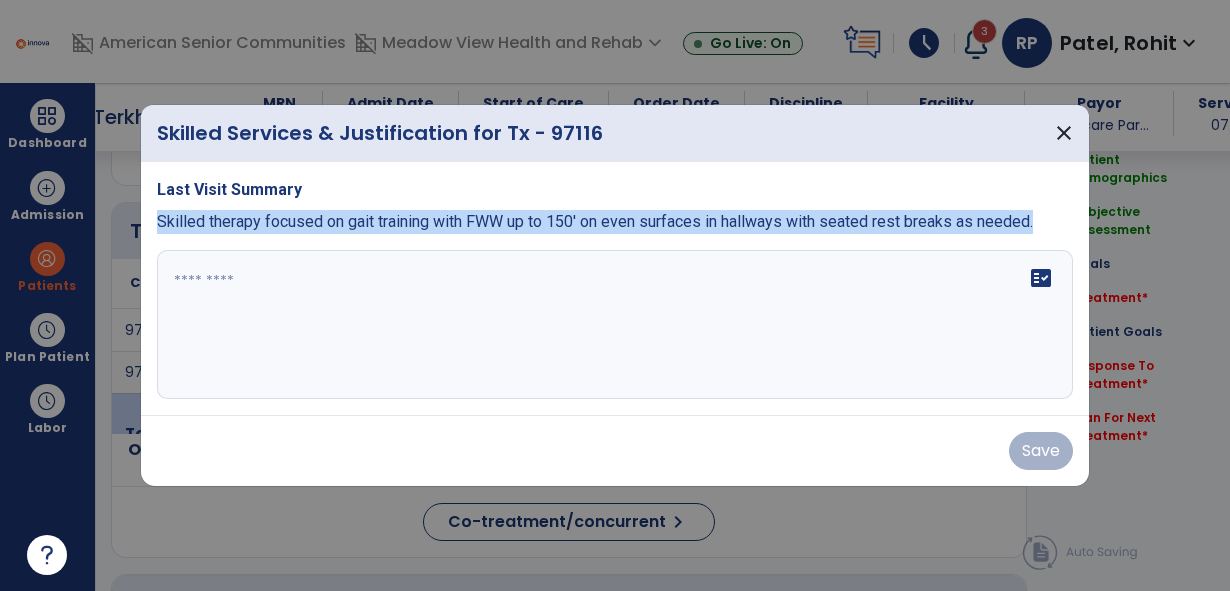 copy on "Skilled therapy focused on gait training with FWW up to 150' on even surfaces in hallways with seated rest breaks as needed." 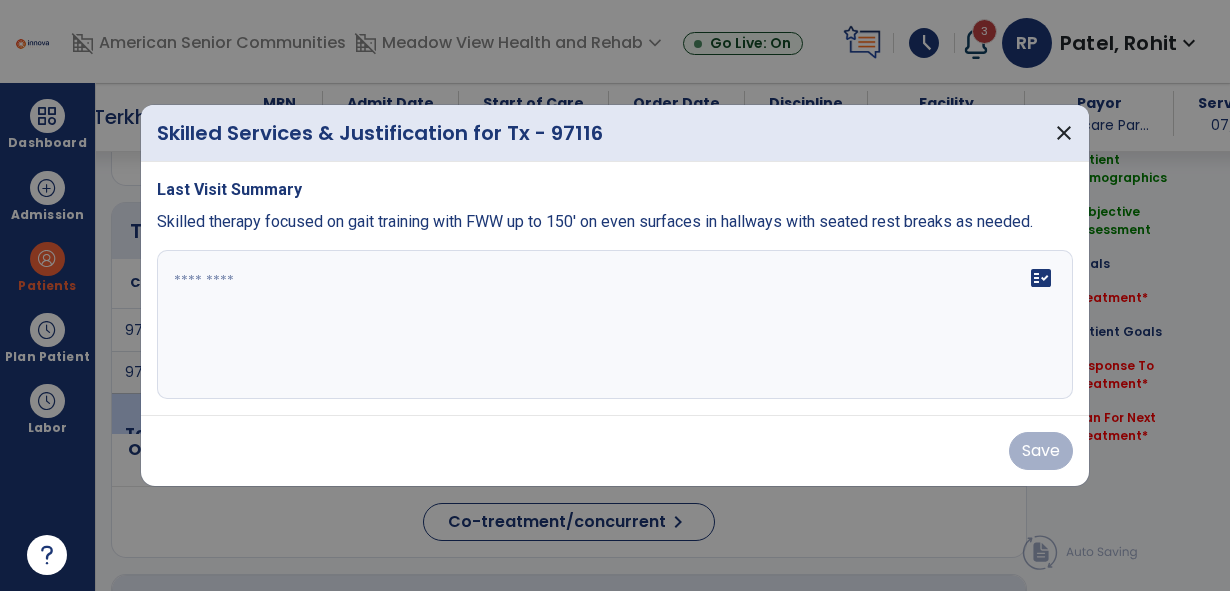 click at bounding box center (615, 325) 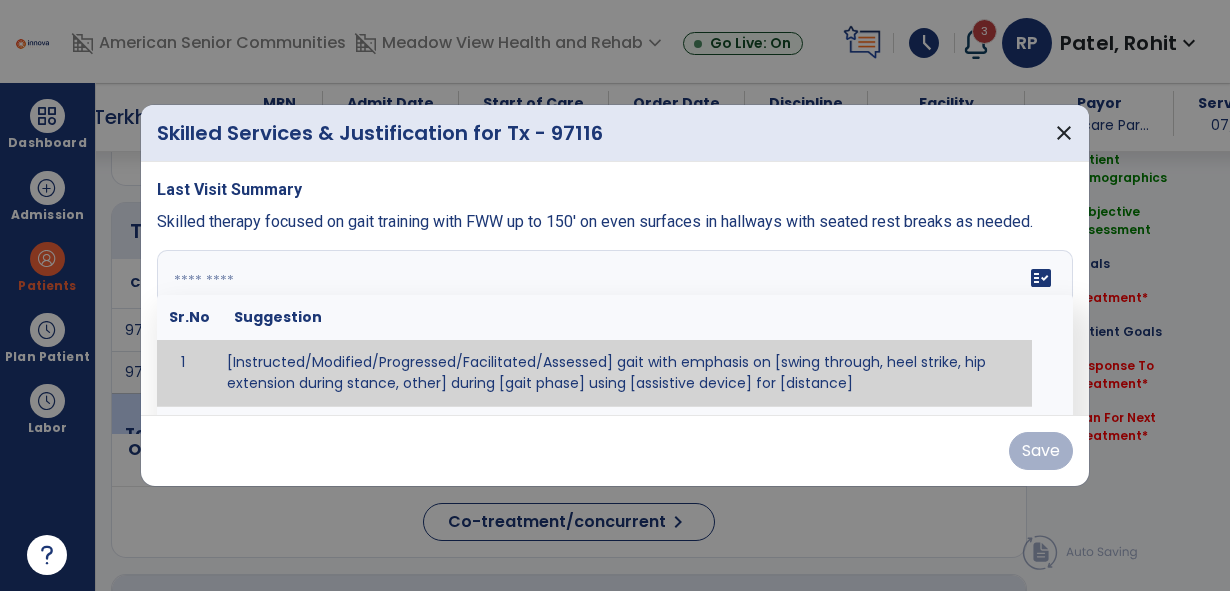 paste on "**********" 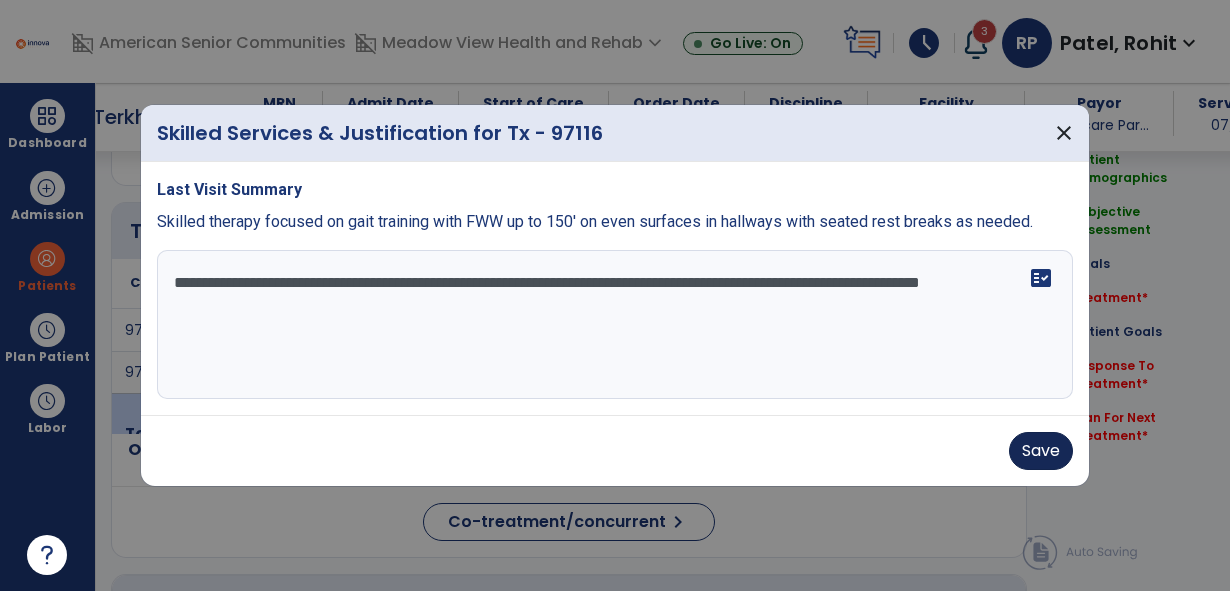 type on "**********" 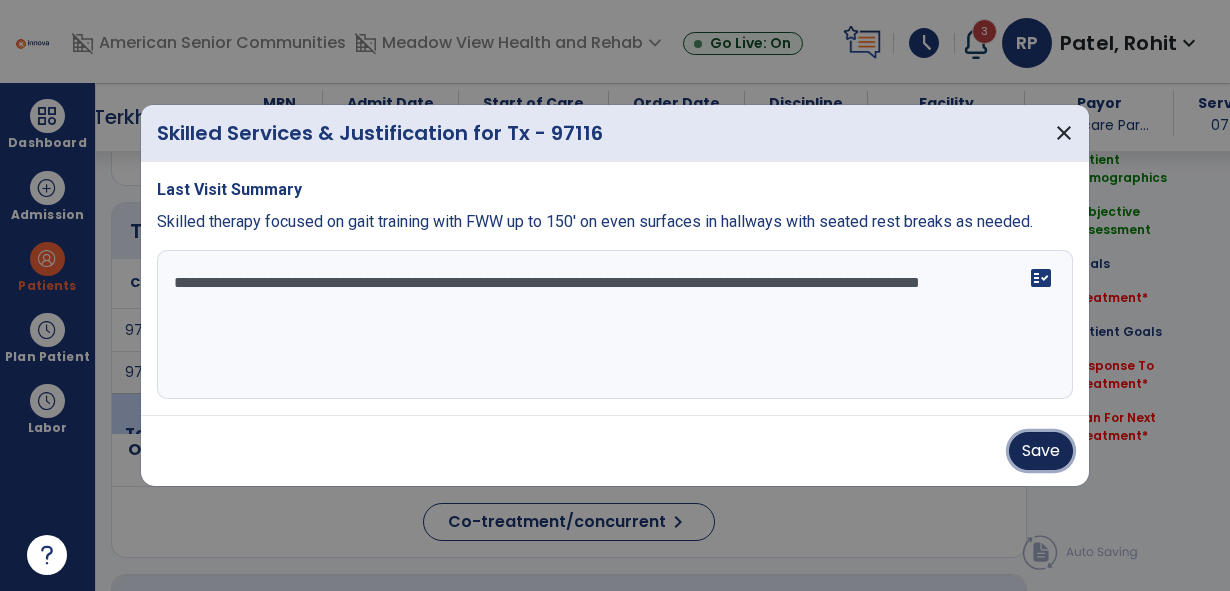 click on "Save" at bounding box center [1041, 451] 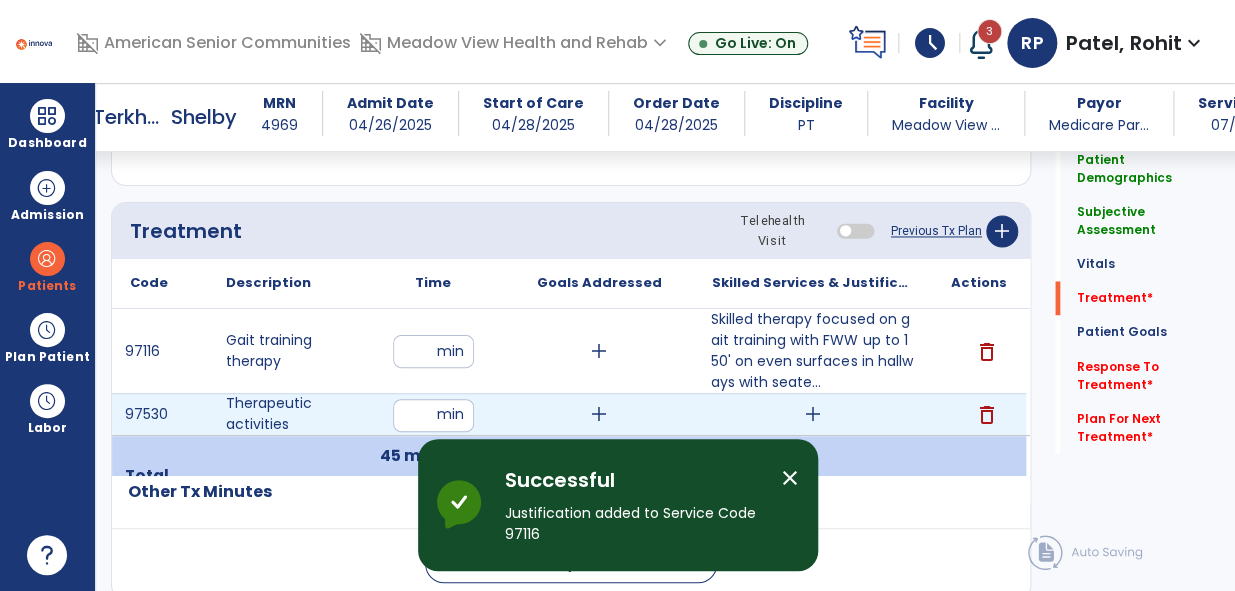 click on "add" at bounding box center (813, 414) 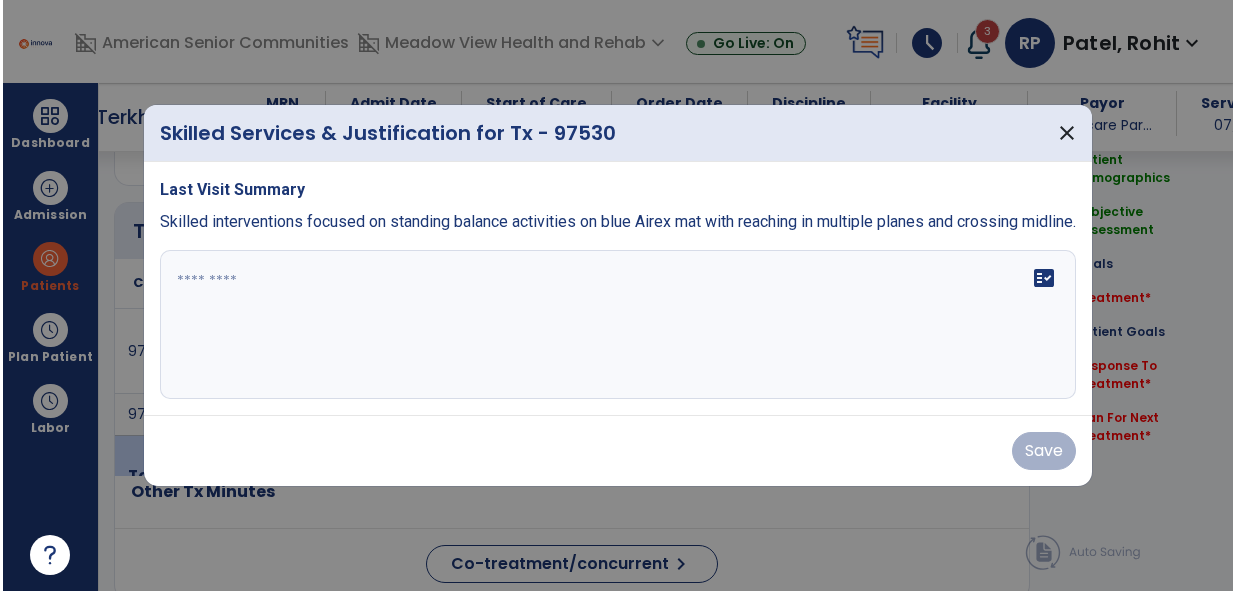 scroll, scrollTop: 1087, scrollLeft: 0, axis: vertical 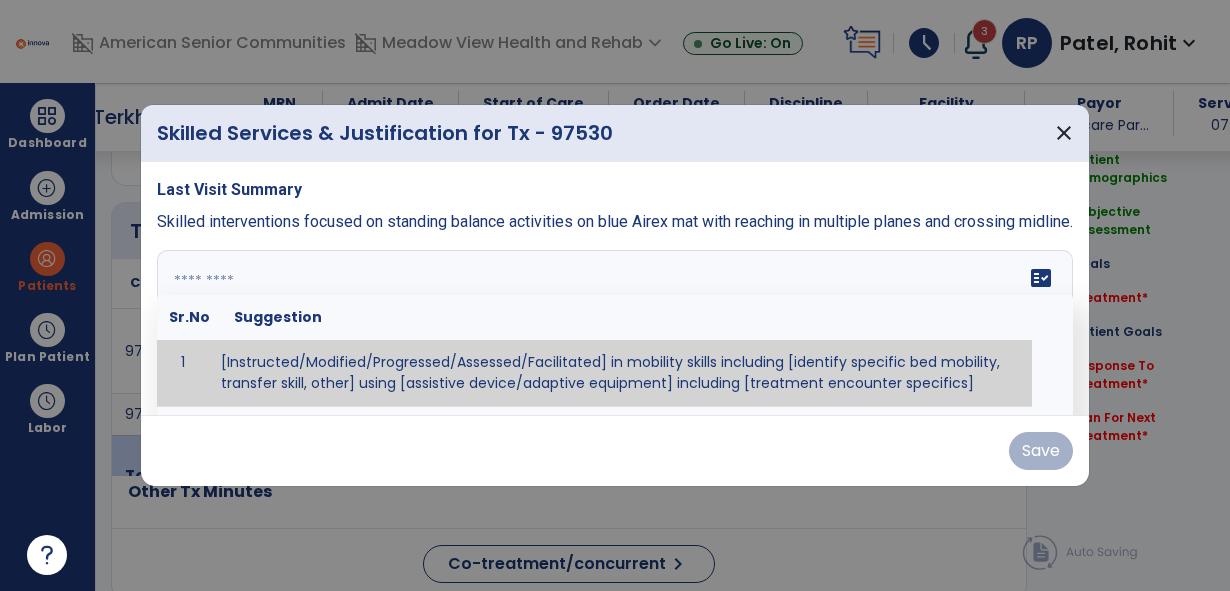 click at bounding box center [615, 325] 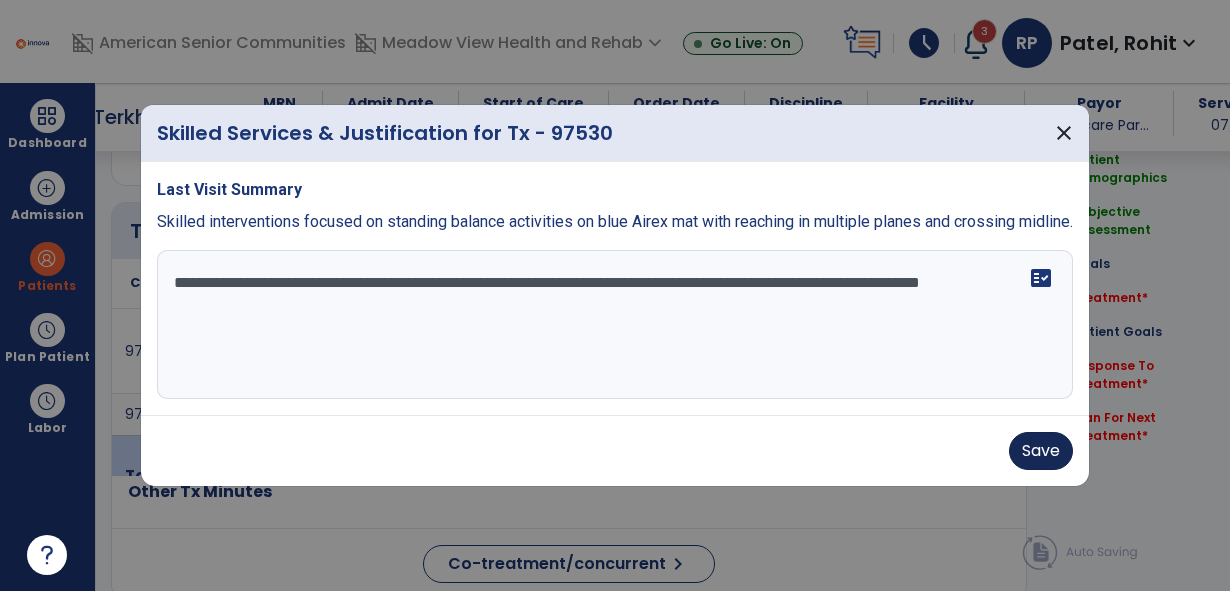 type on "**********" 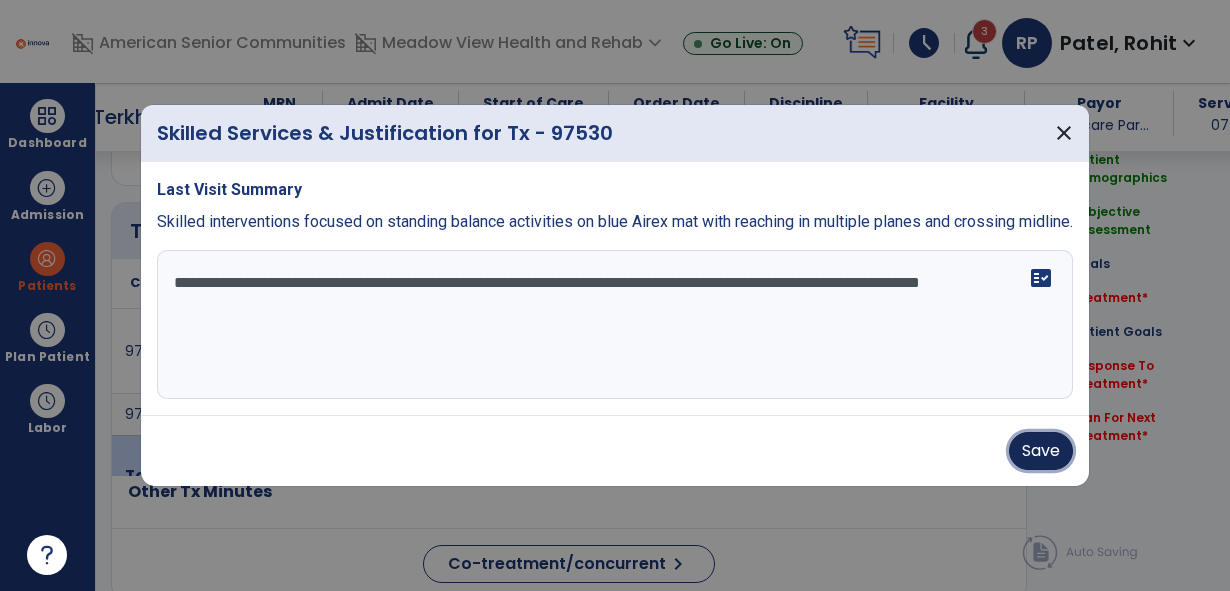 click on "Save" at bounding box center [1041, 451] 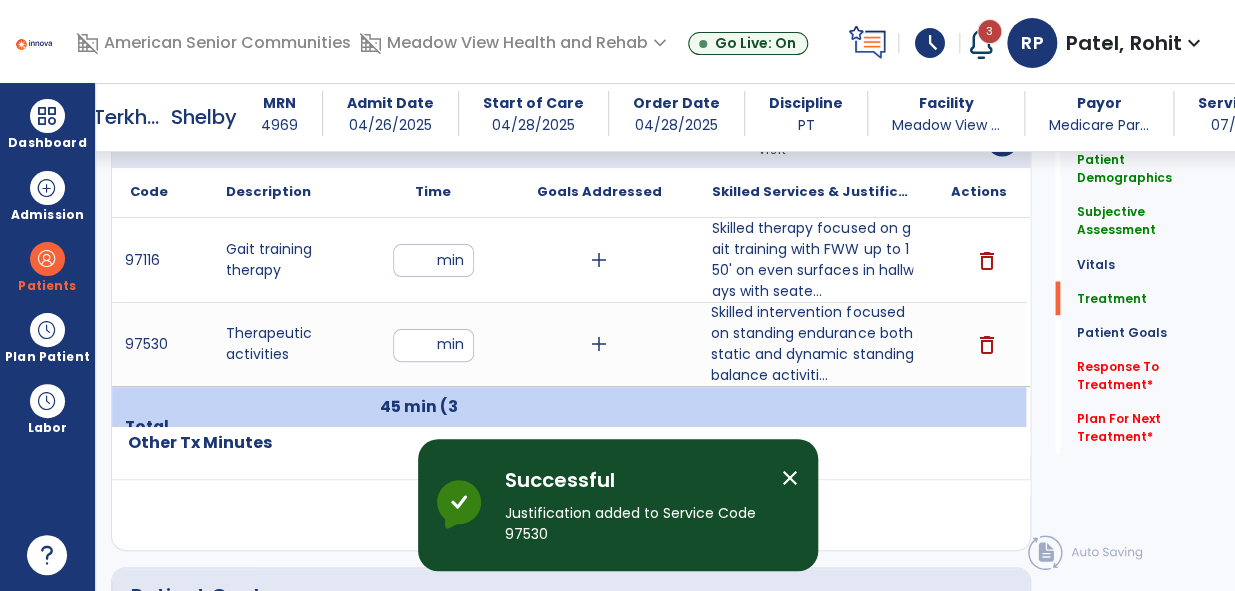 click on "close" at bounding box center (790, 478) 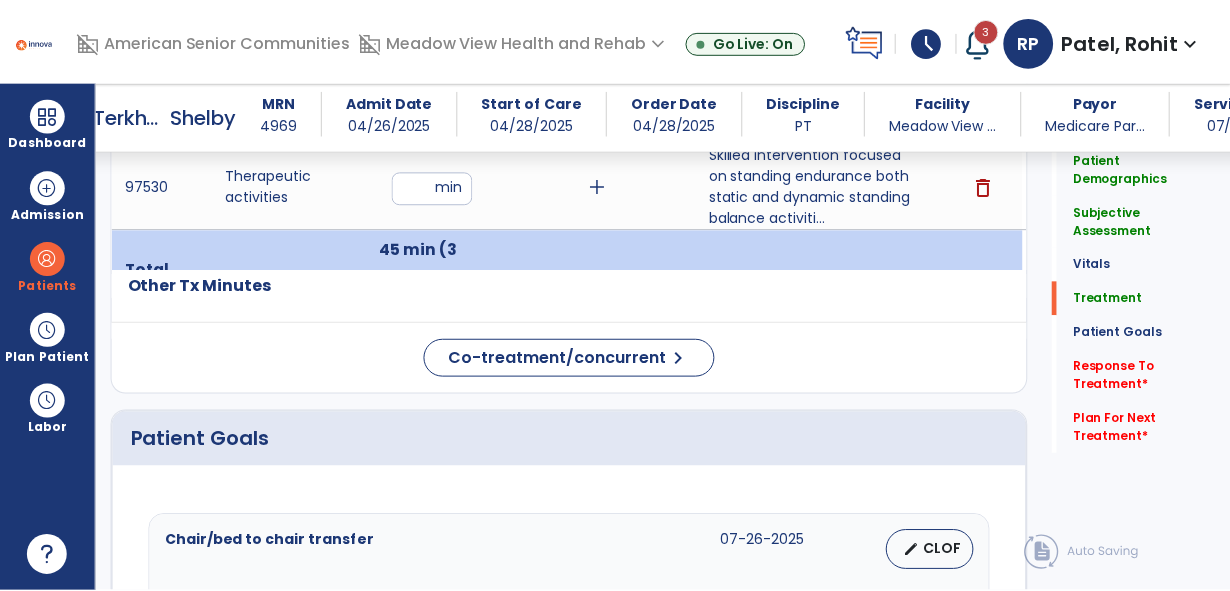 scroll, scrollTop: 1360, scrollLeft: 0, axis: vertical 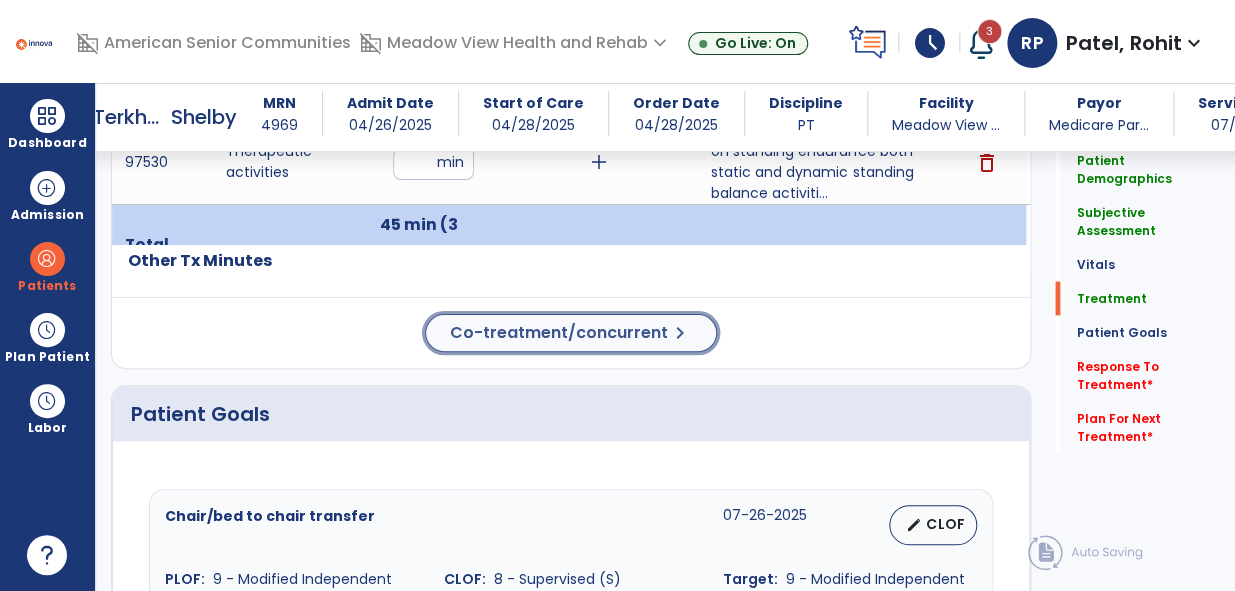 click on "Co-treatment/concurrent" 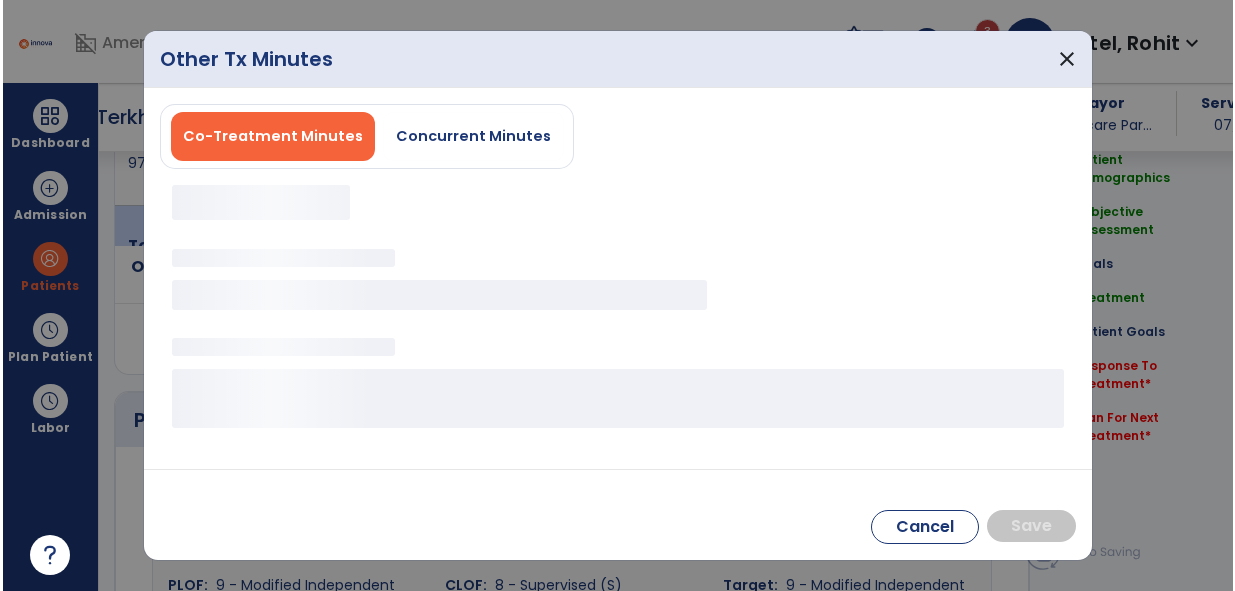 scroll, scrollTop: 1360, scrollLeft: 0, axis: vertical 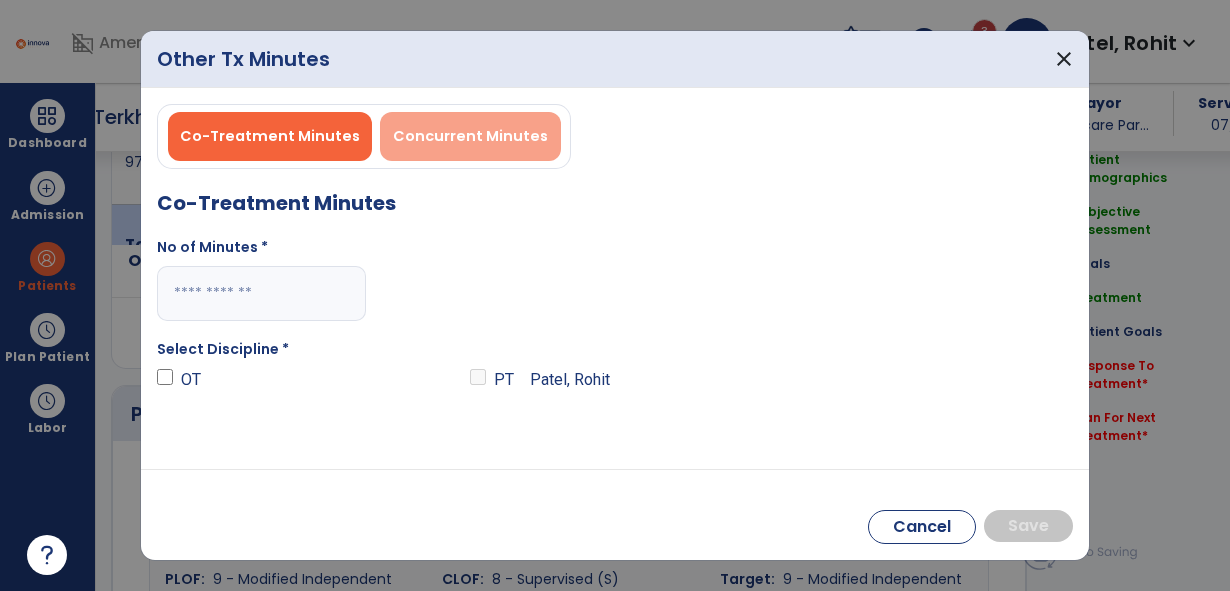 click on "Concurrent Minutes" at bounding box center (470, 136) 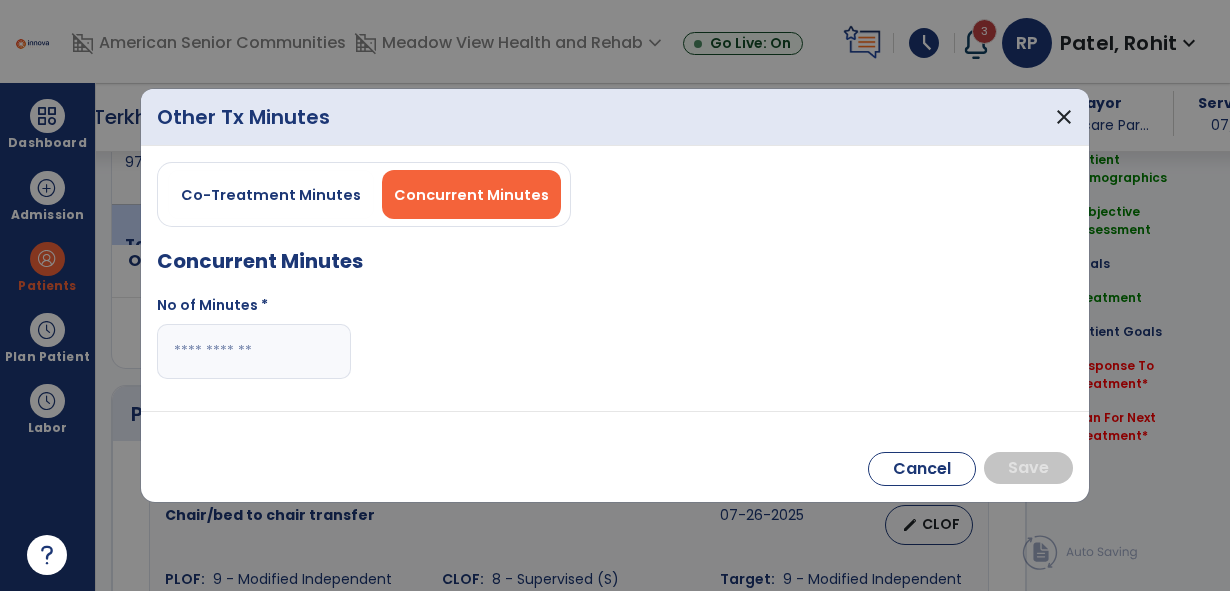 click at bounding box center (254, 351) 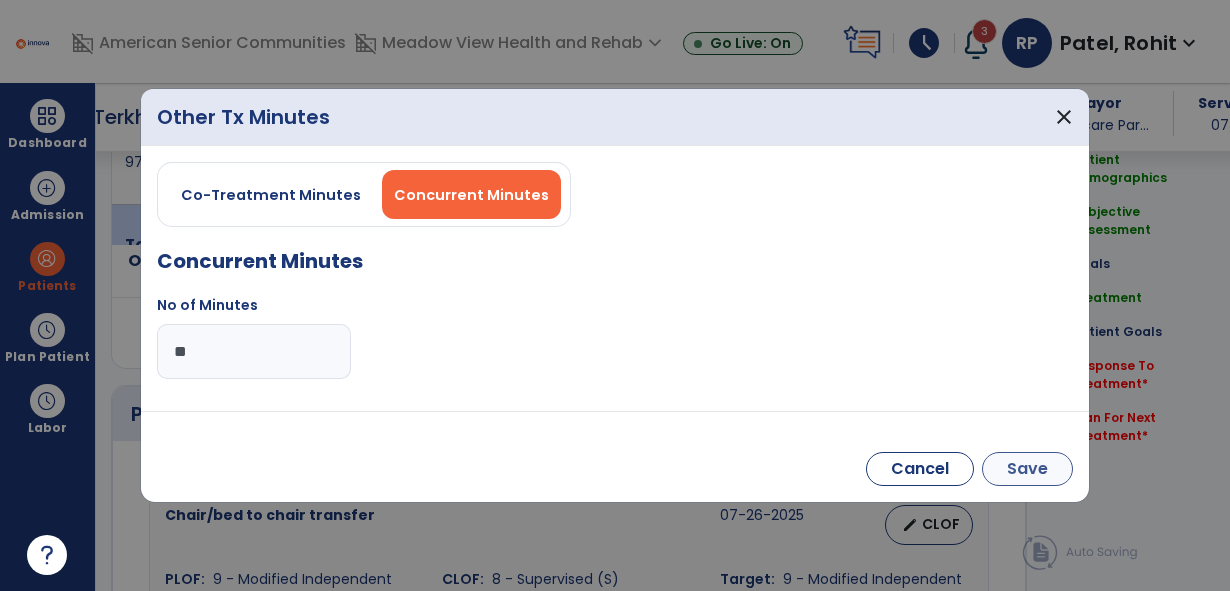 type on "**" 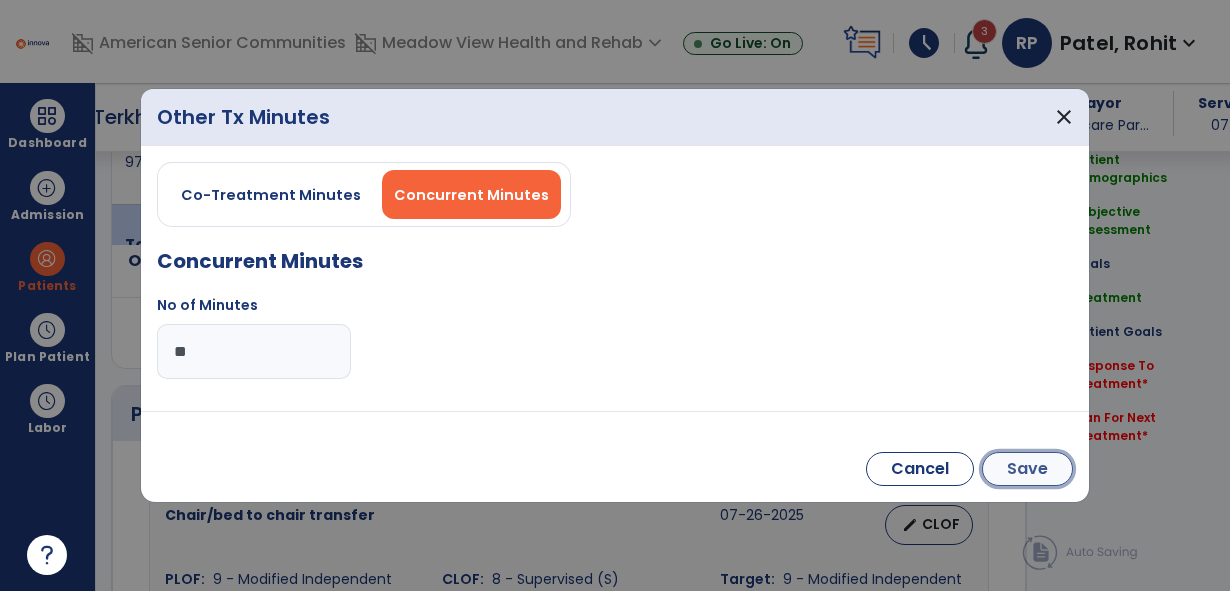 click on "Save" at bounding box center (1027, 469) 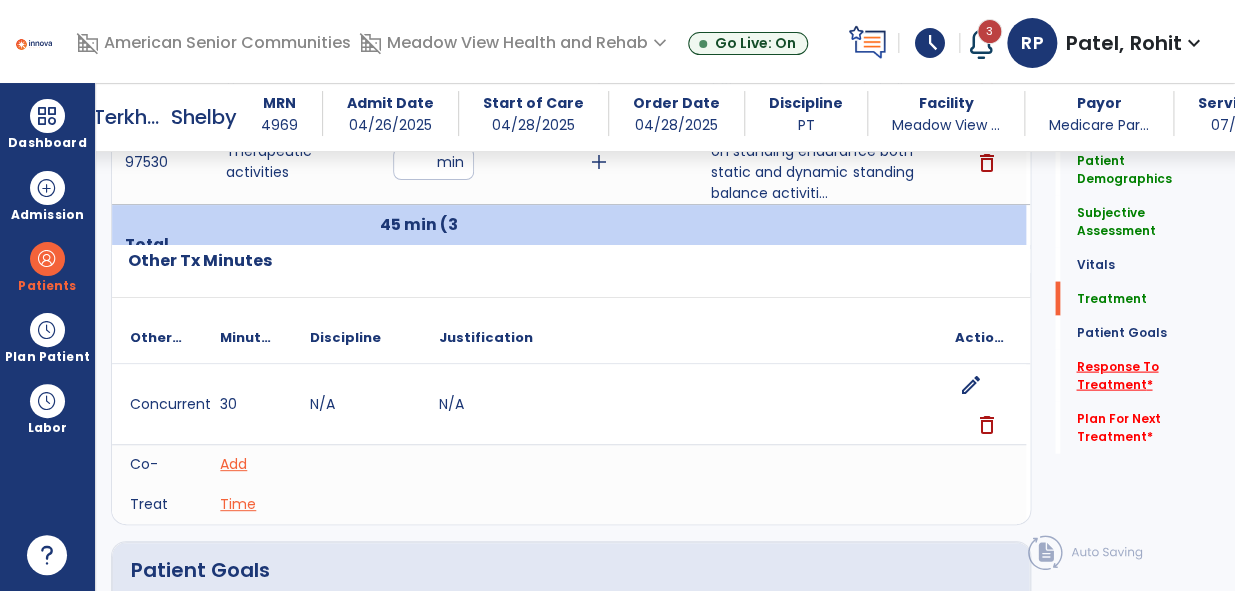 click on "Response To Treatment   *" 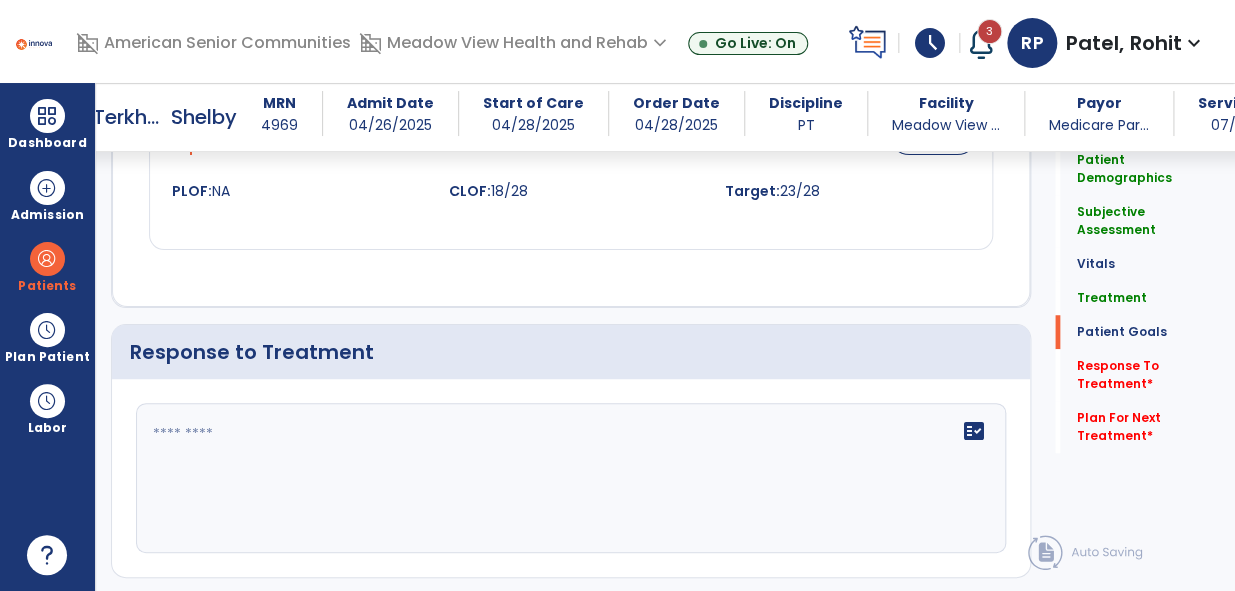 scroll, scrollTop: 3270, scrollLeft: 0, axis: vertical 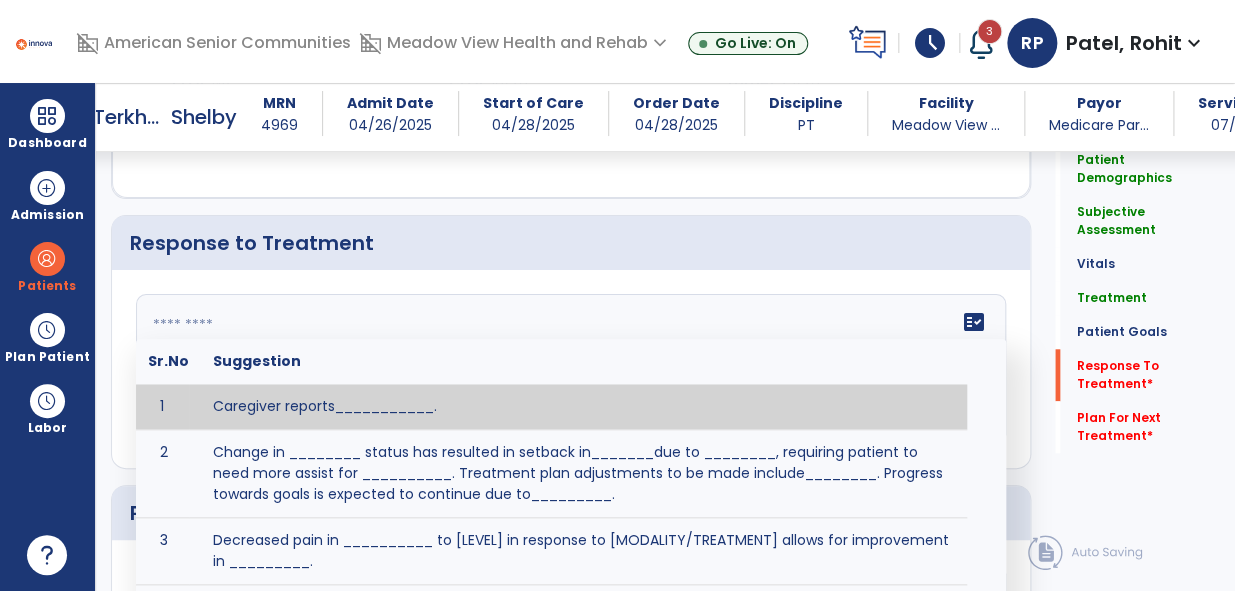 click 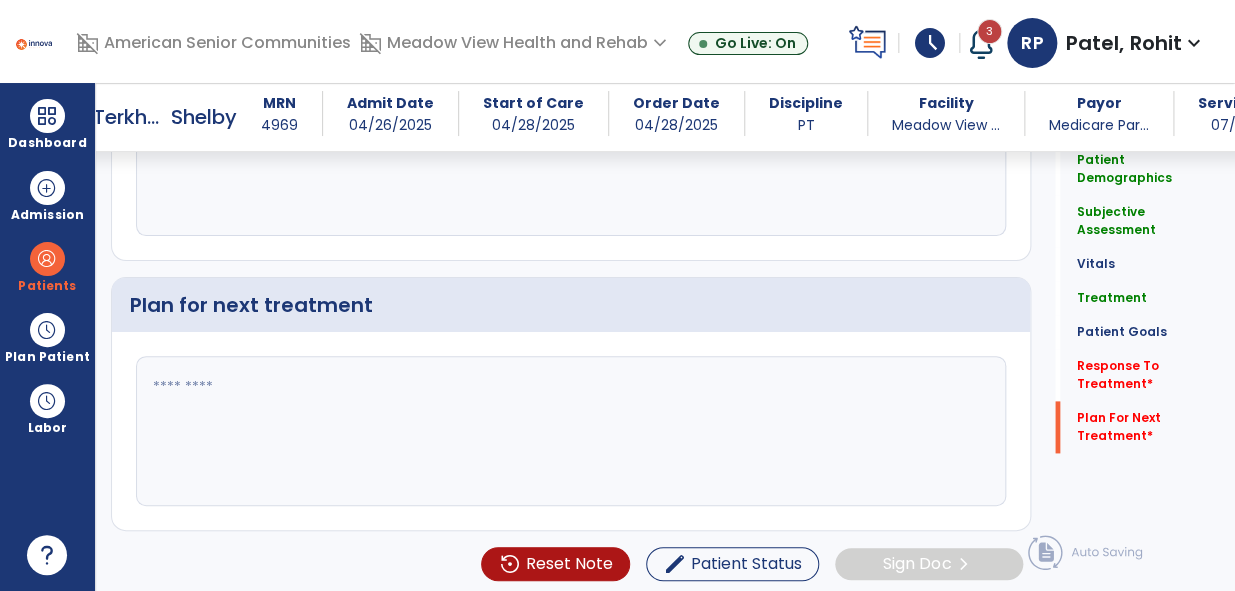 type on "**********" 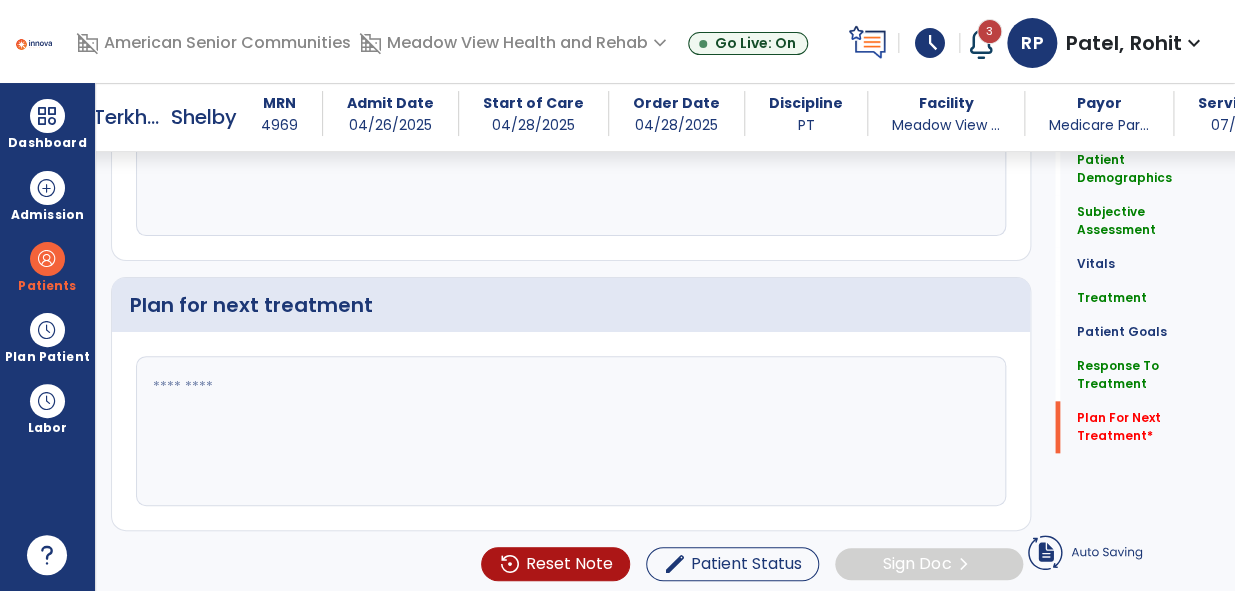 click 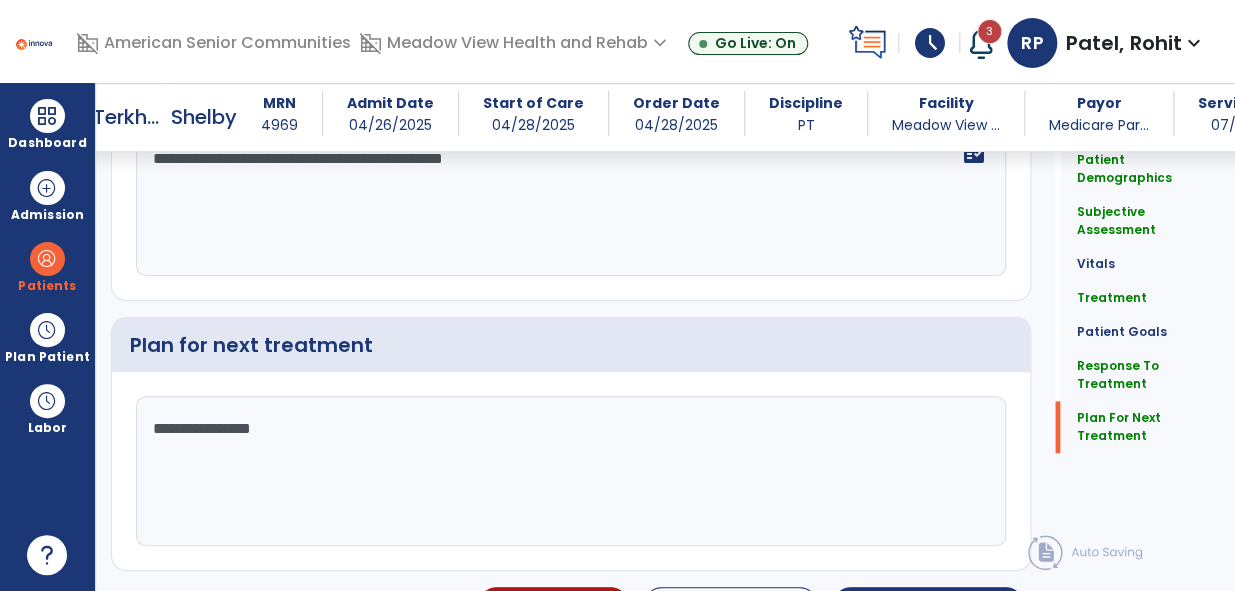 scroll, scrollTop: 3478, scrollLeft: 0, axis: vertical 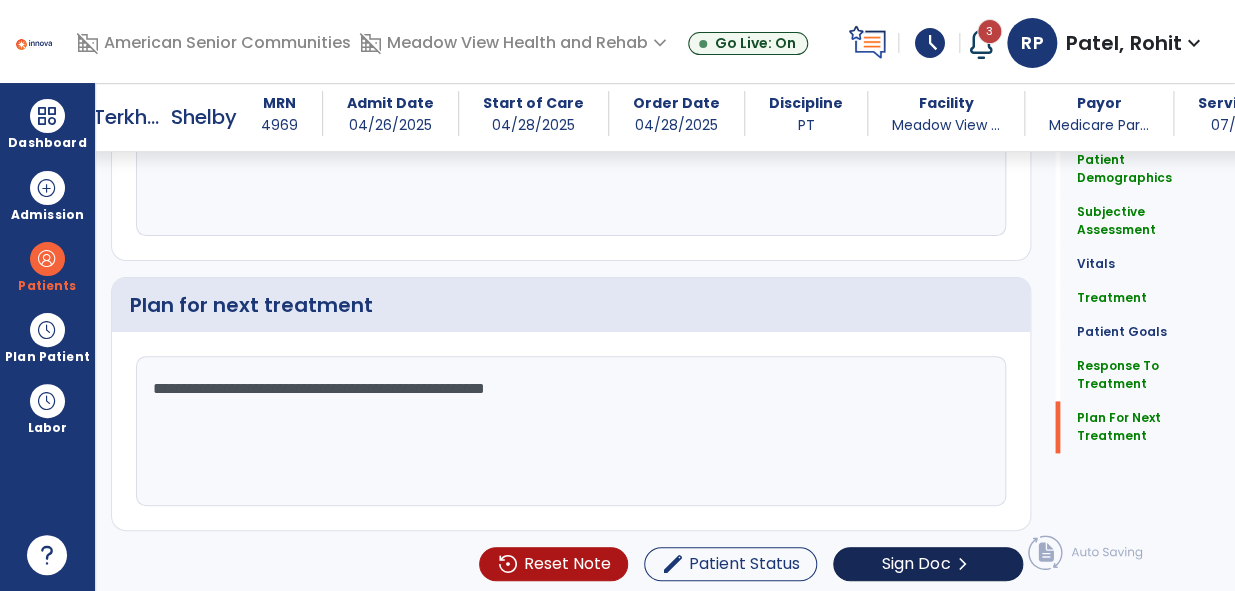 type on "**********" 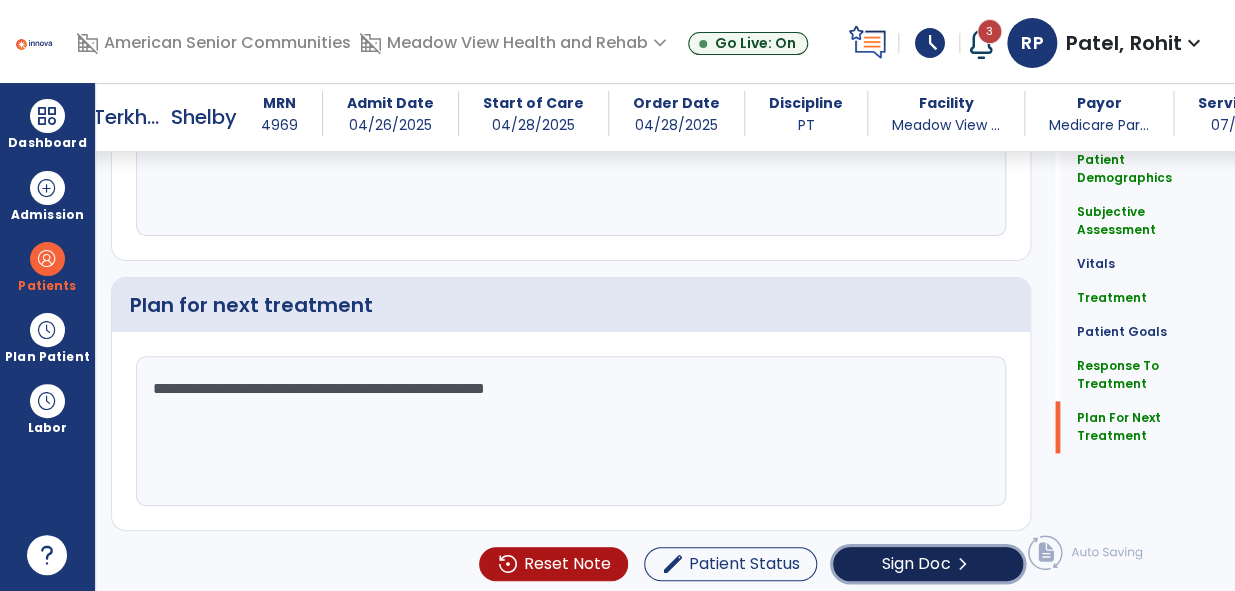 click on "Sign Doc" 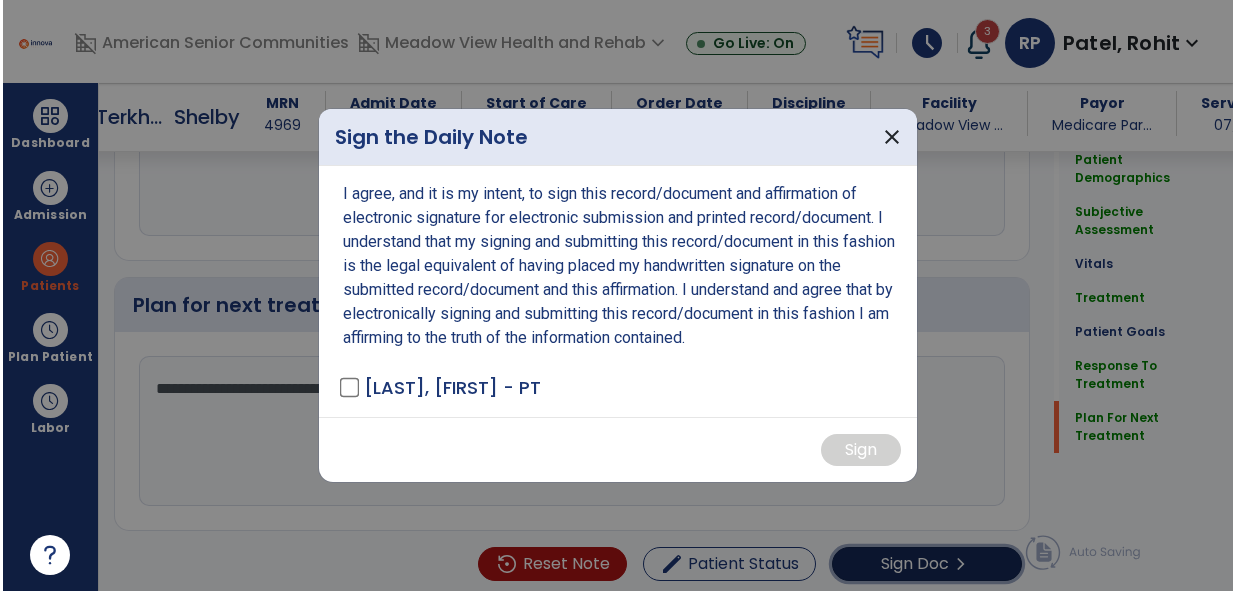 scroll, scrollTop: 3478, scrollLeft: 0, axis: vertical 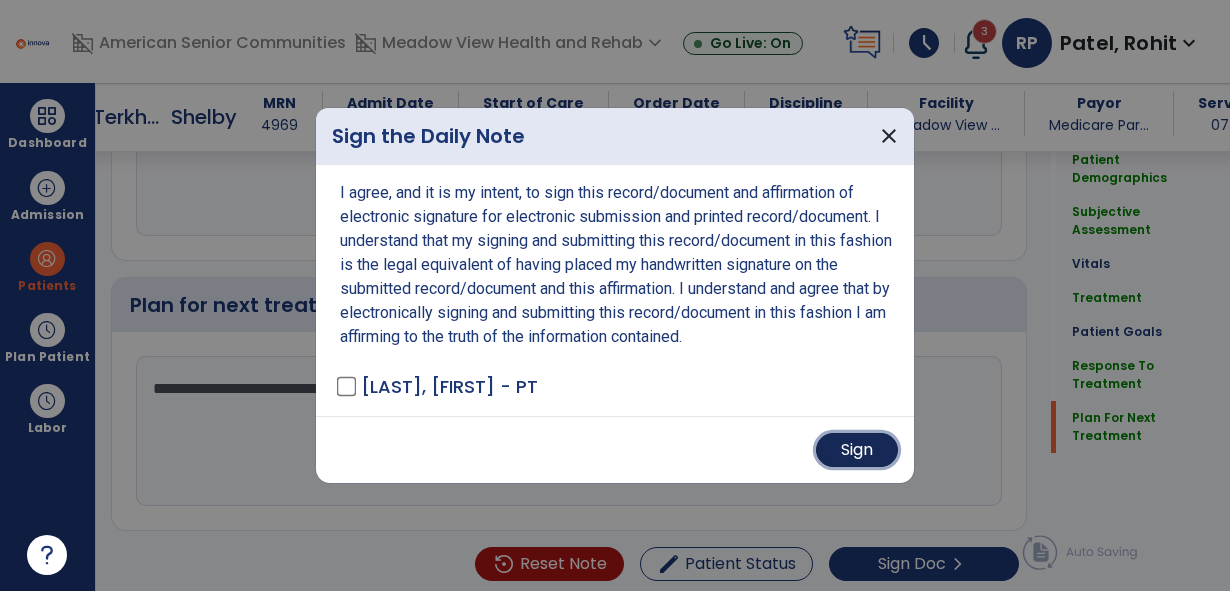 click on "Sign" at bounding box center [857, 450] 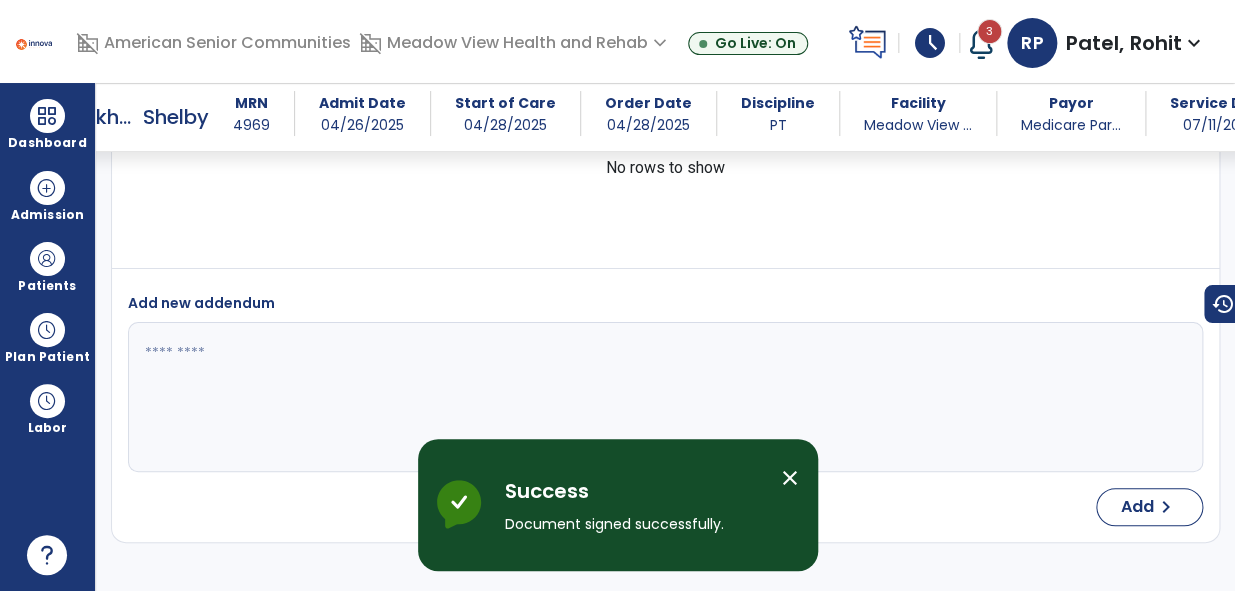 scroll, scrollTop: 4668, scrollLeft: 0, axis: vertical 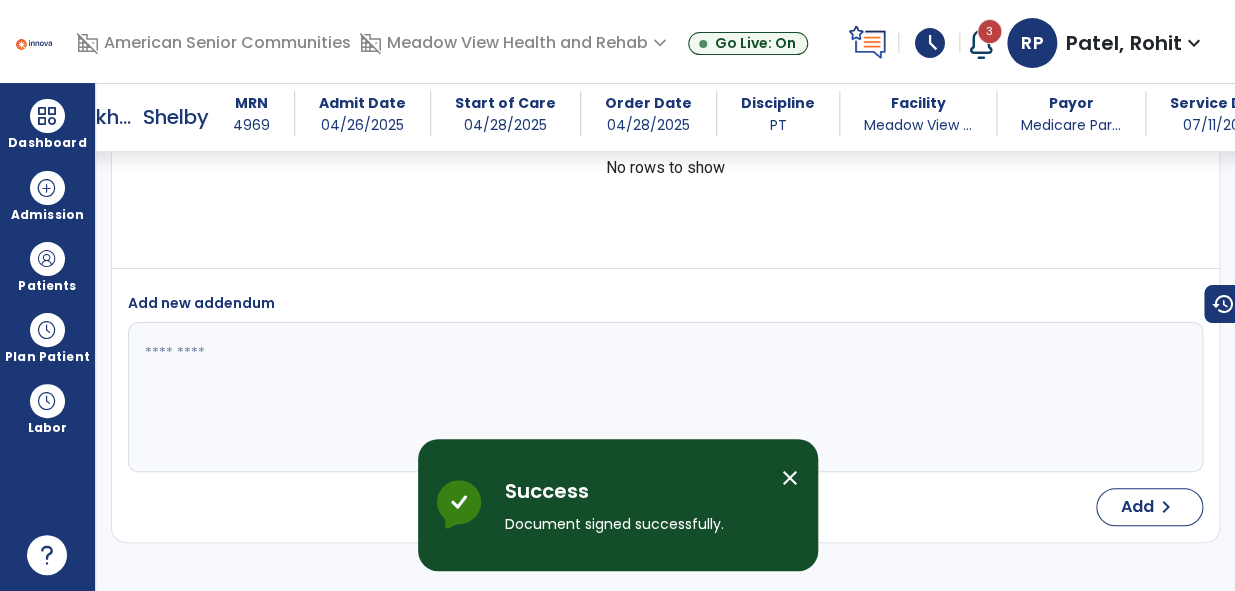 click on "close" at bounding box center [790, 478] 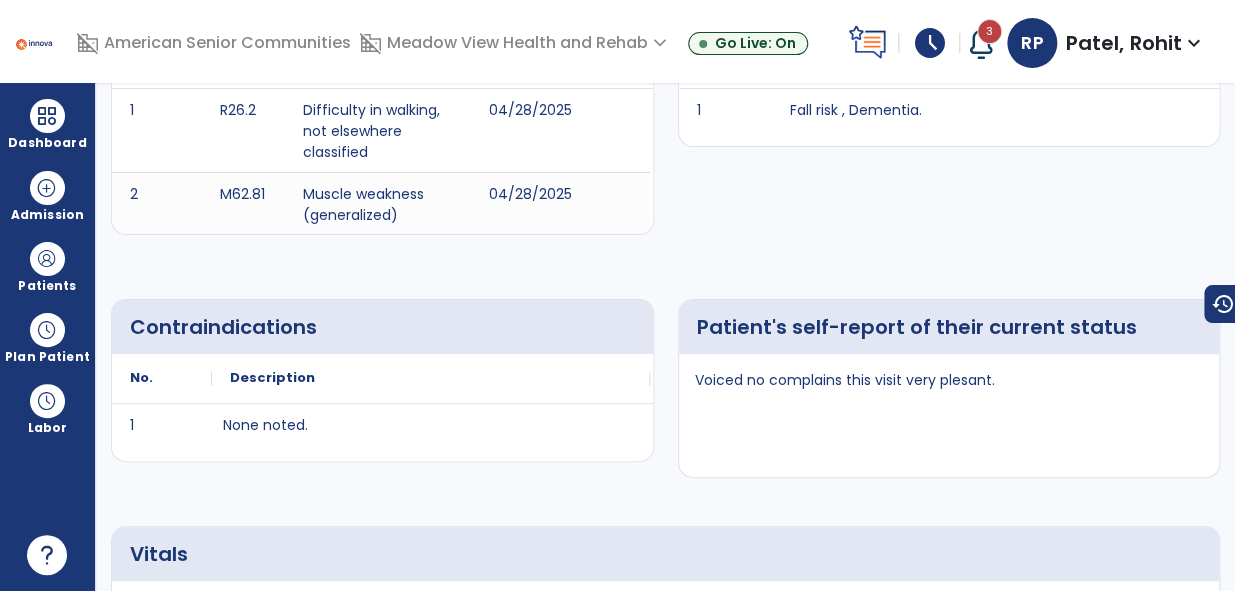 scroll, scrollTop: 0, scrollLeft: 0, axis: both 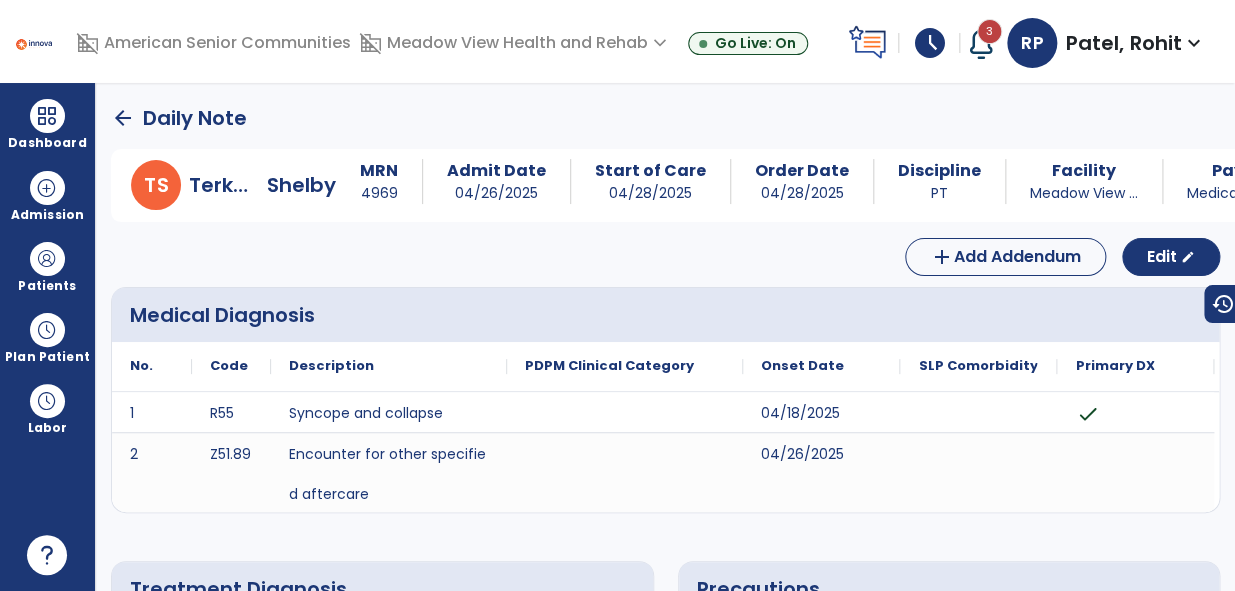 click on "arrow_back" 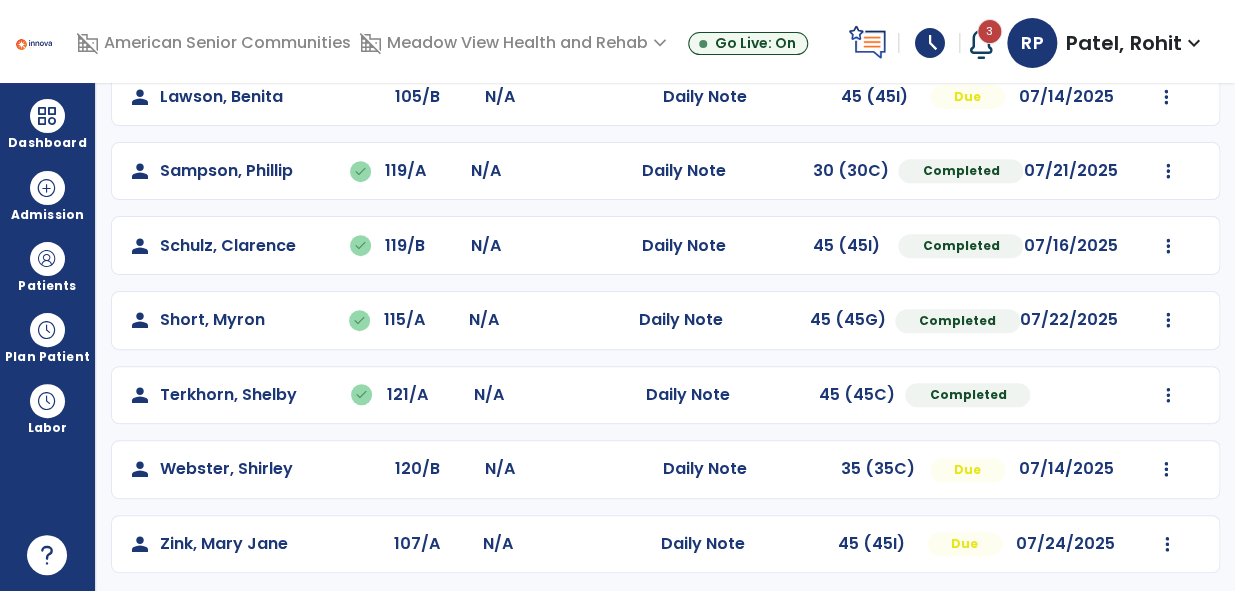 scroll, scrollTop: 297, scrollLeft: 0, axis: vertical 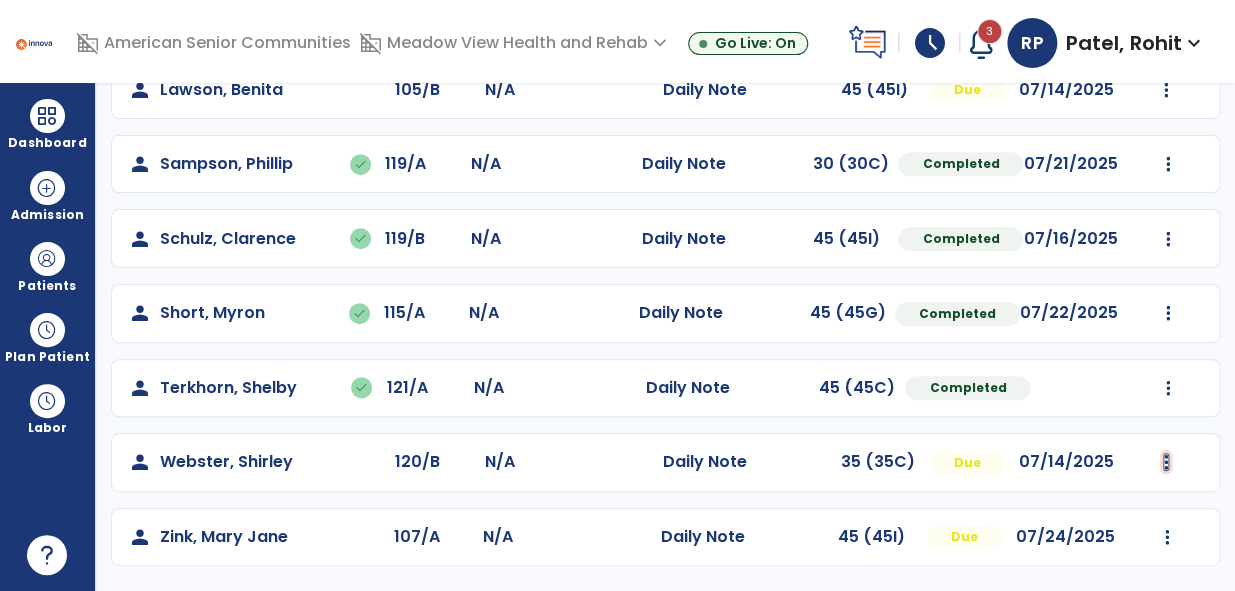 click at bounding box center (1168, 15) 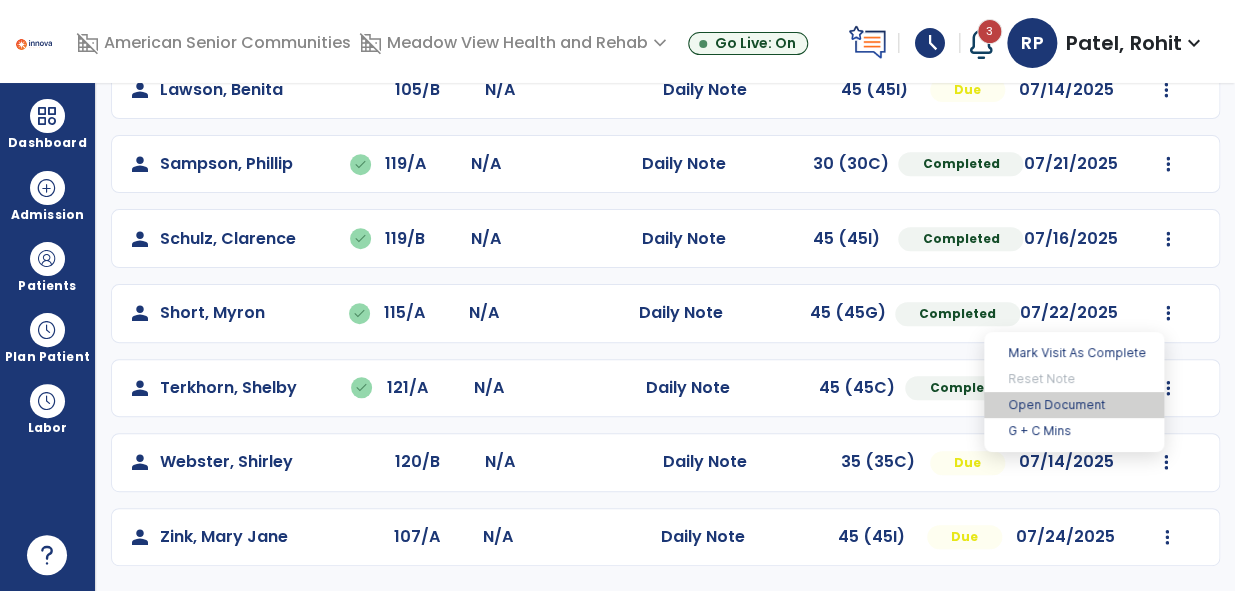 click on "Open Document" at bounding box center (1074, 405) 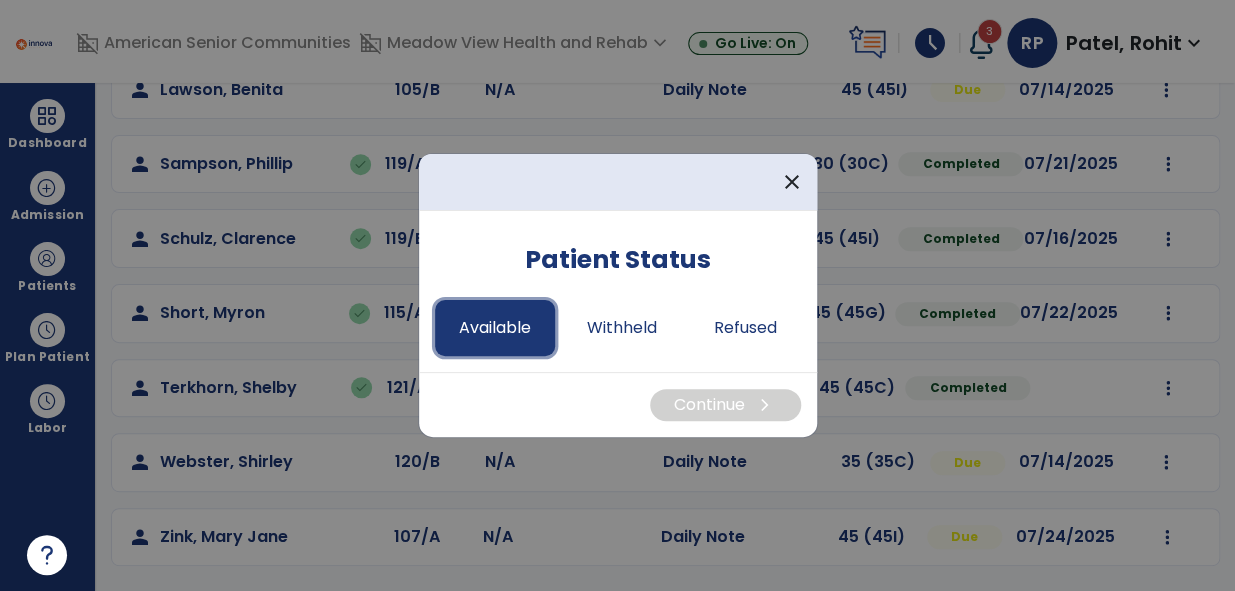 click on "Available" at bounding box center [495, 328] 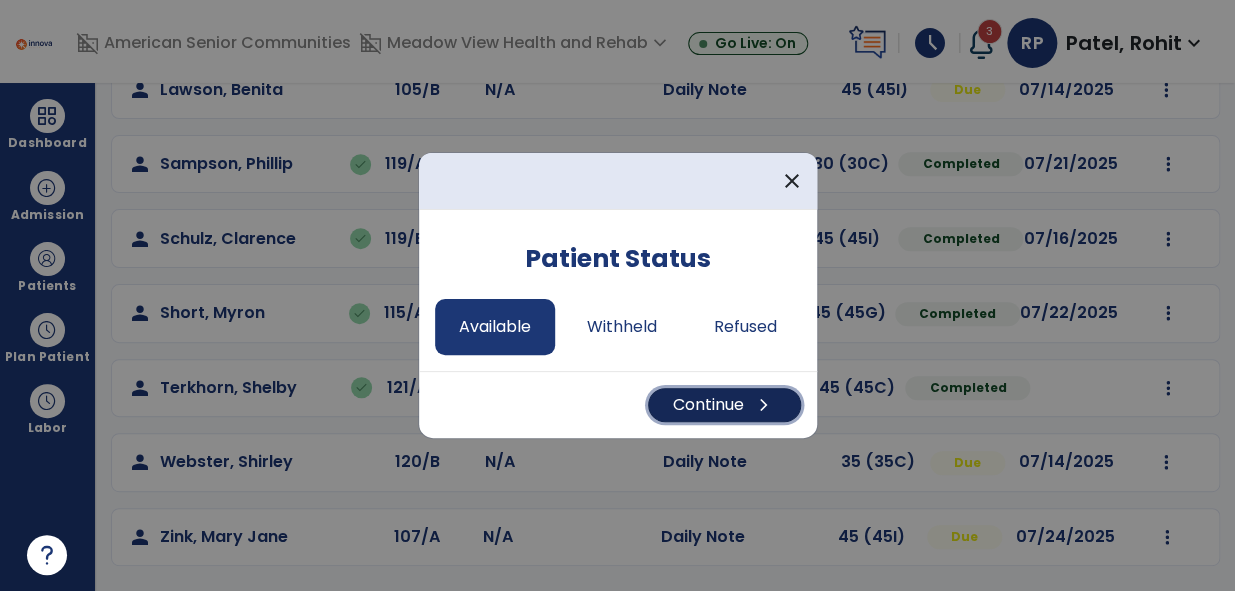 click on "Continue   chevron_right" at bounding box center [724, 405] 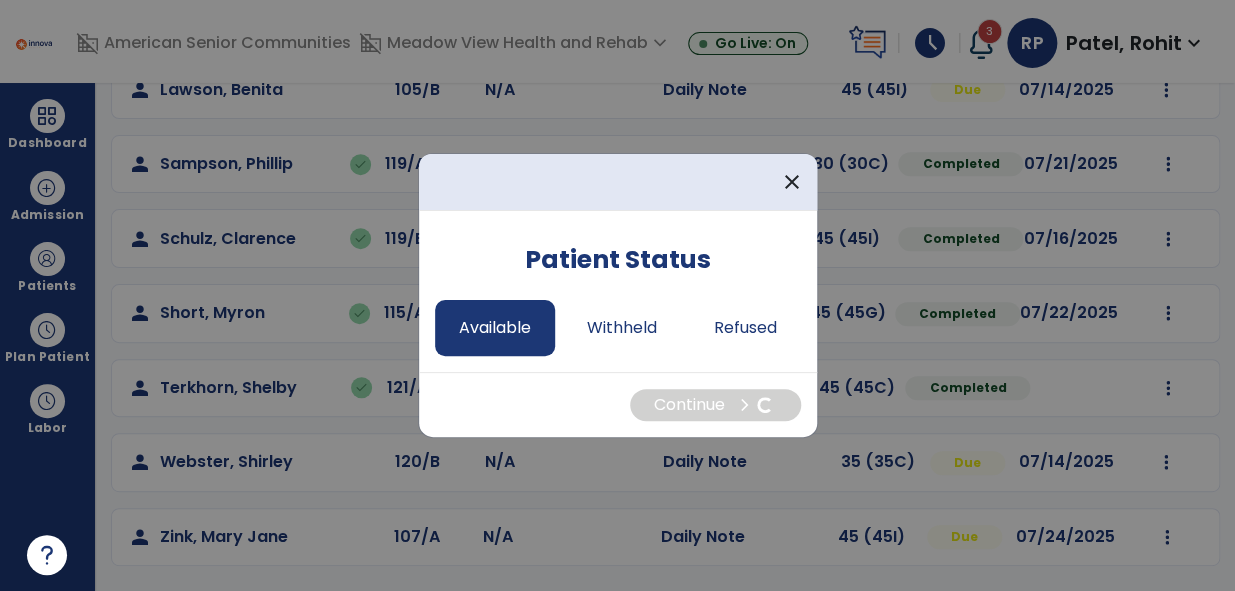 select on "*" 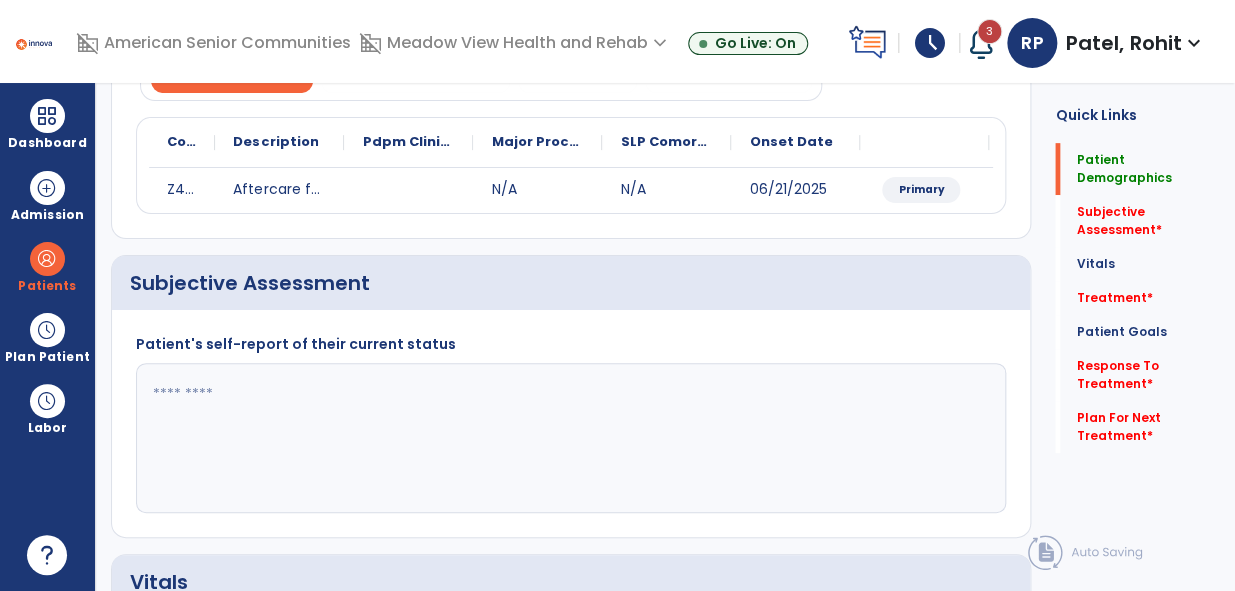 scroll, scrollTop: 0, scrollLeft: 0, axis: both 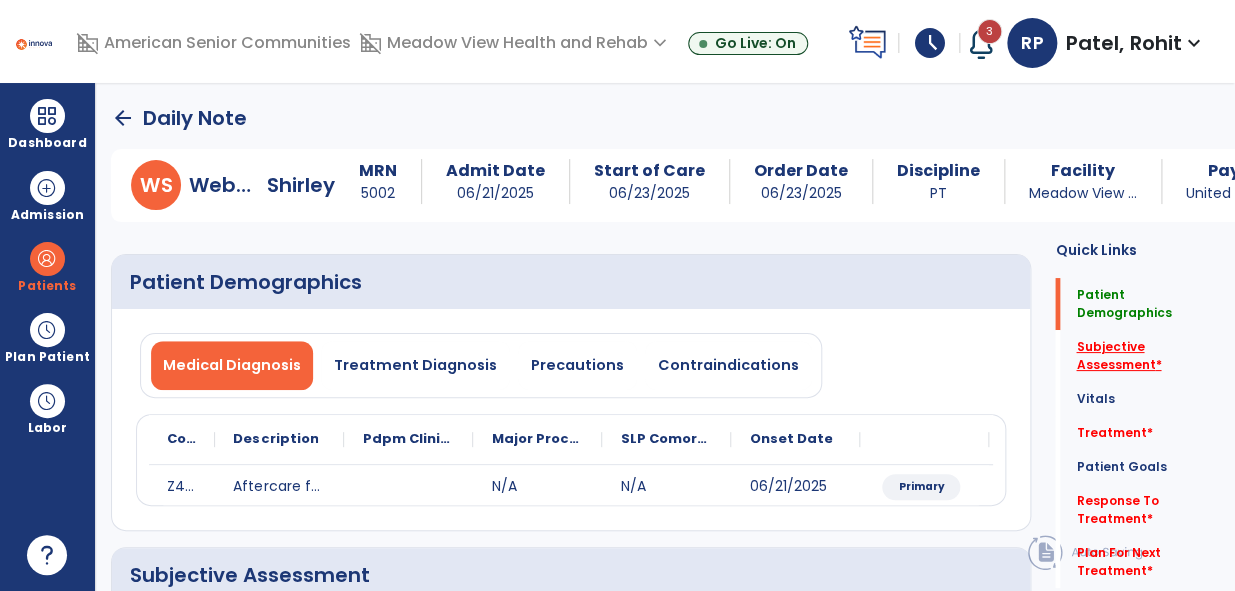 click on "Subjective Assessment   *" 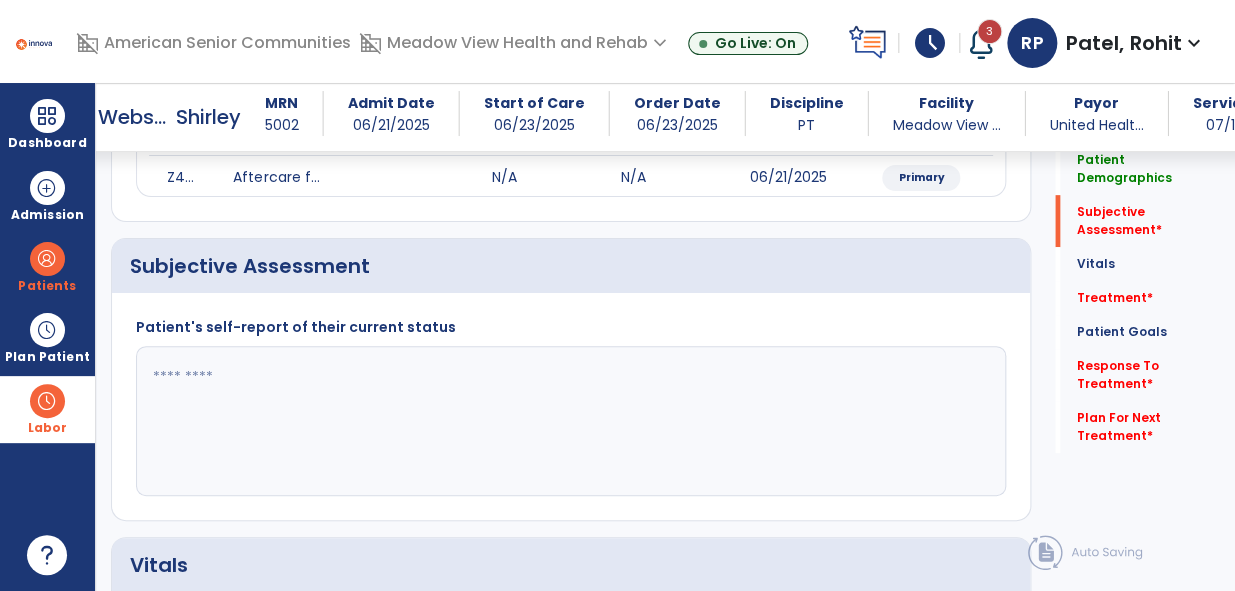 scroll, scrollTop: 350, scrollLeft: 0, axis: vertical 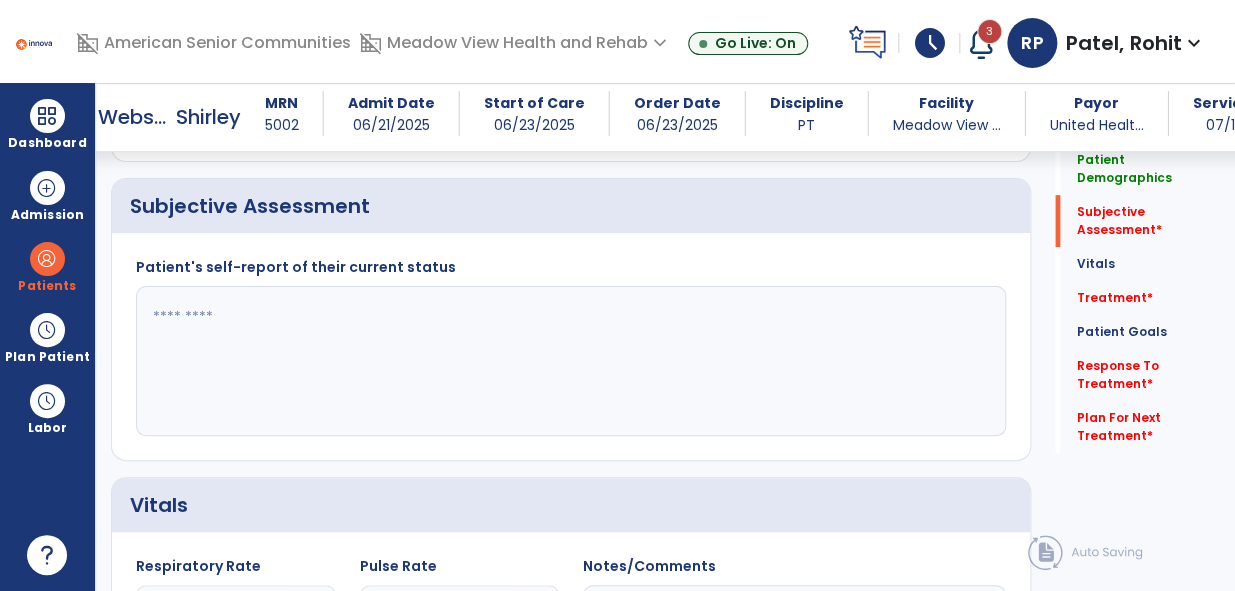 click 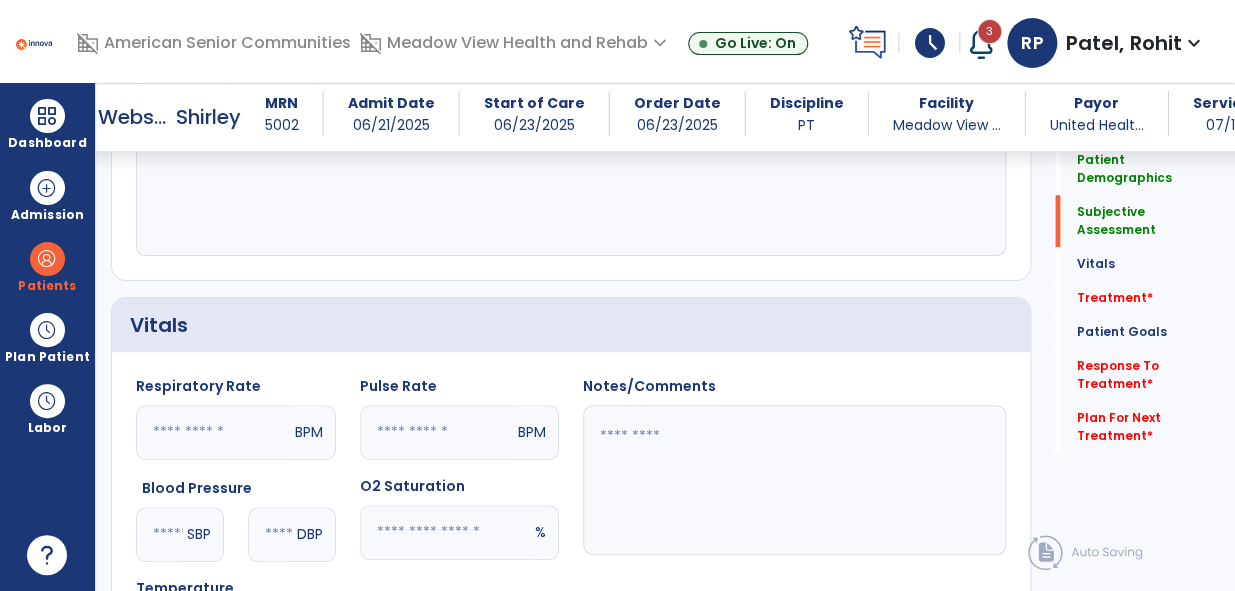 scroll, scrollTop: 532, scrollLeft: 0, axis: vertical 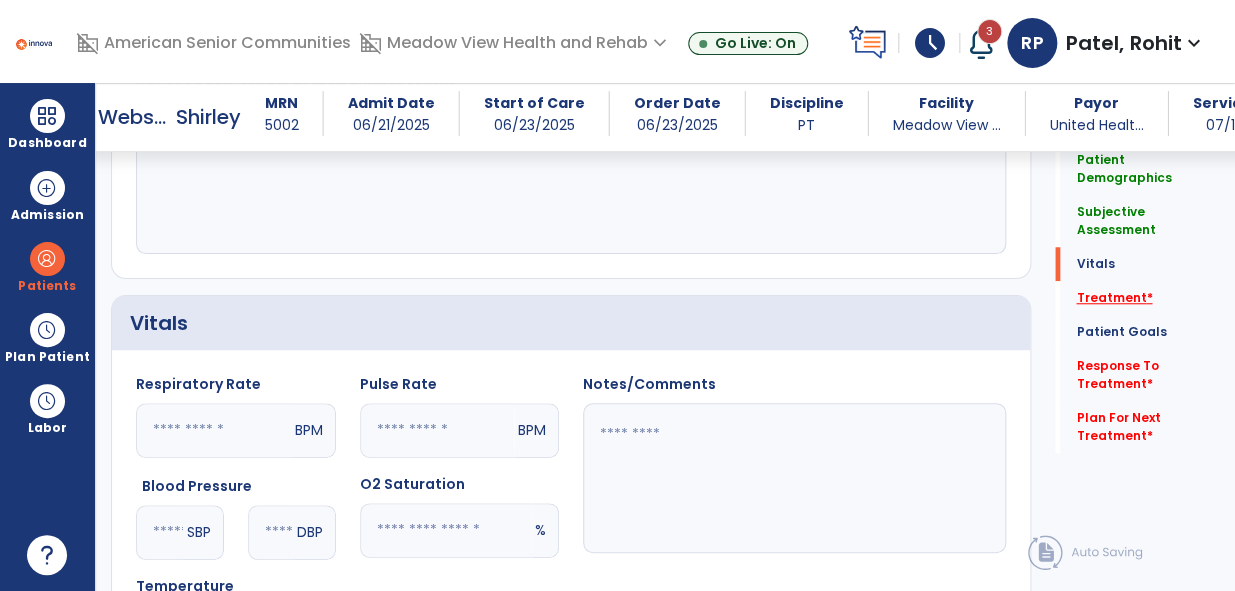 type on "**********" 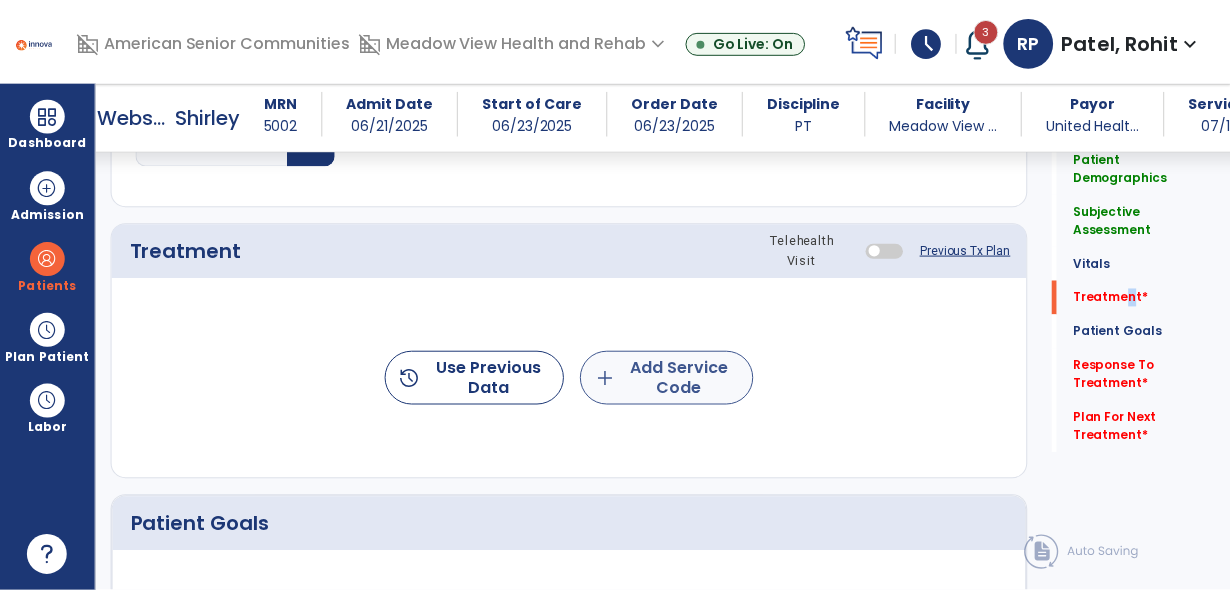 scroll, scrollTop: 1039, scrollLeft: 0, axis: vertical 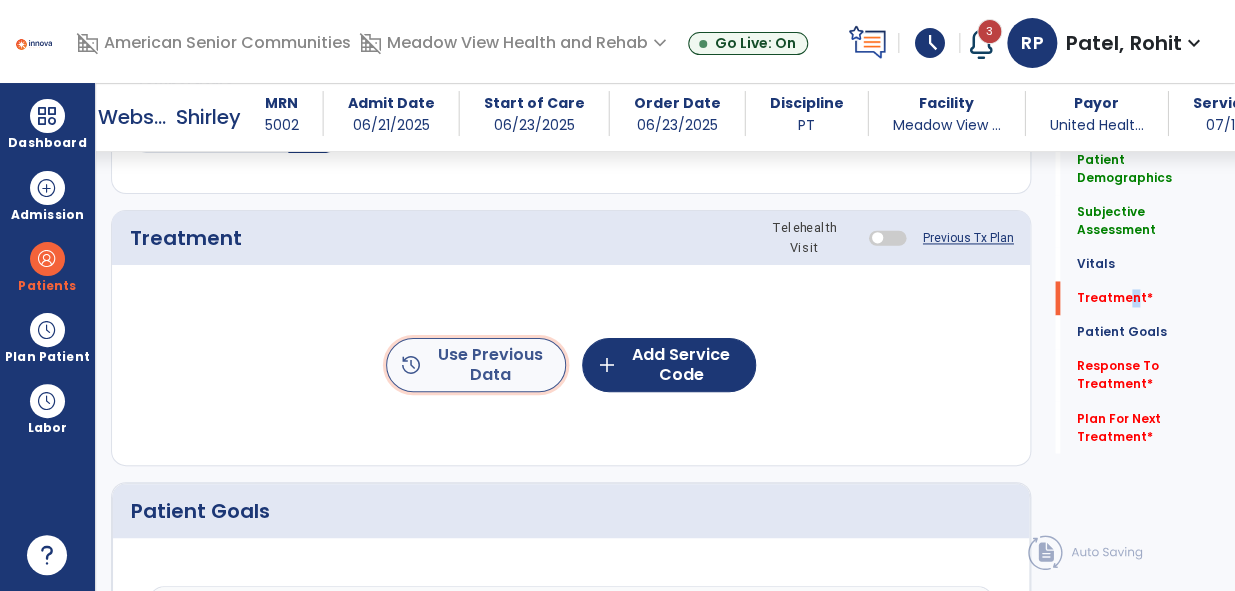 click on "history  Use Previous Data" 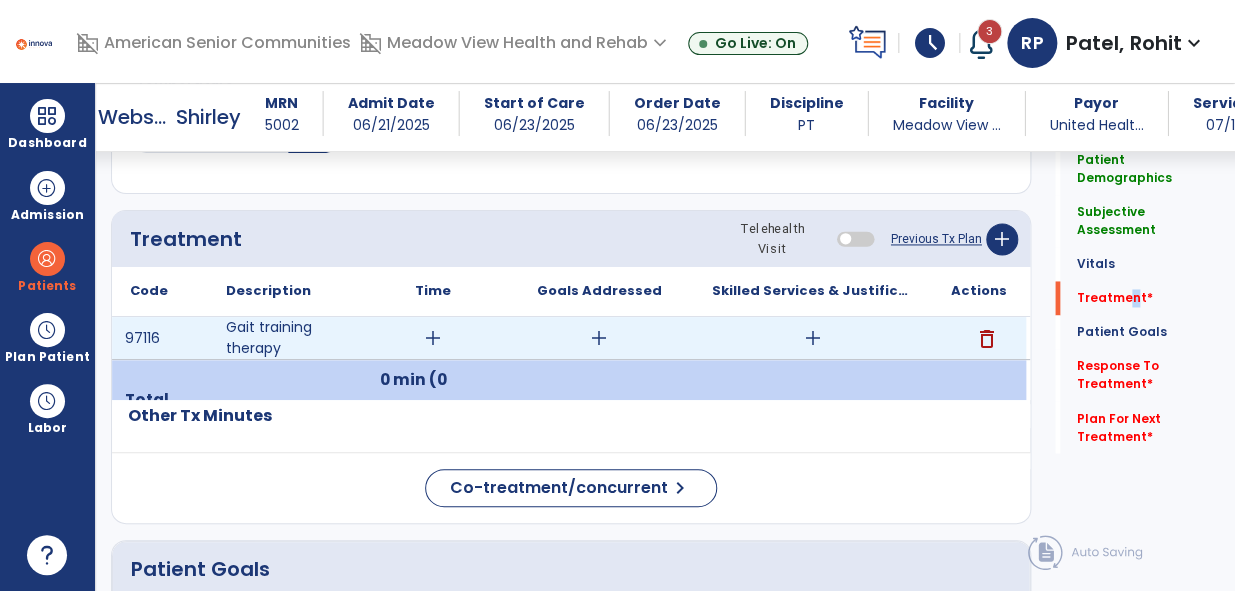 click on "add" at bounding box center (433, 338) 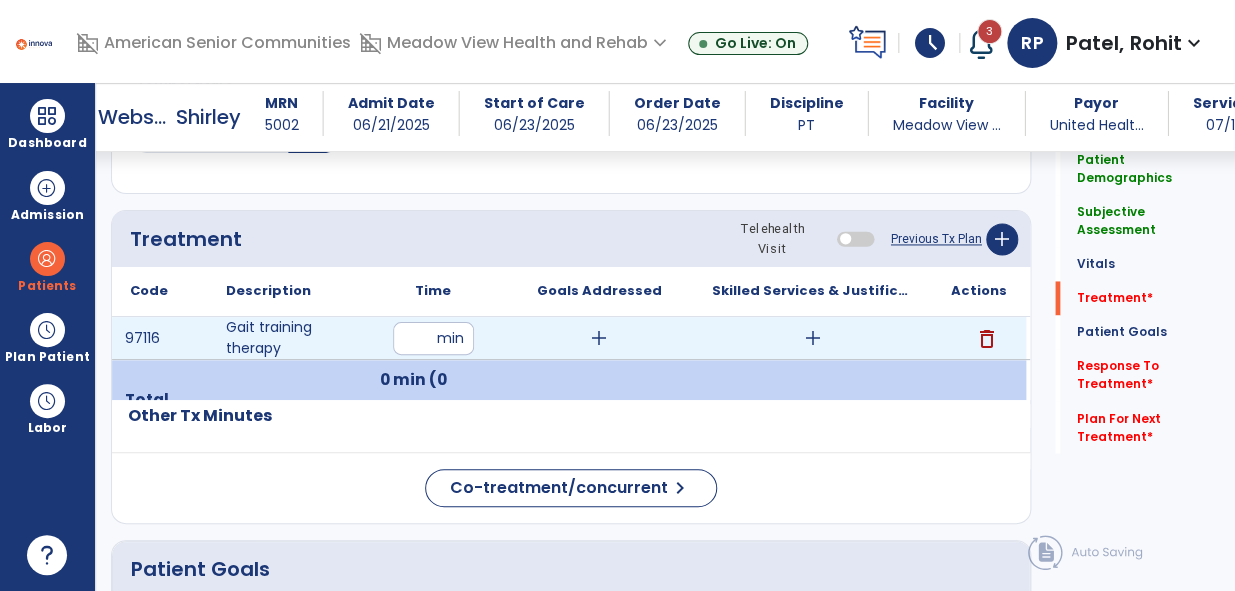 type on "*" 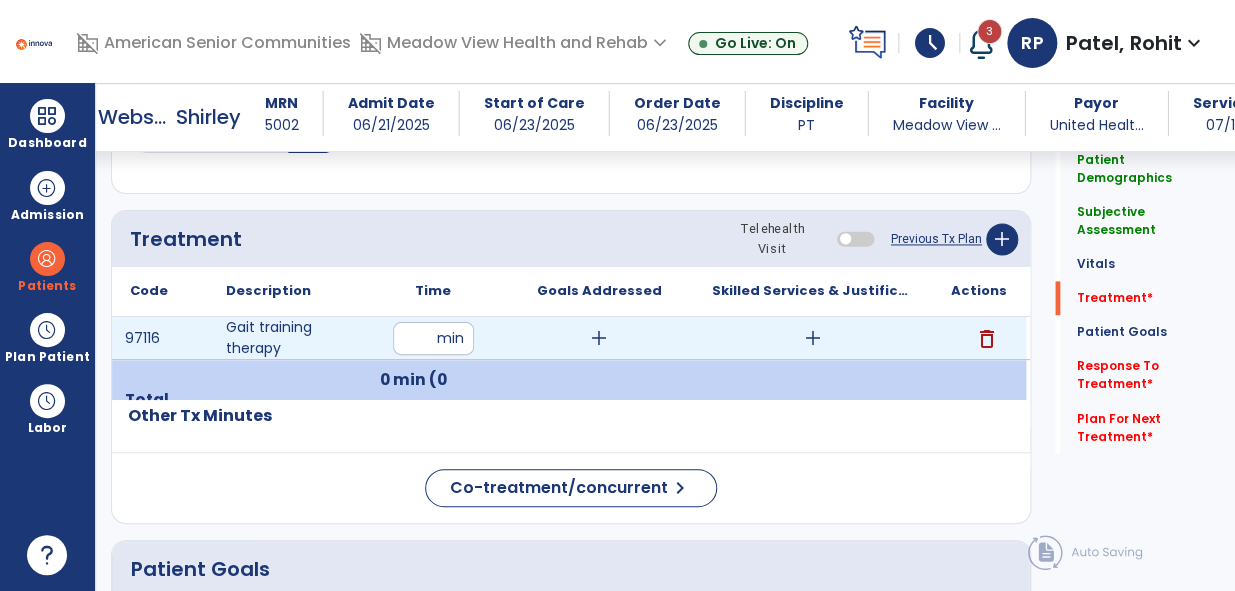 type on "**" 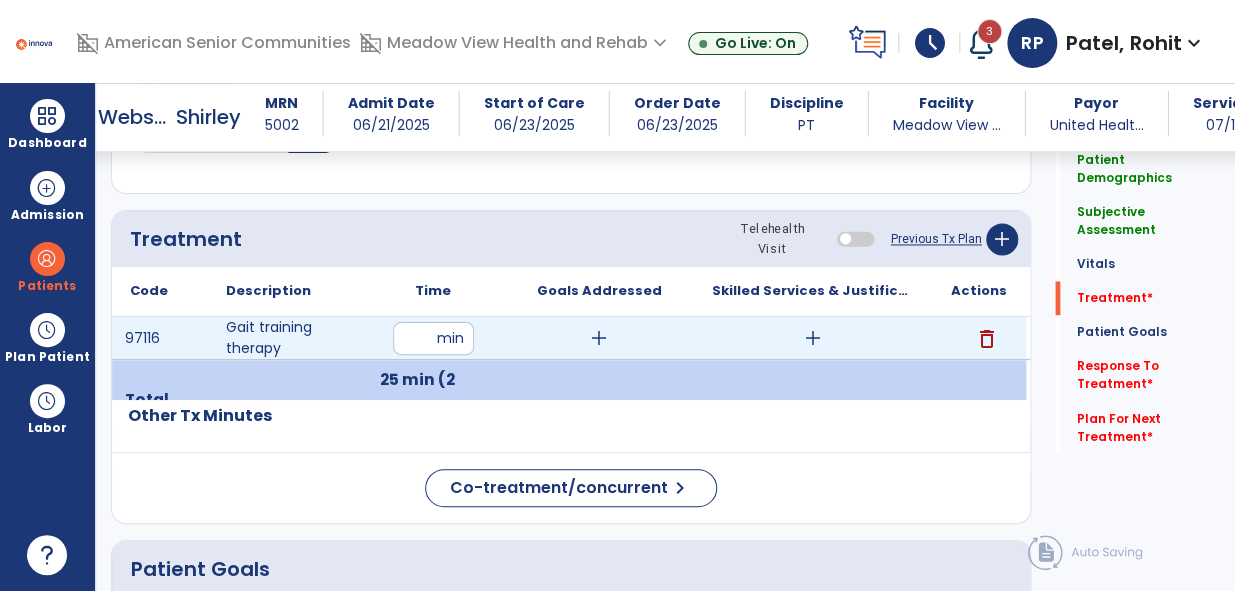 click on "add" at bounding box center [813, 338] 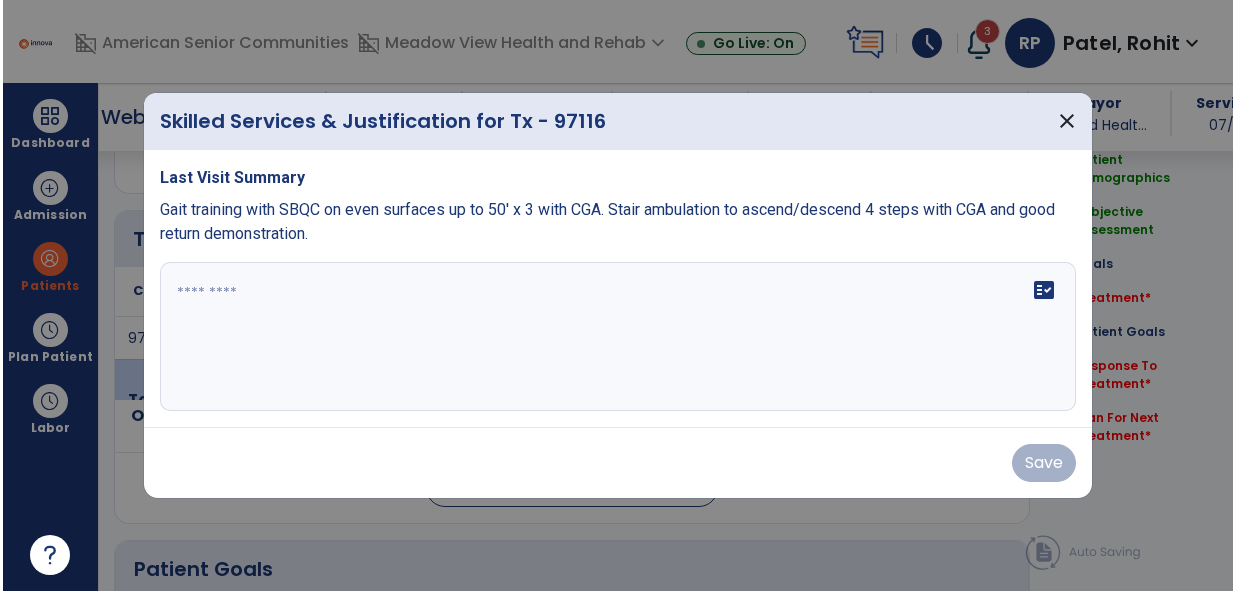 scroll, scrollTop: 1039, scrollLeft: 0, axis: vertical 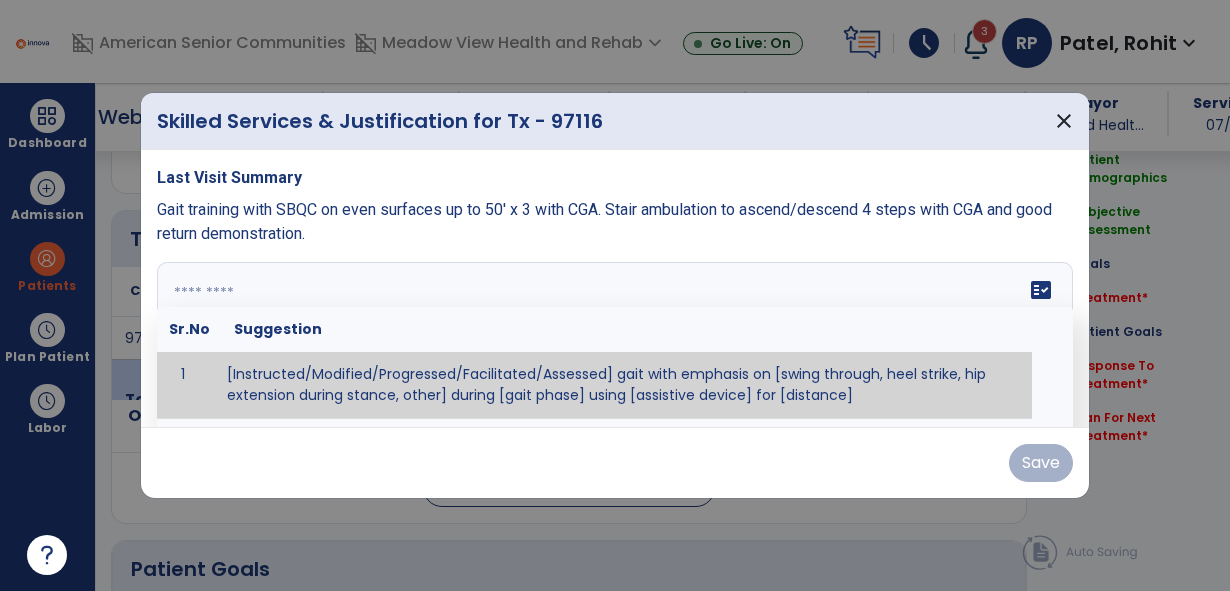 click at bounding box center (615, 337) 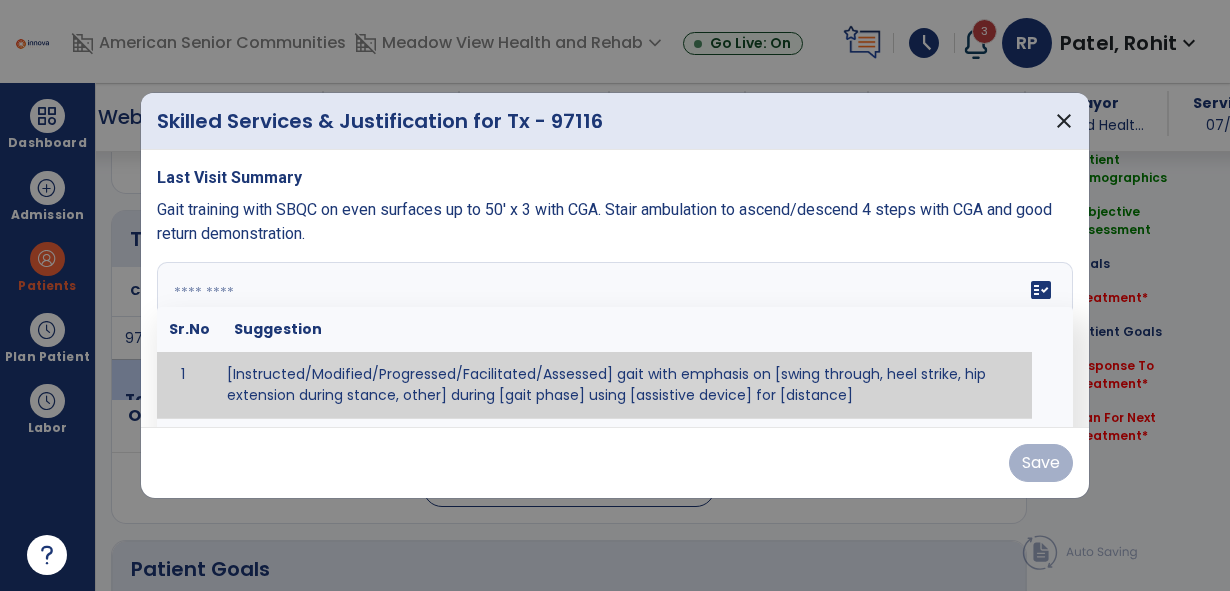 paste on "**********" 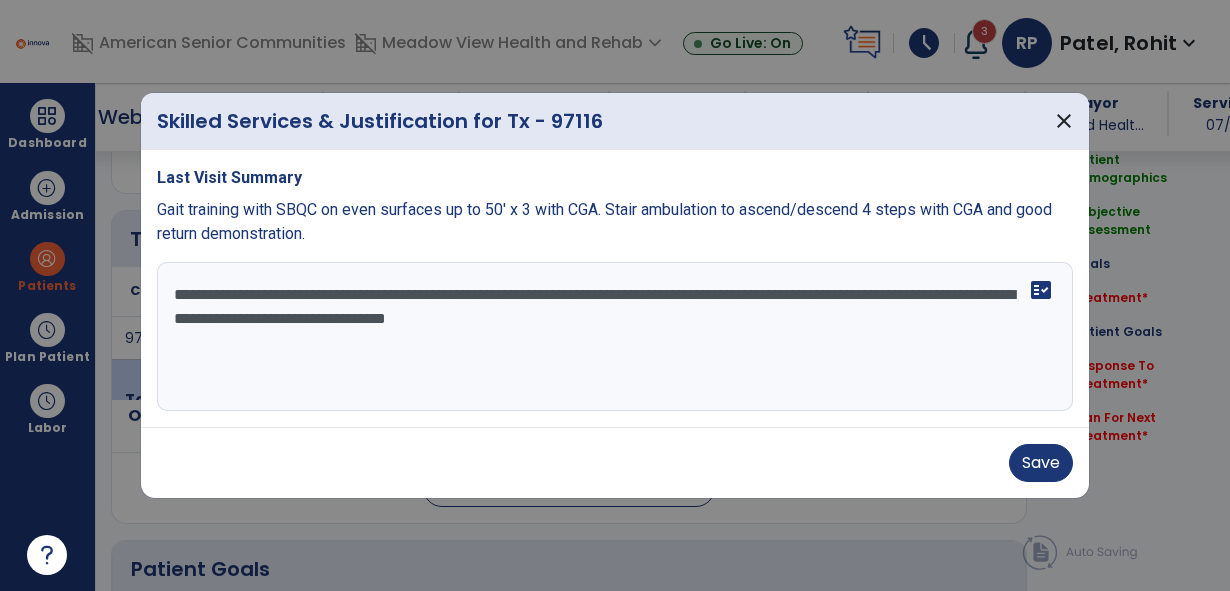 click on "**********" at bounding box center [615, 337] 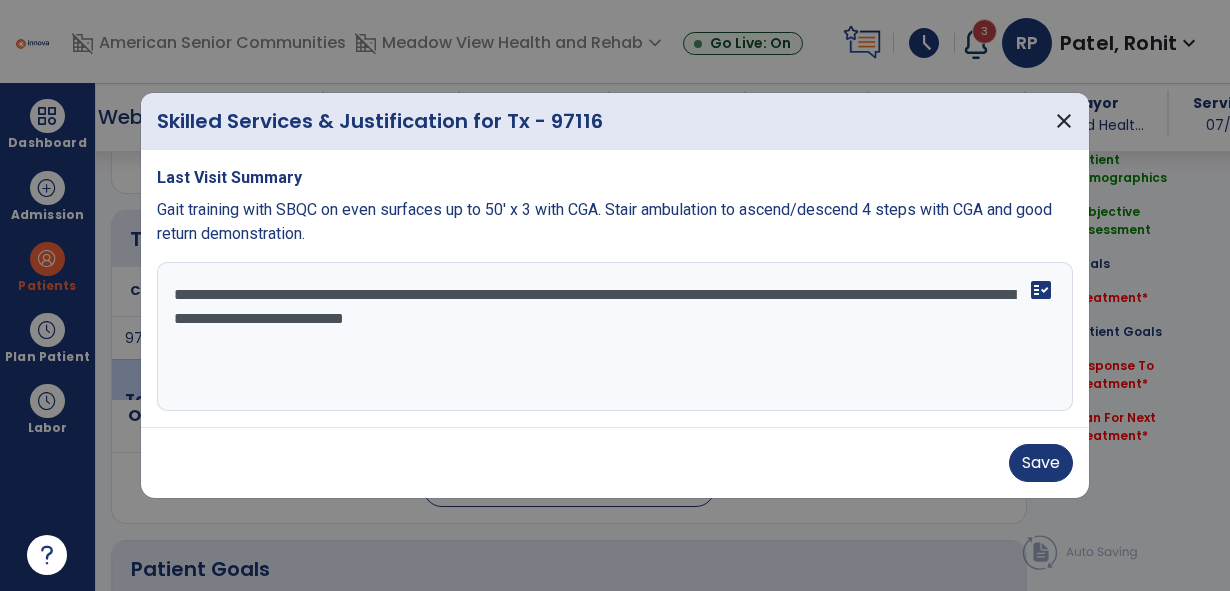 click on "**********" at bounding box center [615, 337] 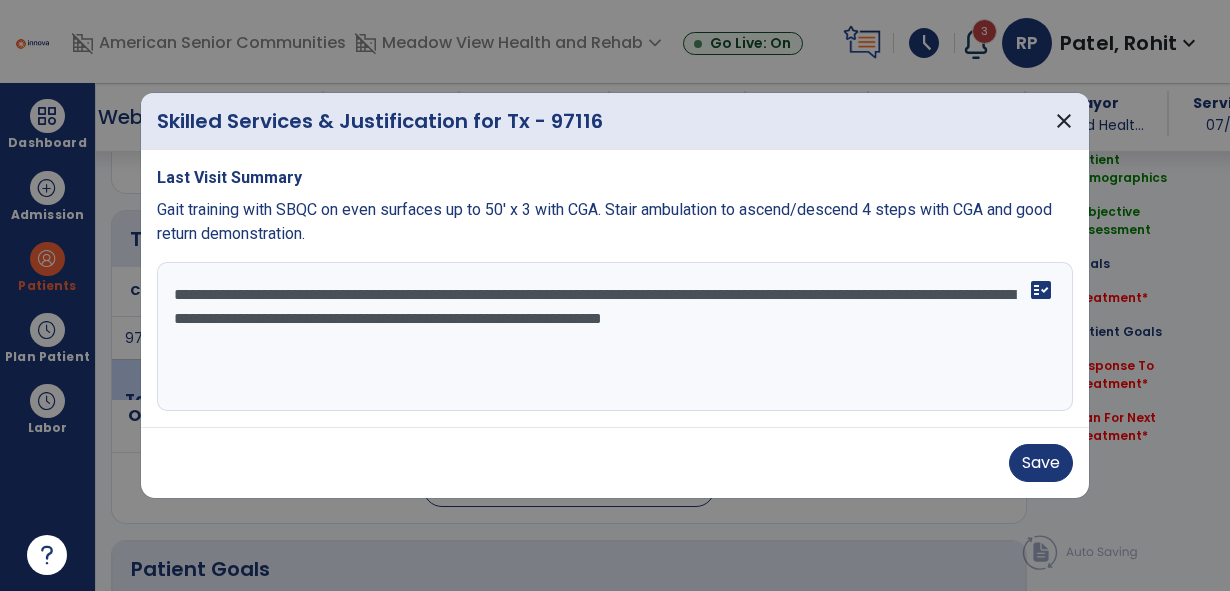 click on "**********" at bounding box center [615, 337] 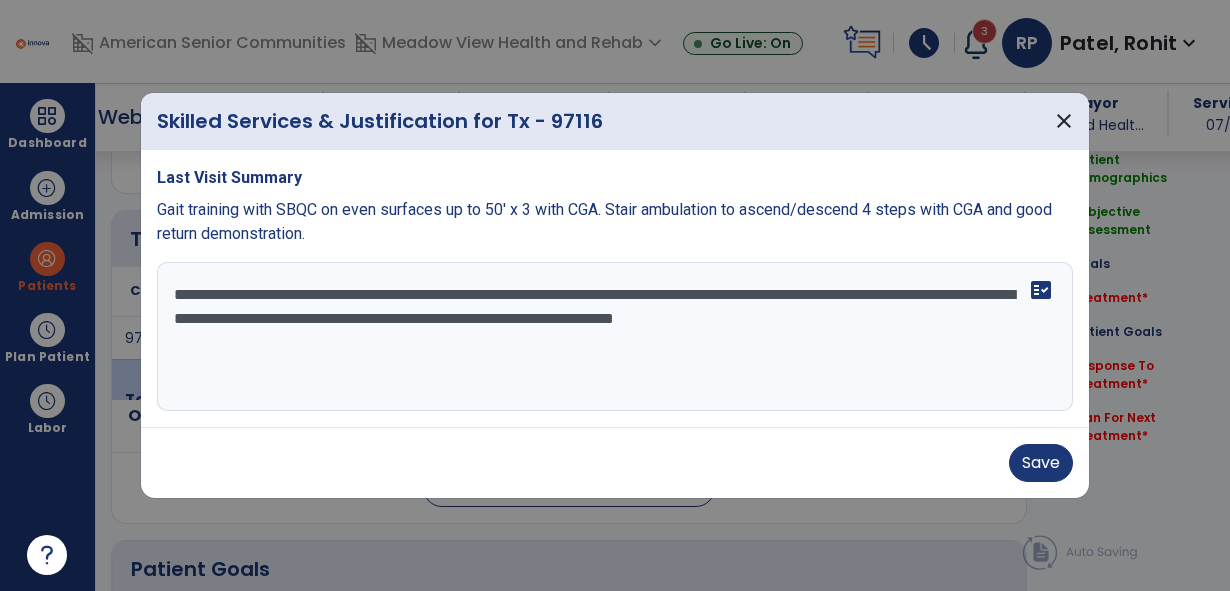 click on "**********" at bounding box center (615, 337) 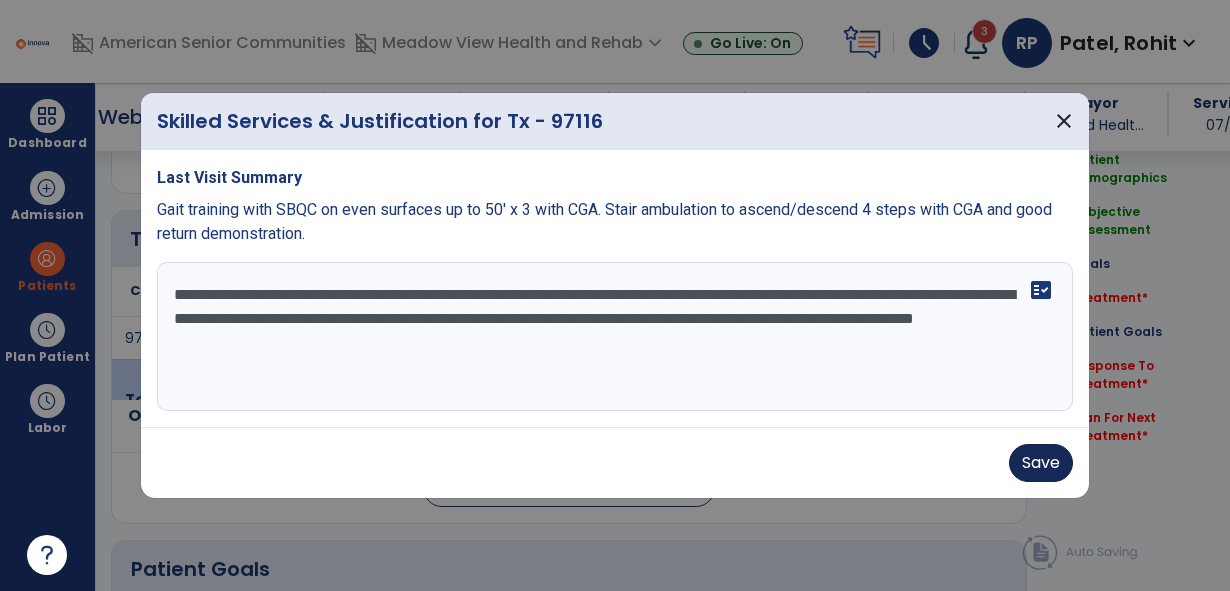type on "**********" 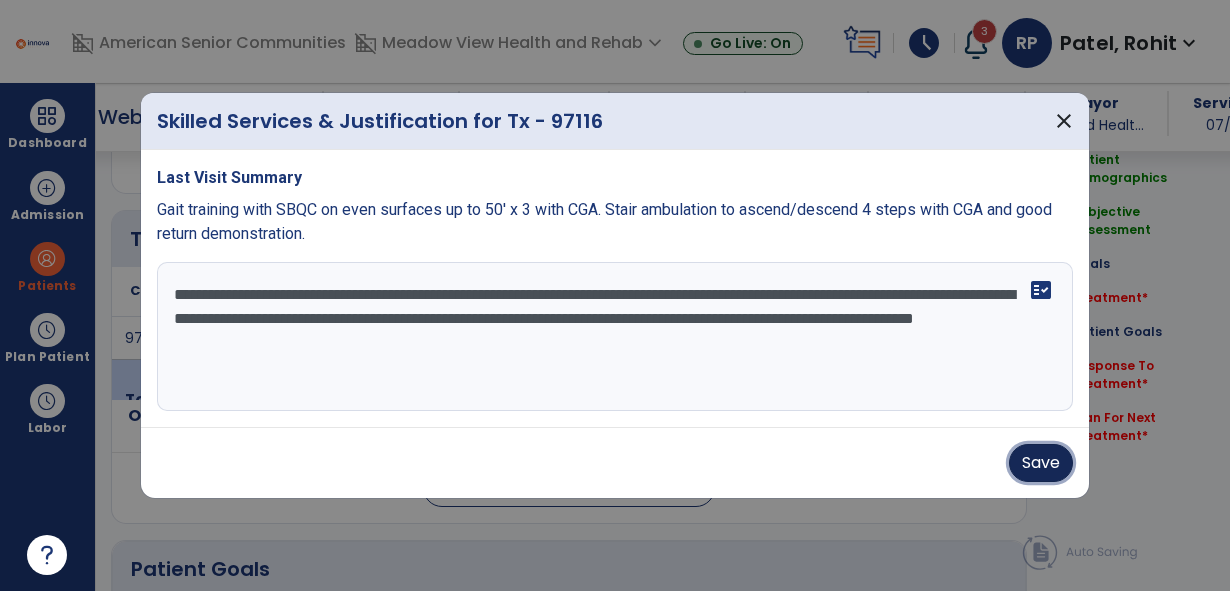 click on "Save" at bounding box center (1041, 463) 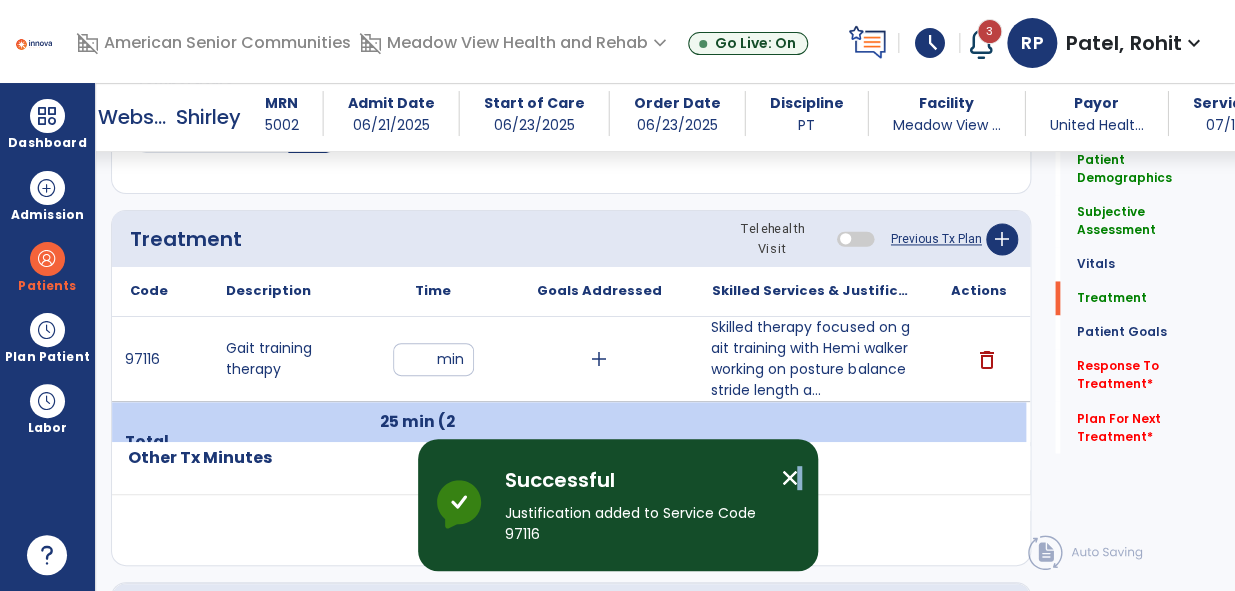 click on "close" at bounding box center [790, 478] 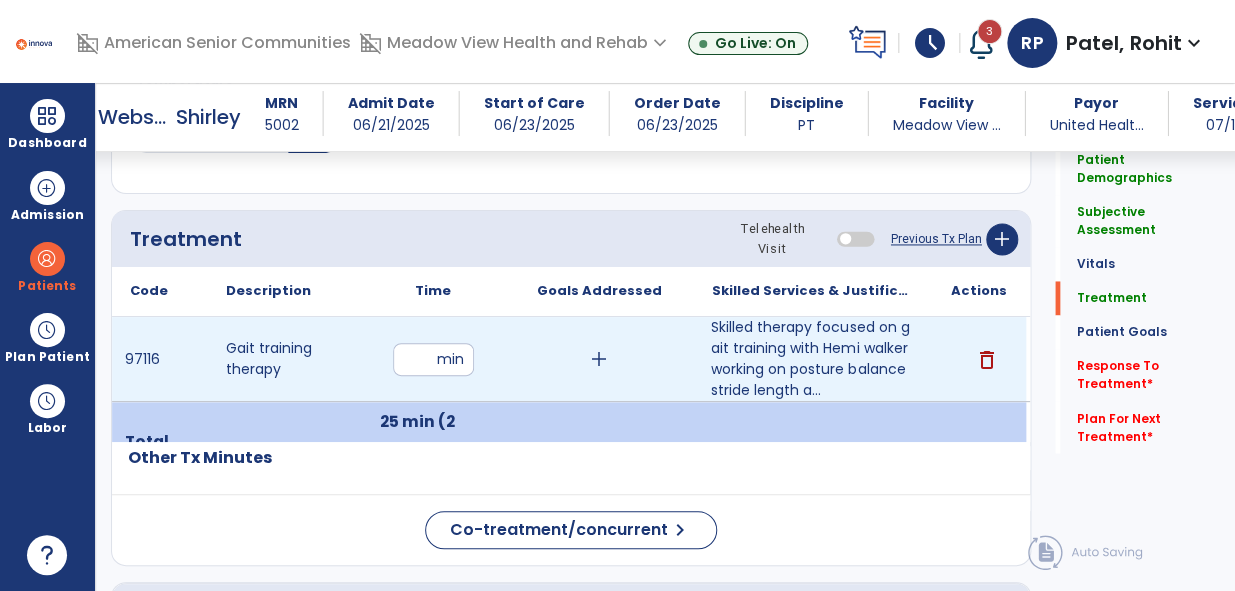 click on "**" at bounding box center (433, 359) 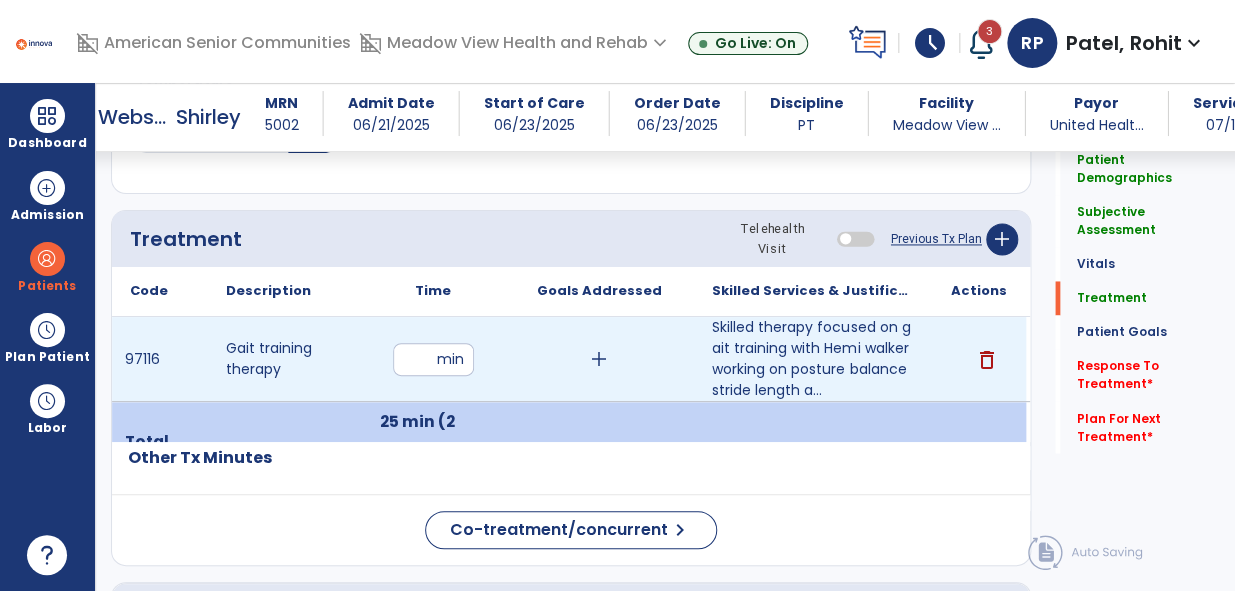 type on "**" 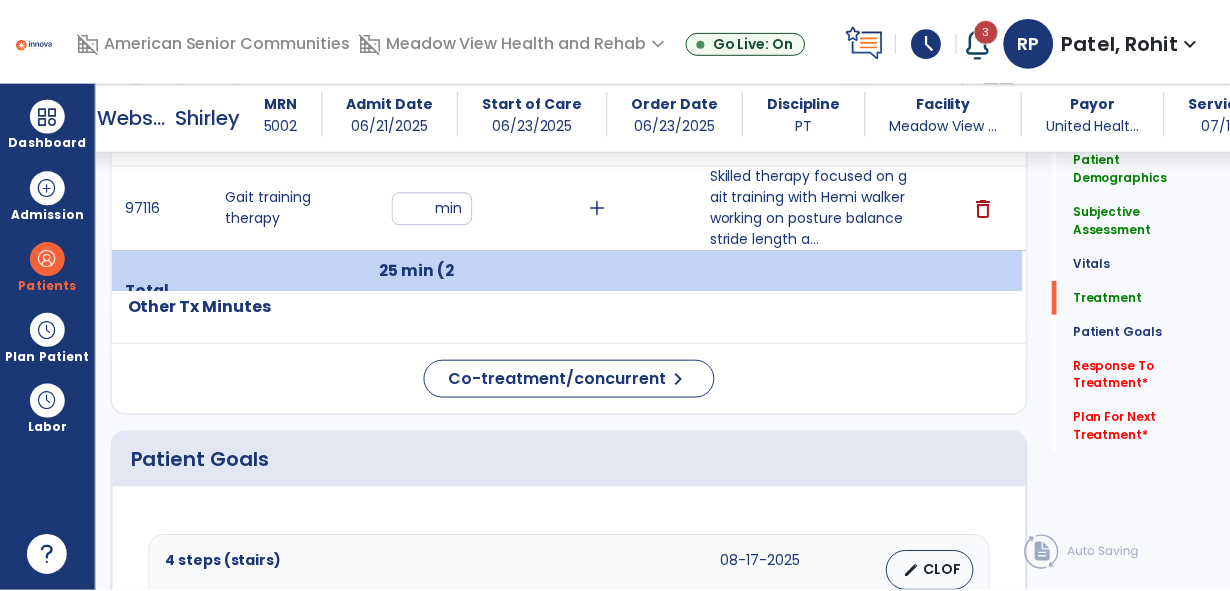 scroll, scrollTop: 1220, scrollLeft: 0, axis: vertical 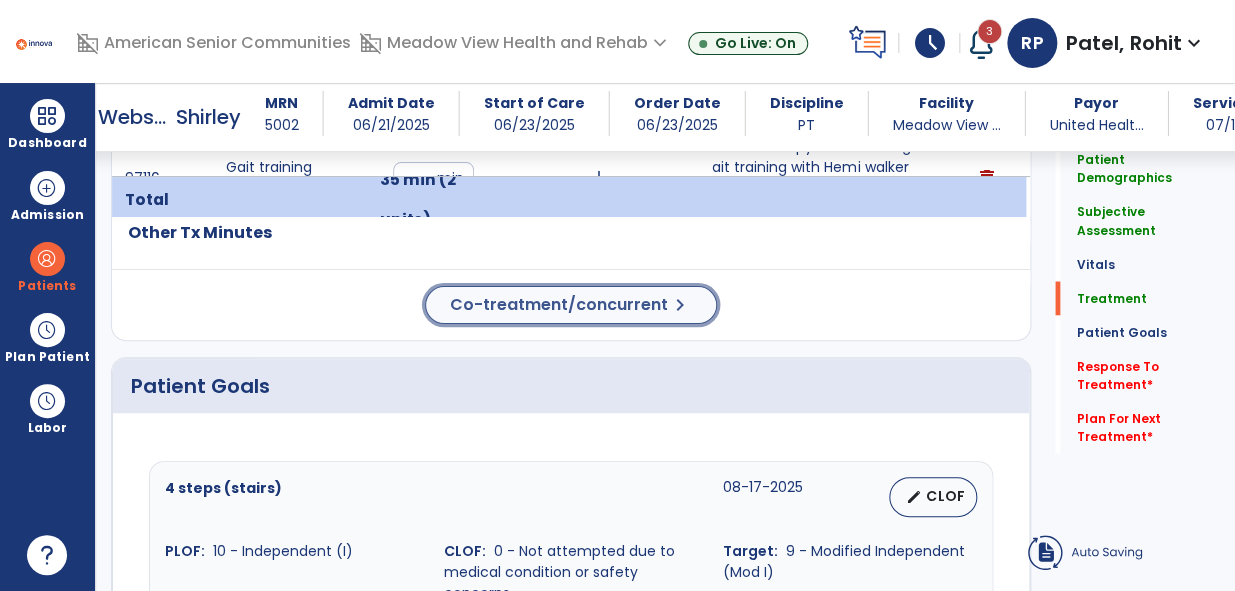 click on "Patient Demographics  Medical Diagnosis   Treatment Diagnosis   Precautions   Contraindications
Code
Description
Pdpm Clinical Category
Z47.1 to" 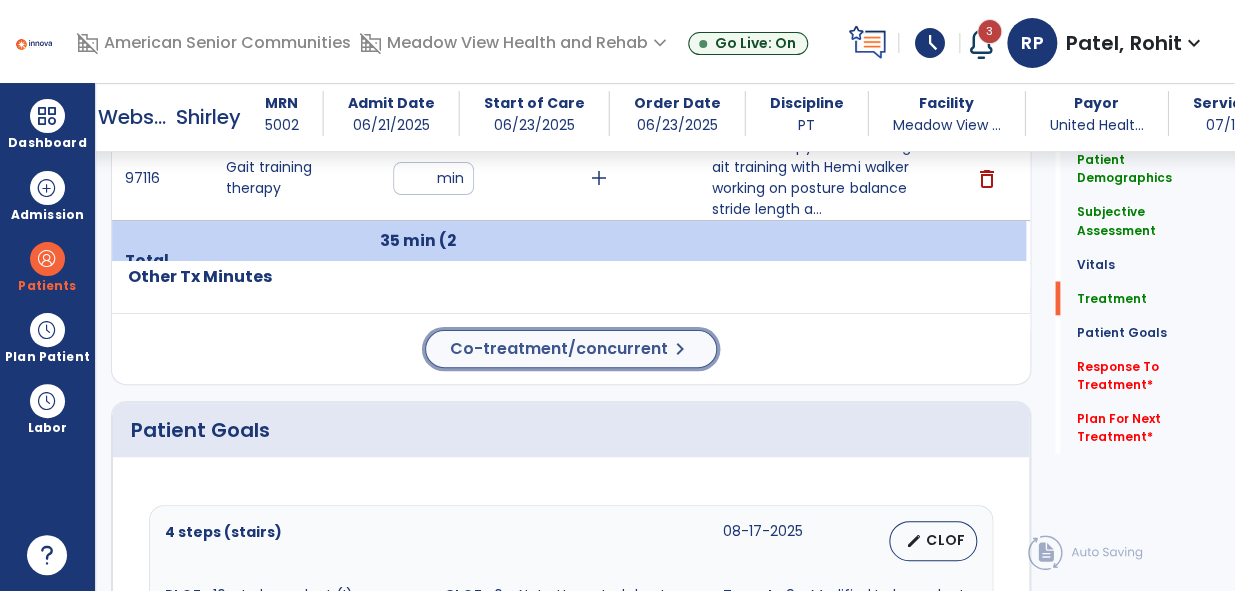 click on "Co-treatment/concurrent" 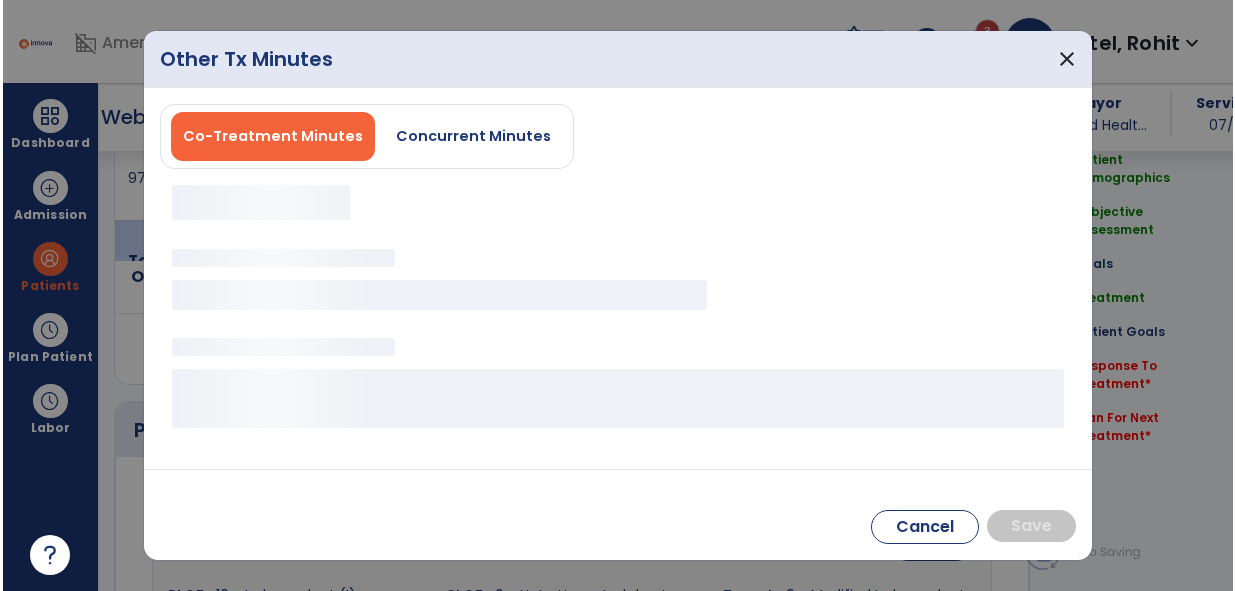 scroll, scrollTop: 1220, scrollLeft: 0, axis: vertical 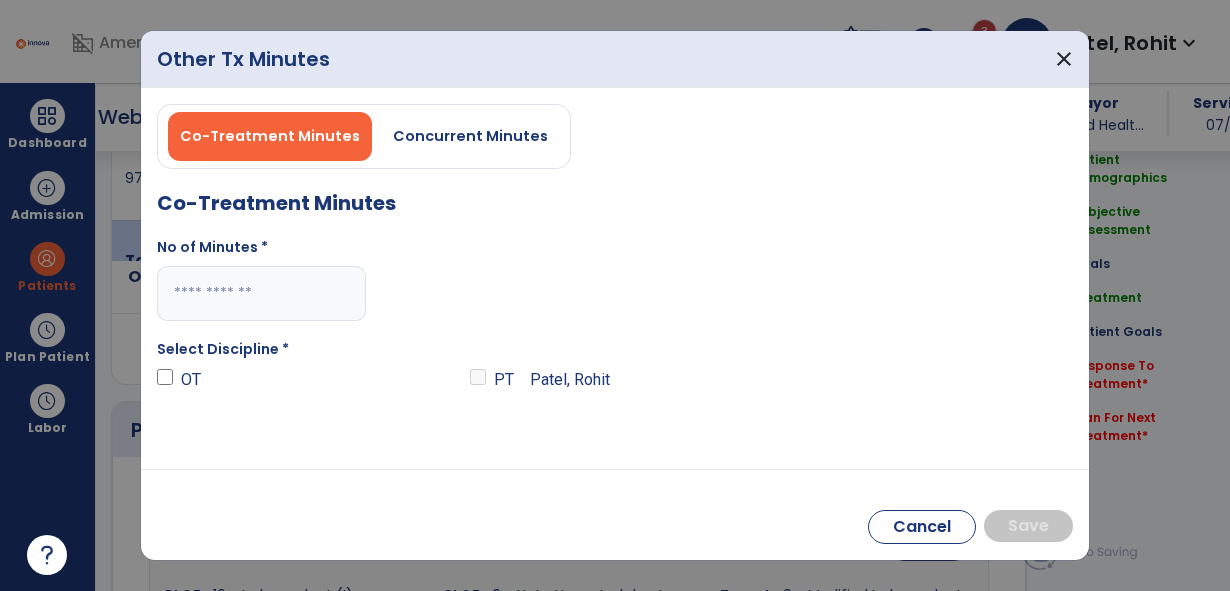 click on "Concurrent Minutes" at bounding box center [470, 136] 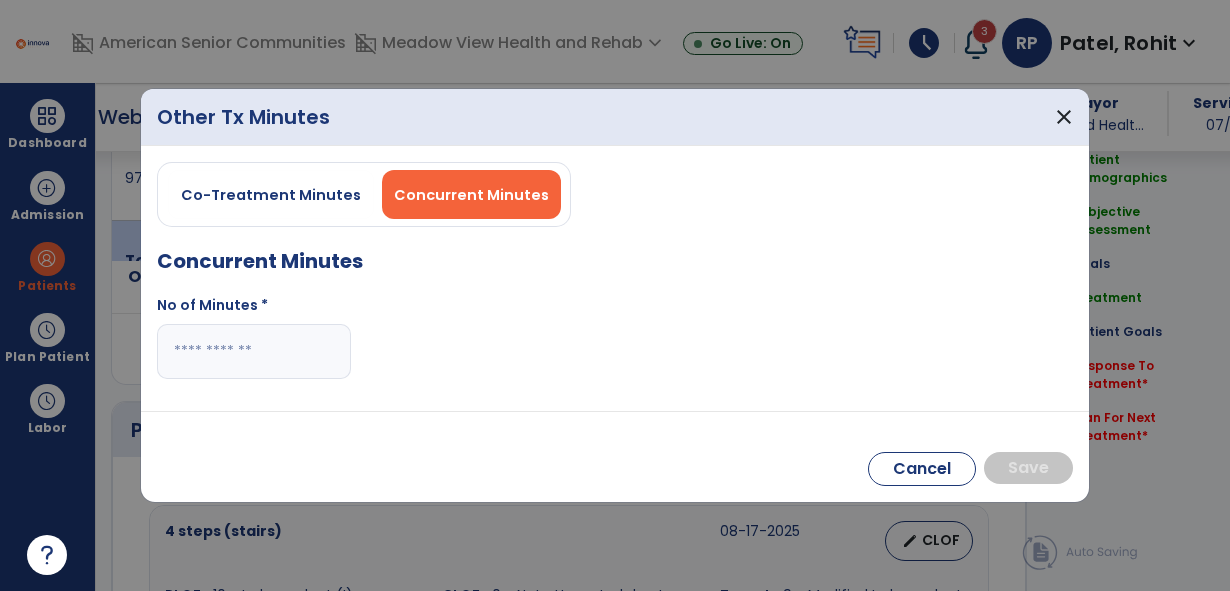 click at bounding box center [254, 351] 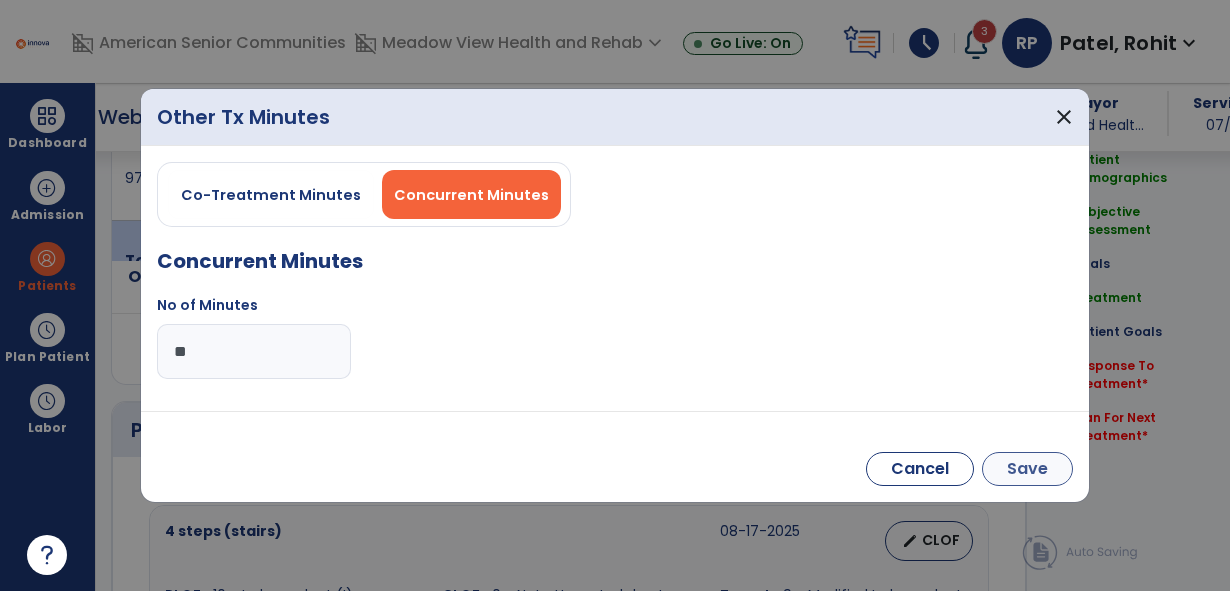 type on "**" 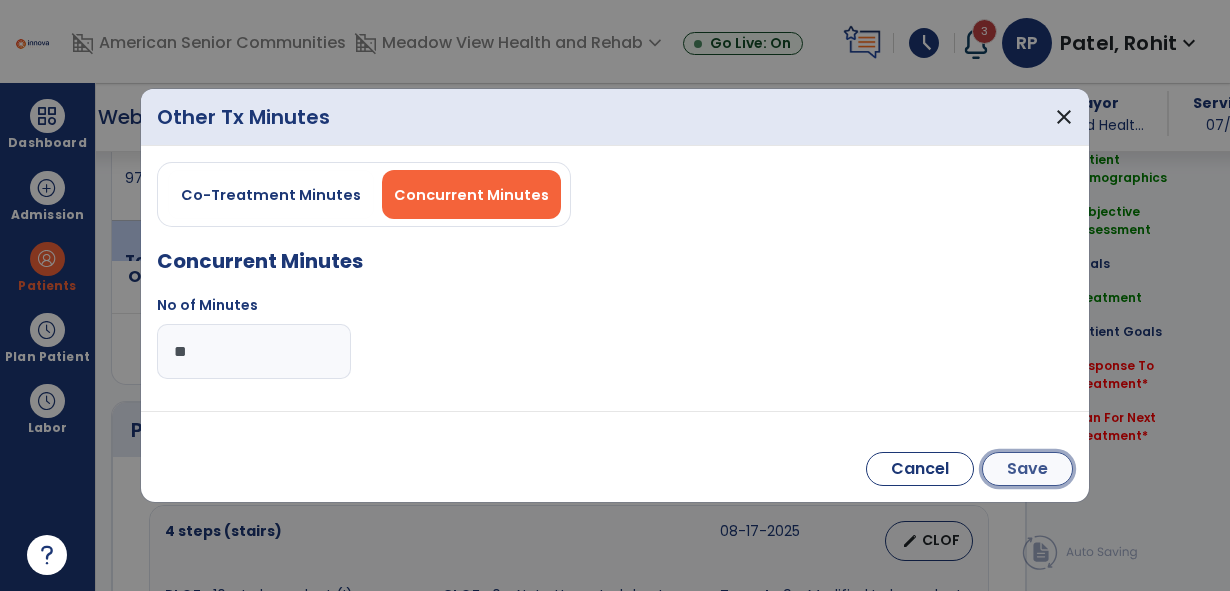 click on "Save" at bounding box center [1027, 469] 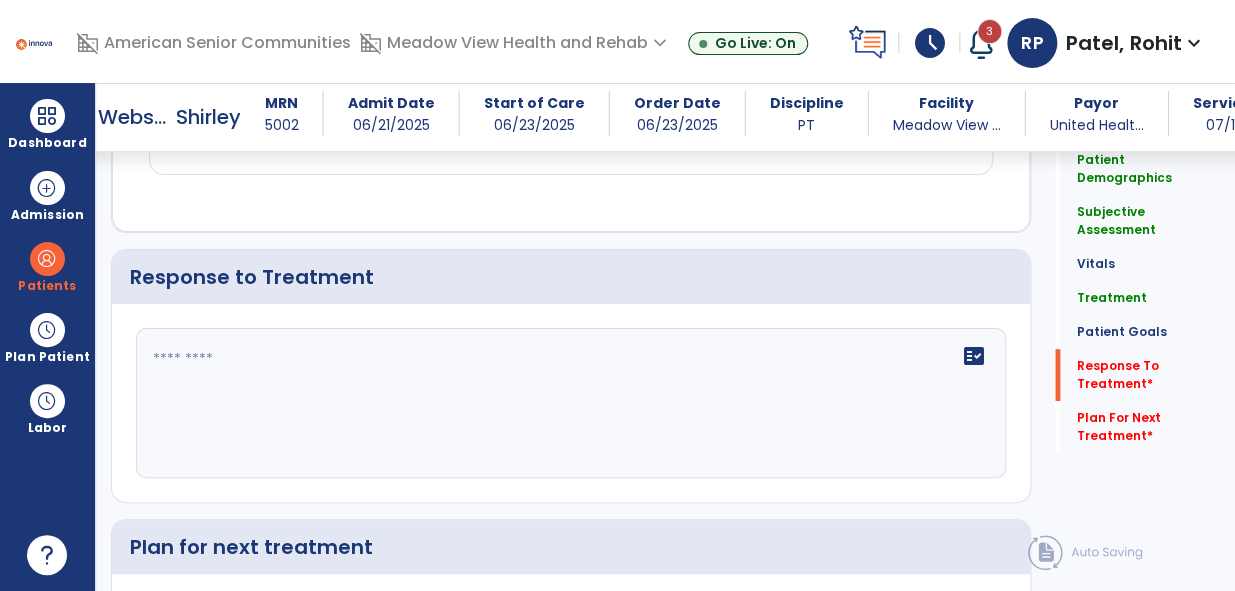scroll, scrollTop: 2948, scrollLeft: 0, axis: vertical 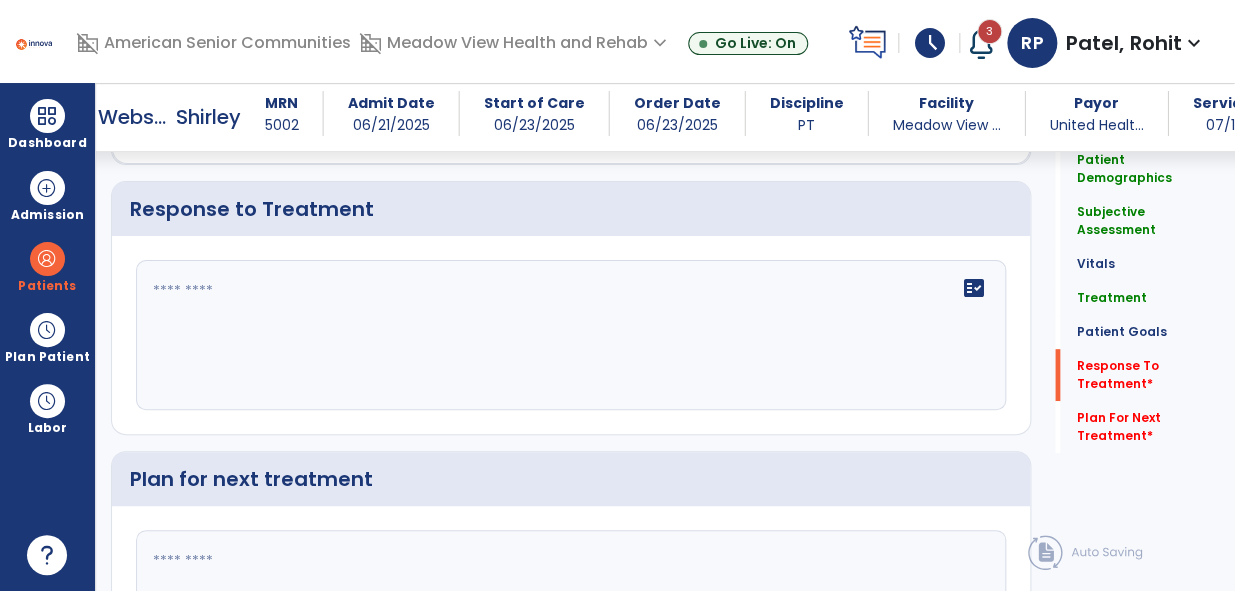click on "fact_check" 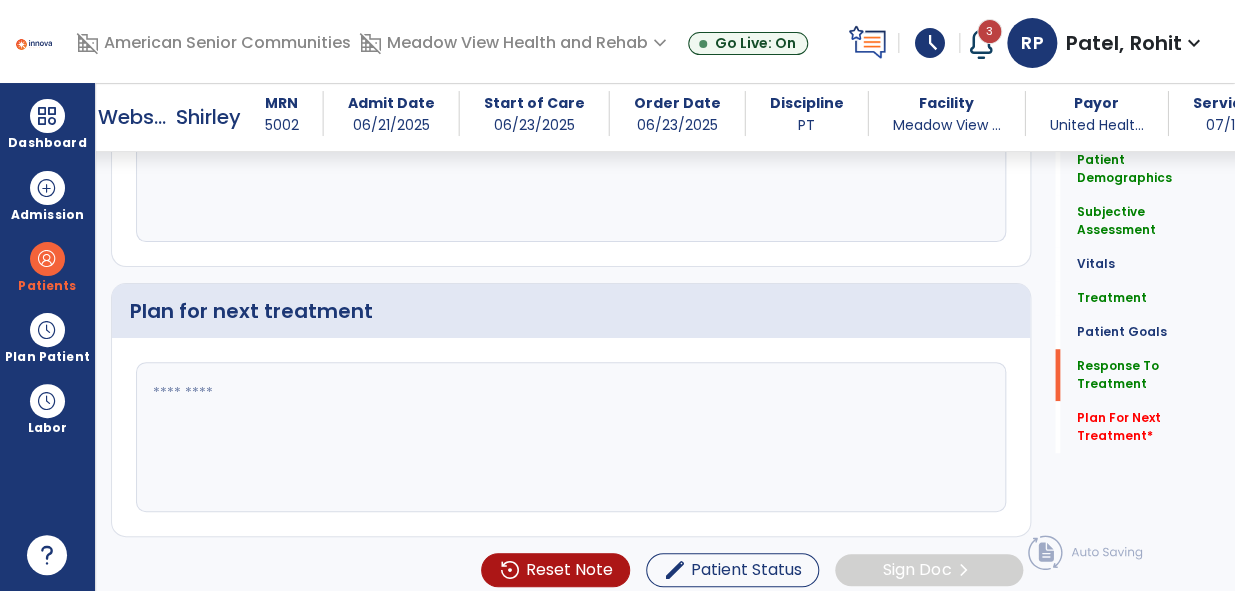 scroll, scrollTop: 3124, scrollLeft: 0, axis: vertical 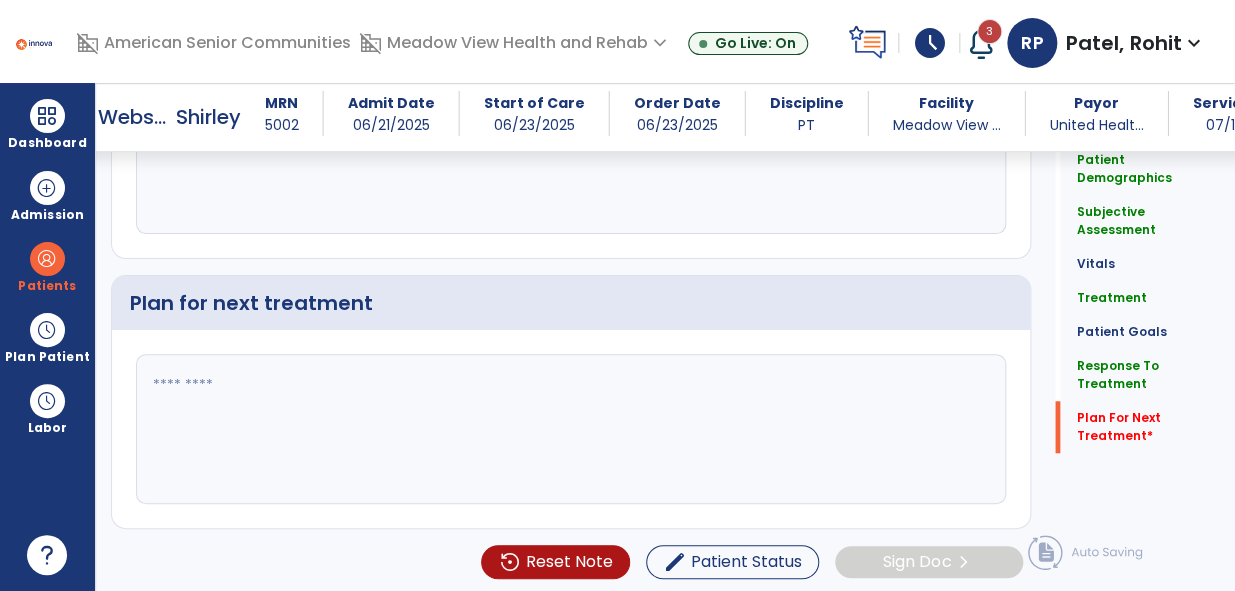 type on "**********" 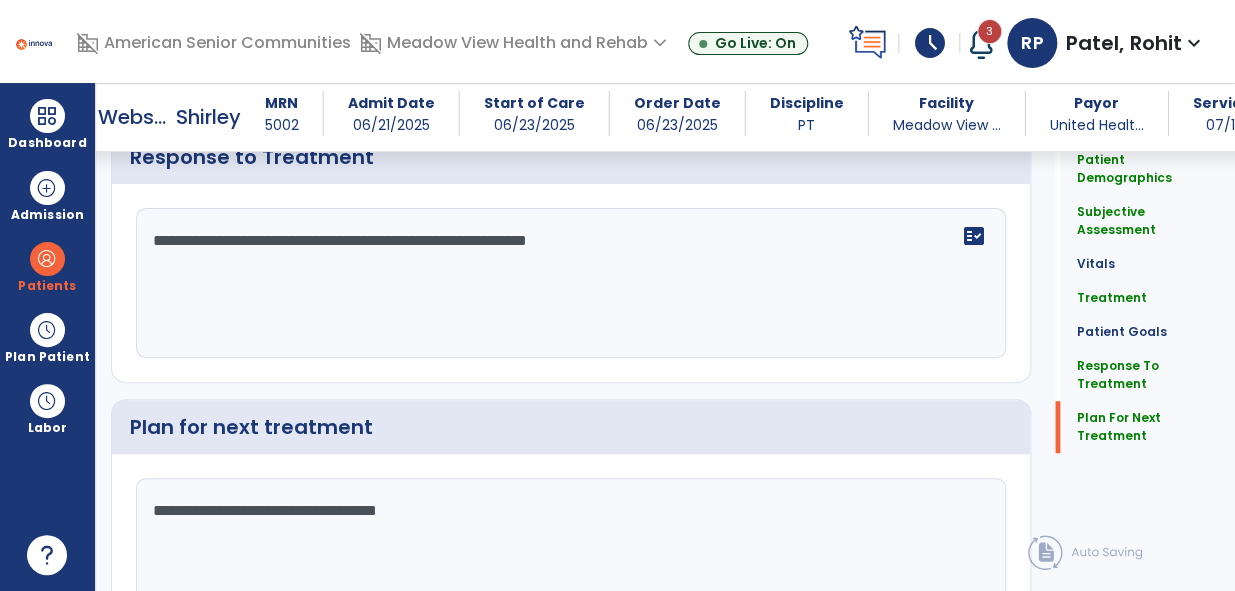 scroll, scrollTop: 3124, scrollLeft: 0, axis: vertical 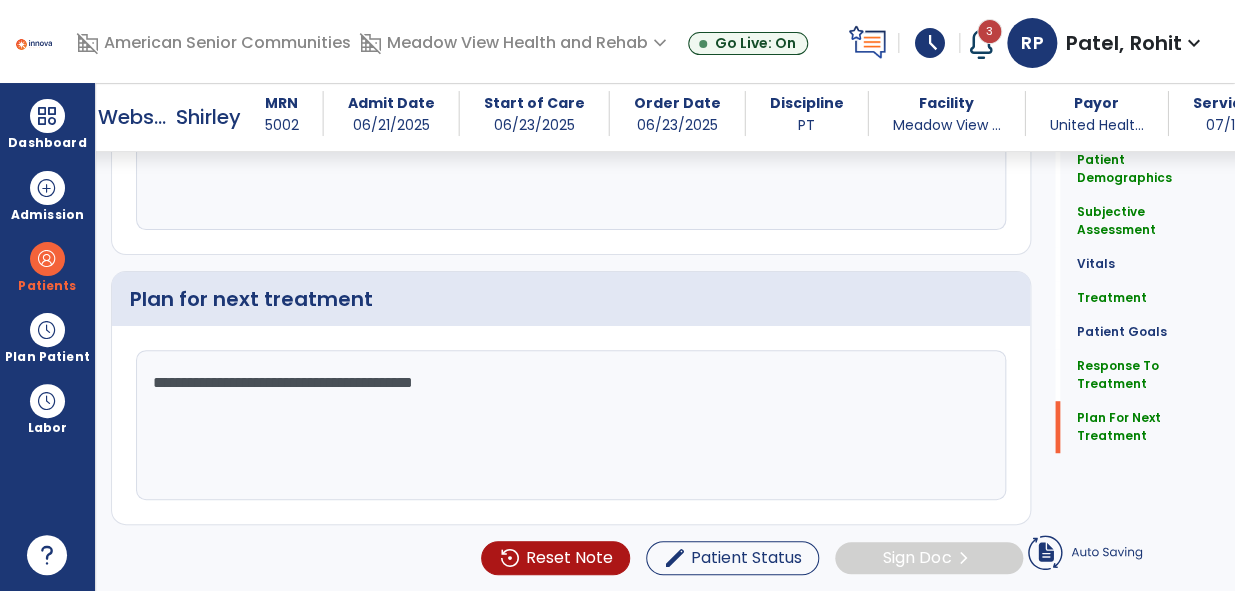 type on "**********" 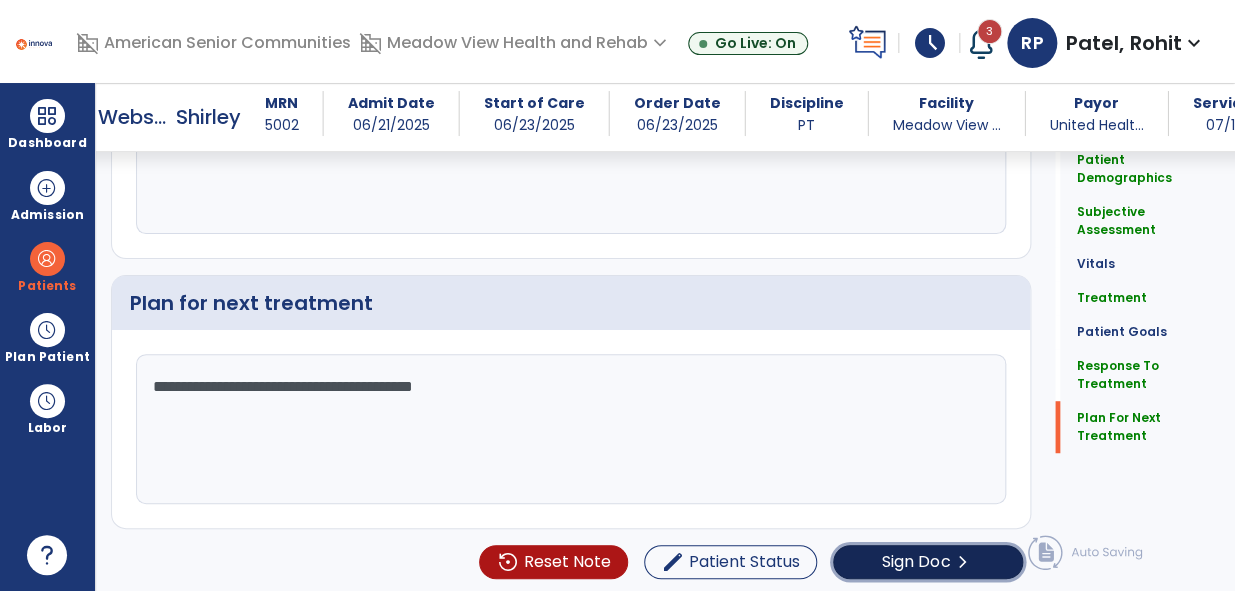 click on "Sign Doc" 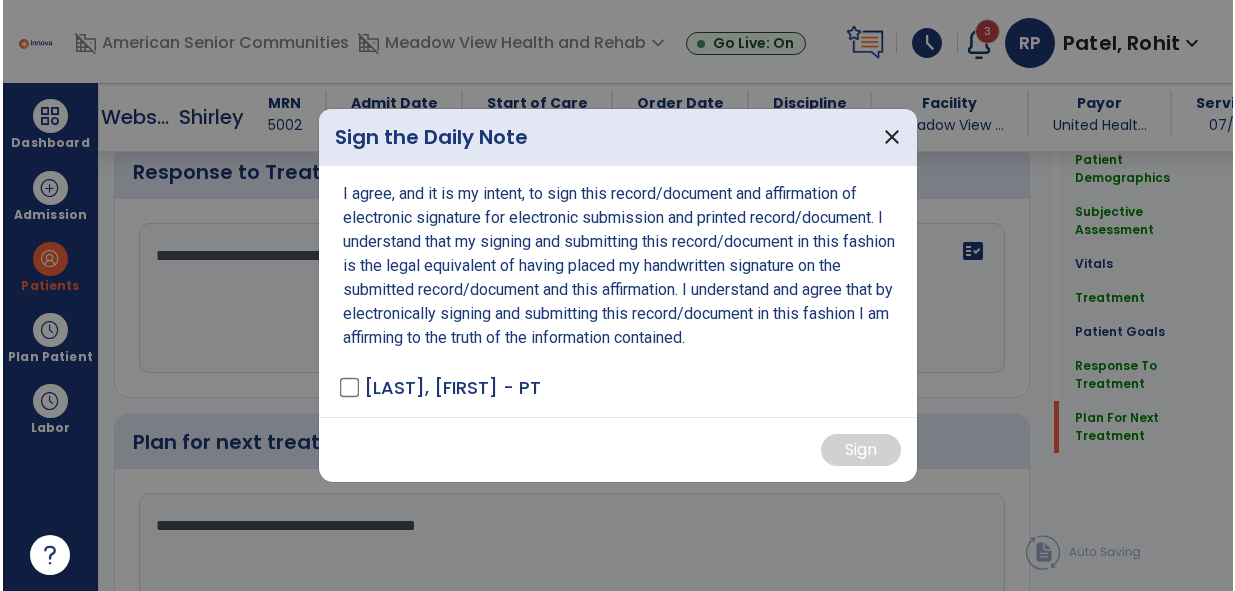 scroll, scrollTop: 3124, scrollLeft: 0, axis: vertical 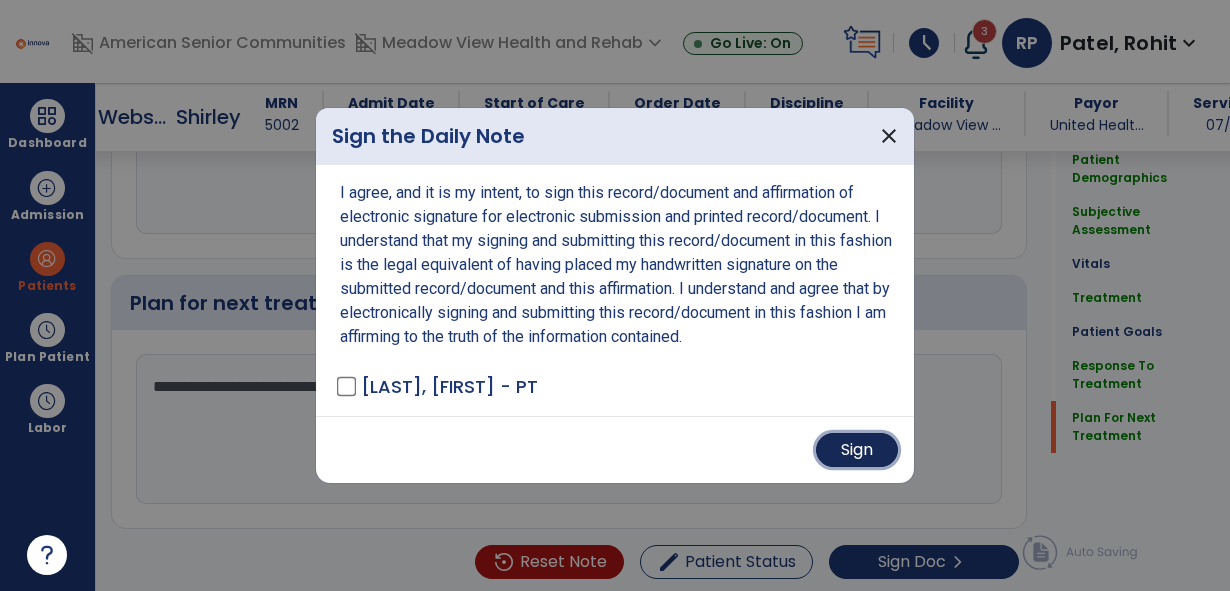 click on "Sign" at bounding box center [857, 450] 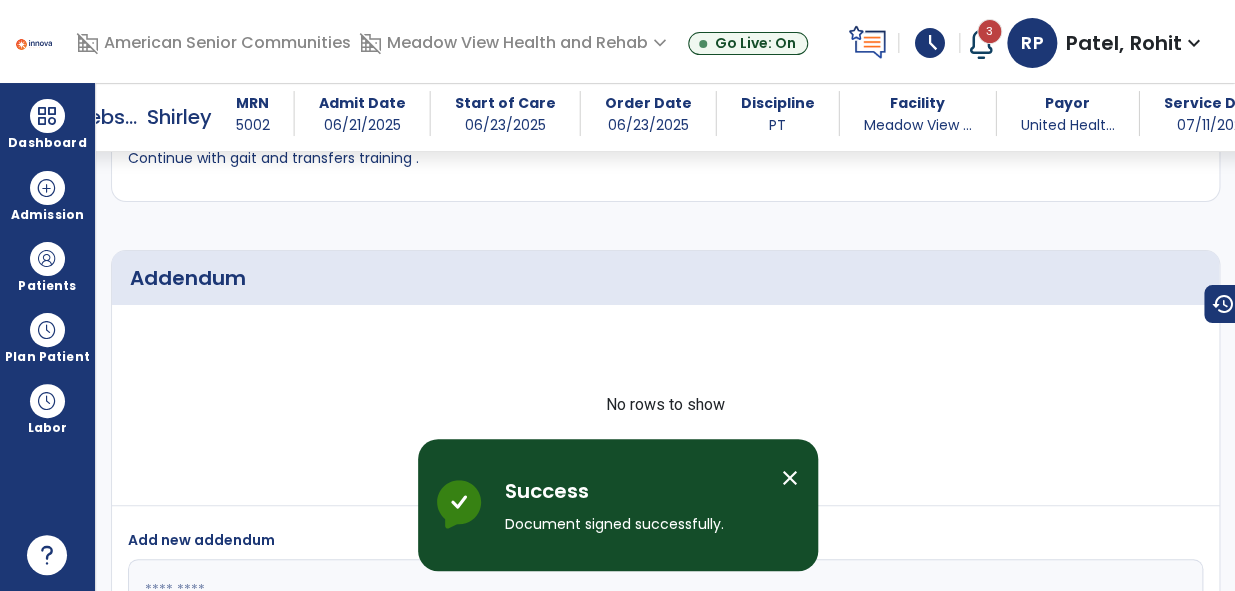 scroll, scrollTop: 4147, scrollLeft: 0, axis: vertical 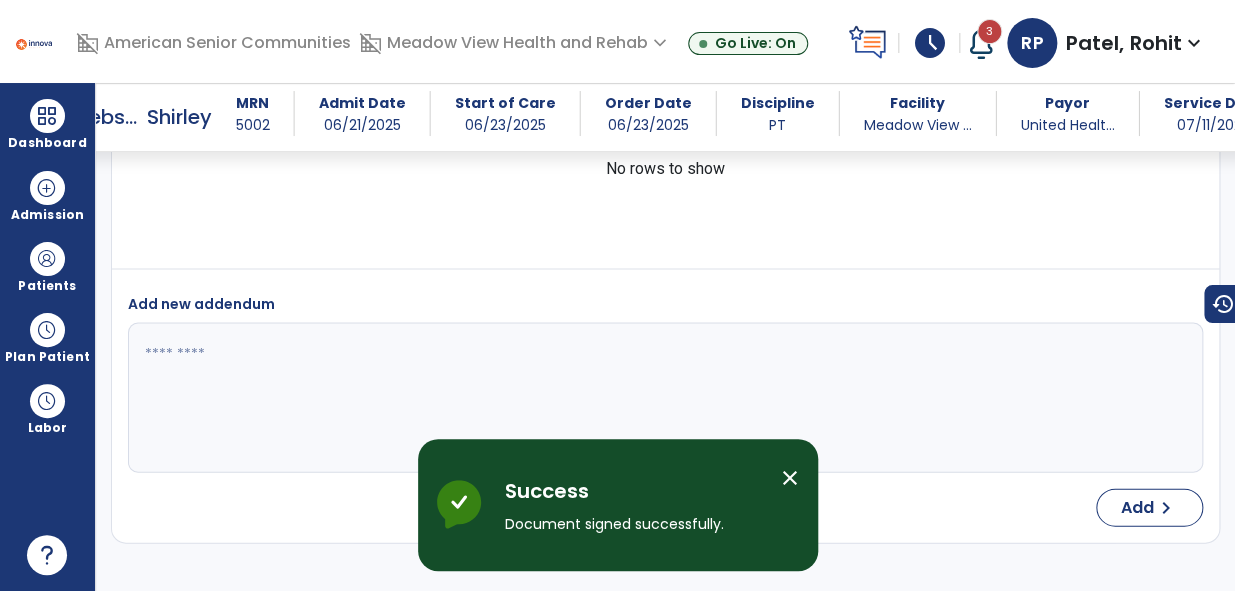 click on "close" at bounding box center [790, 478] 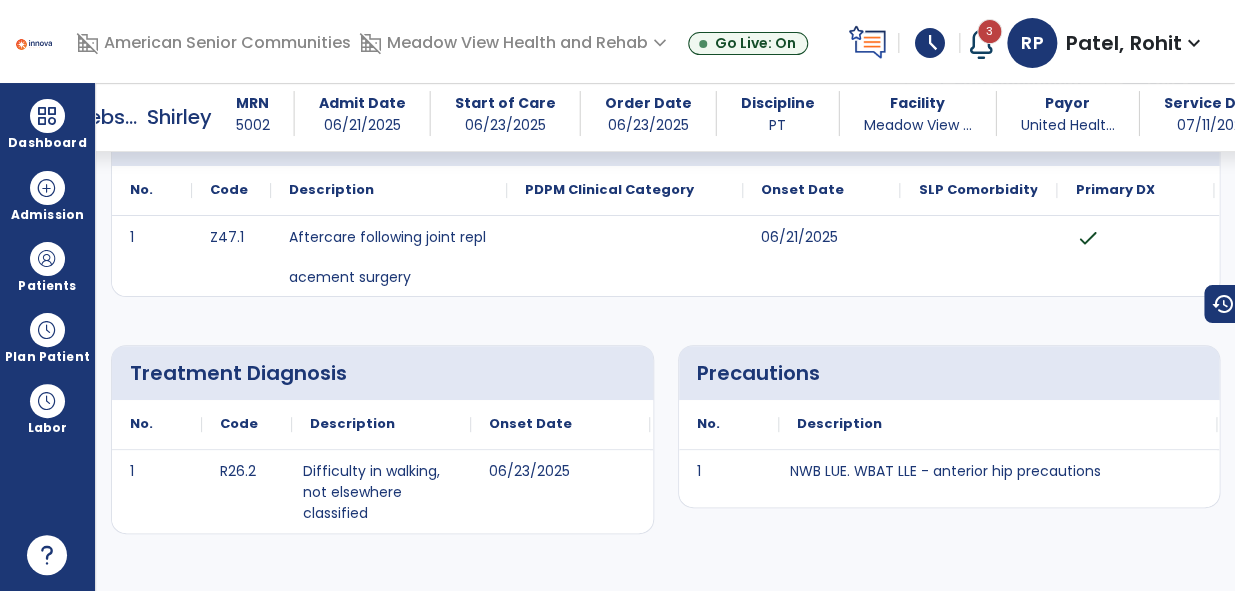 scroll, scrollTop: 0, scrollLeft: 0, axis: both 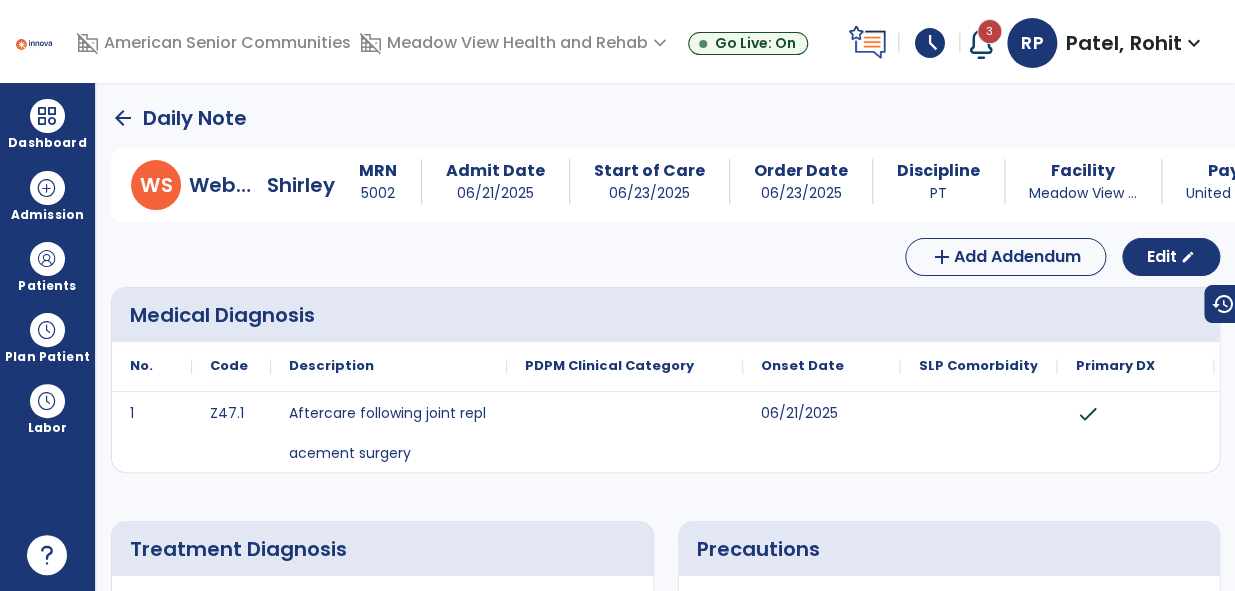 click on "arrow_back" 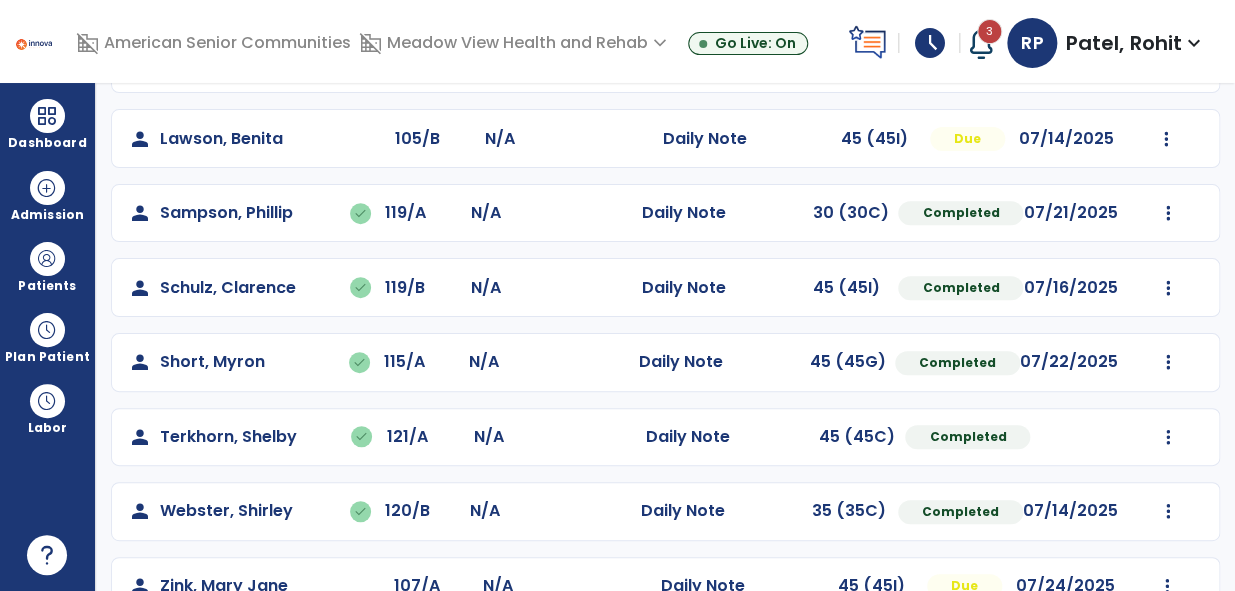 scroll, scrollTop: 297, scrollLeft: 0, axis: vertical 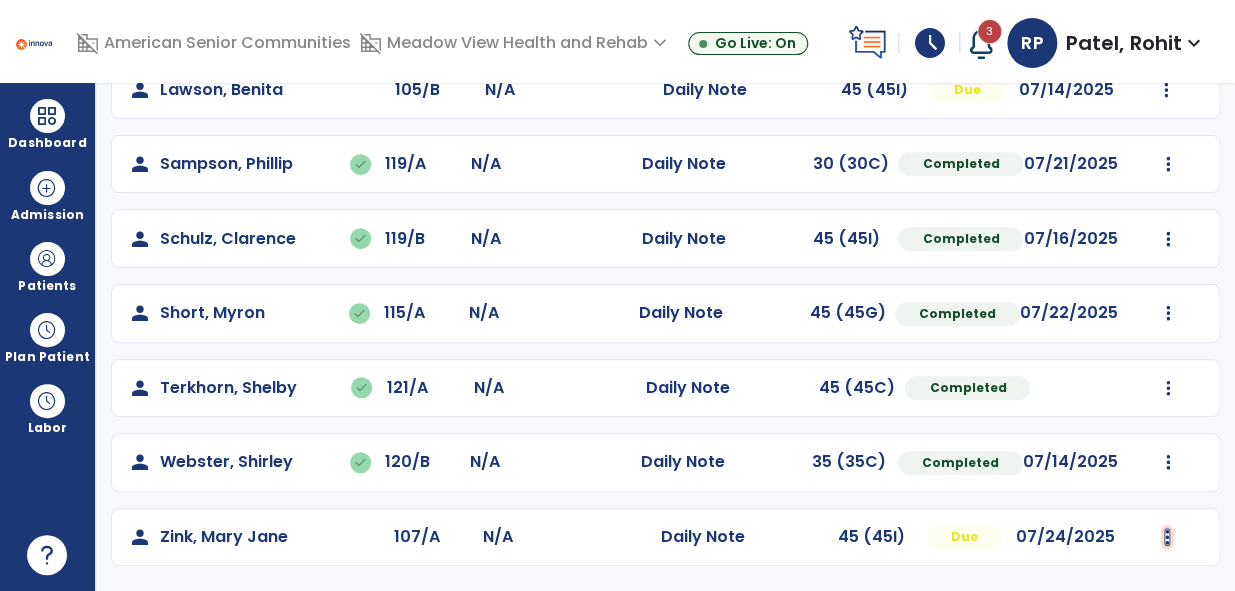 click at bounding box center [1168, 15] 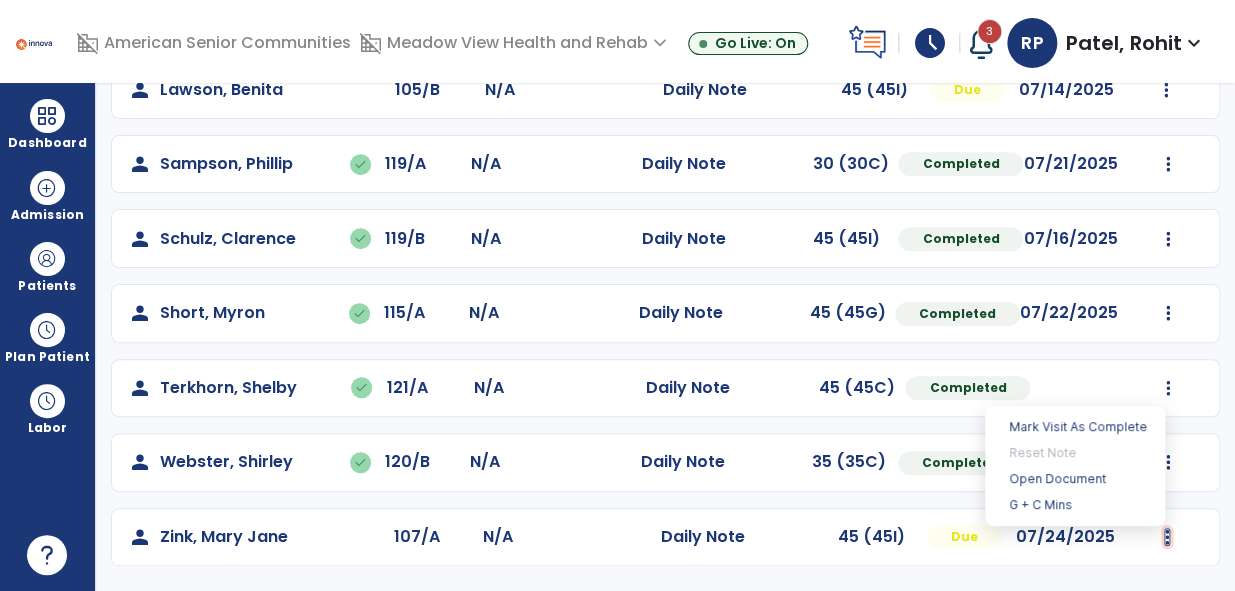 click at bounding box center (1167, 537) 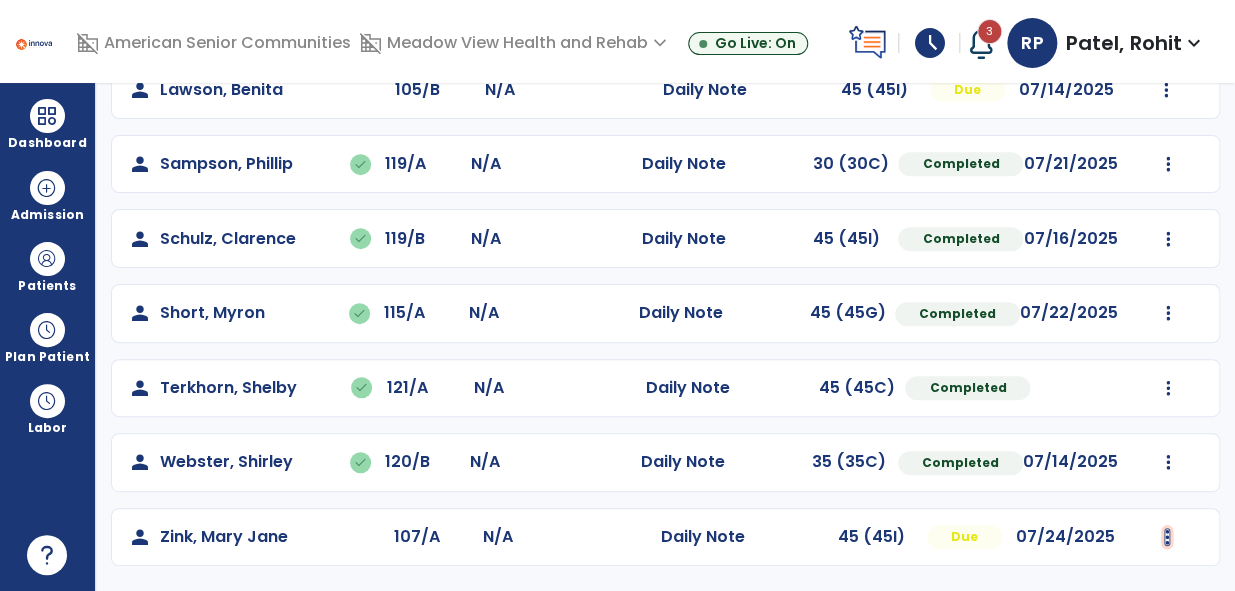 click at bounding box center (1167, 537) 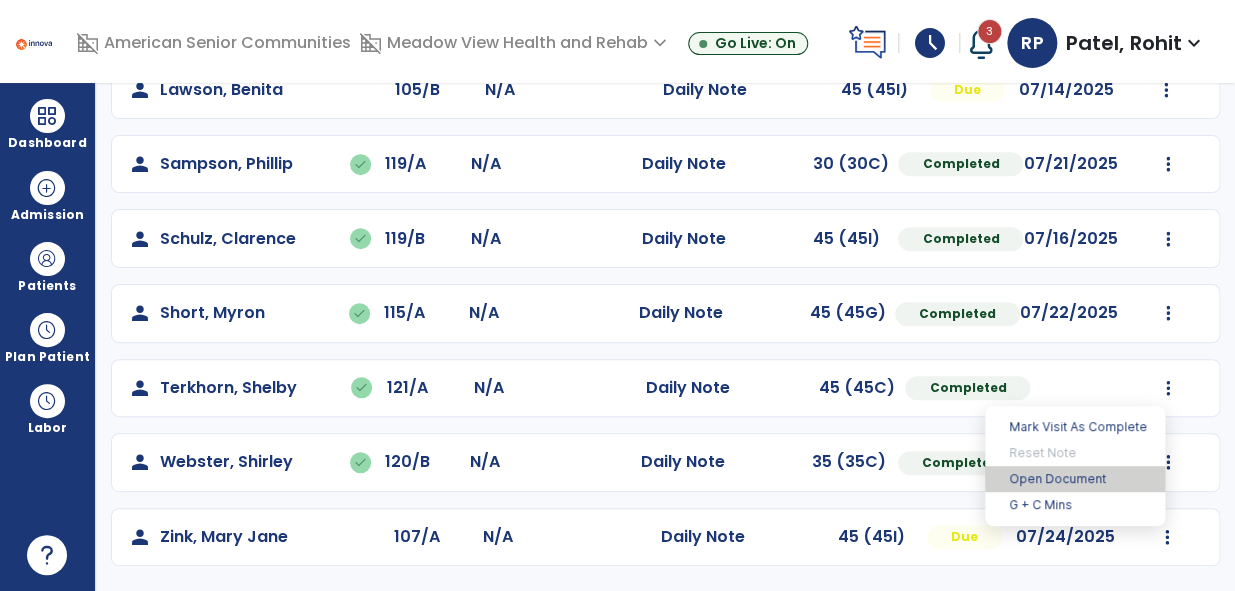 click on "Open Document" at bounding box center (1075, 479) 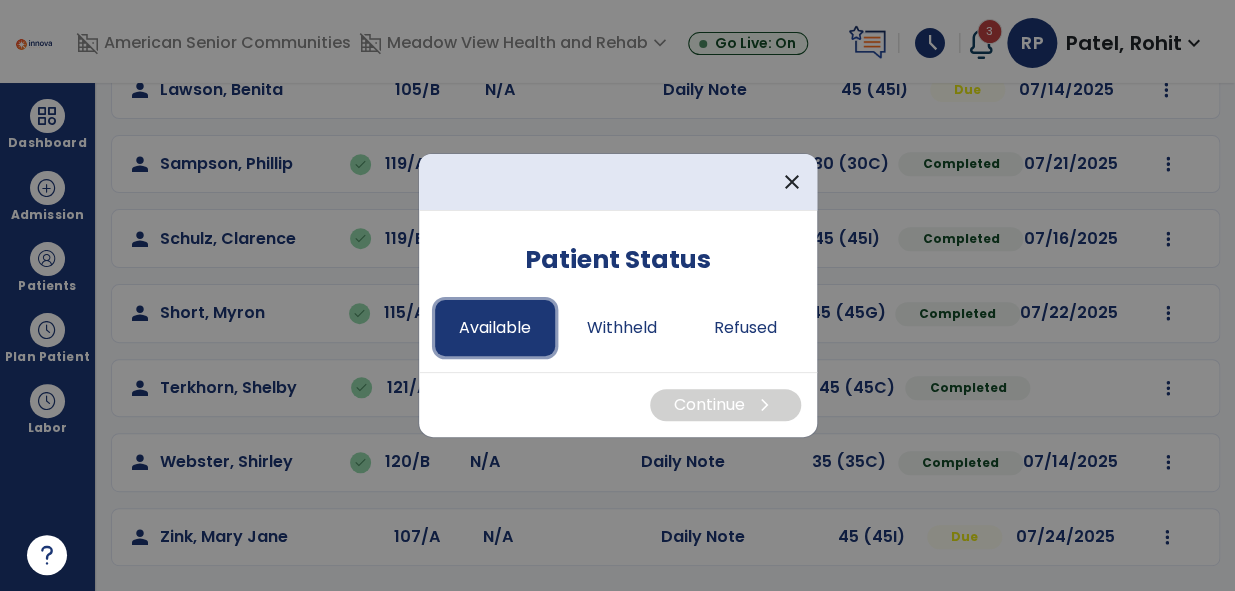 click on "Available" at bounding box center (495, 328) 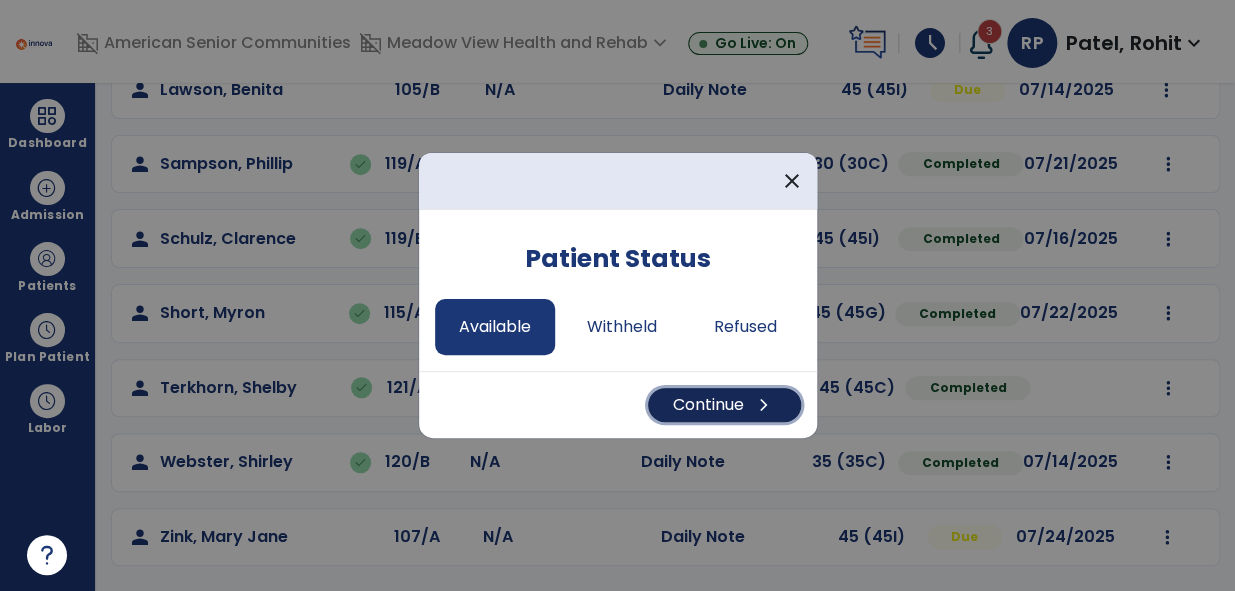 click on "Continue   chevron_right" at bounding box center [724, 405] 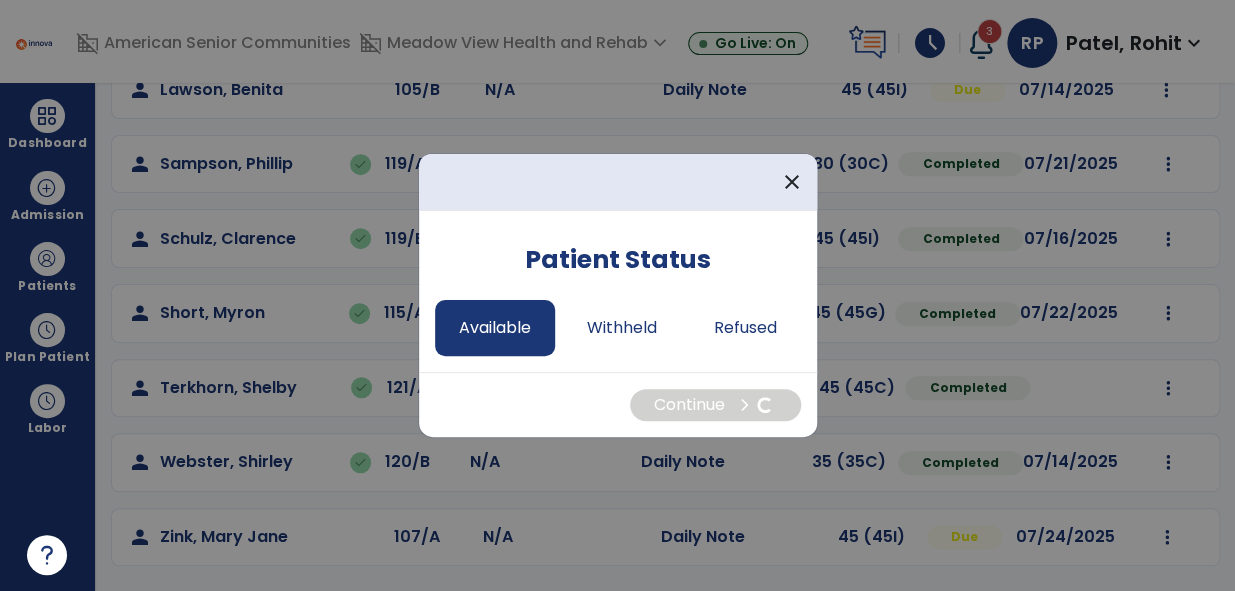 select on "*" 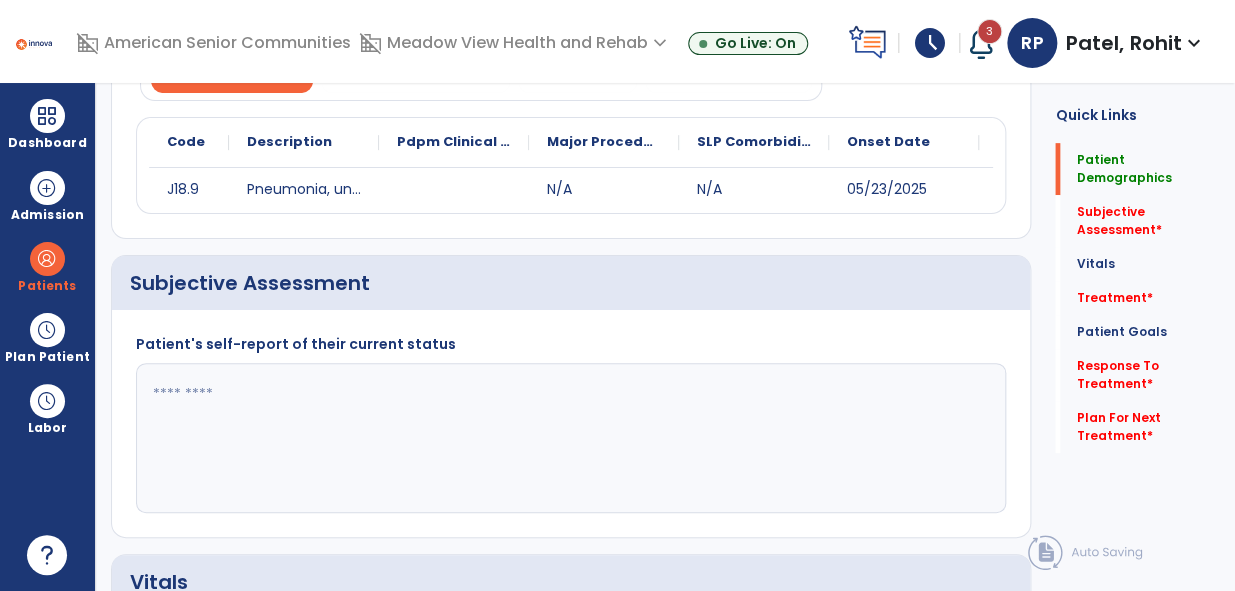 scroll, scrollTop: 0, scrollLeft: 0, axis: both 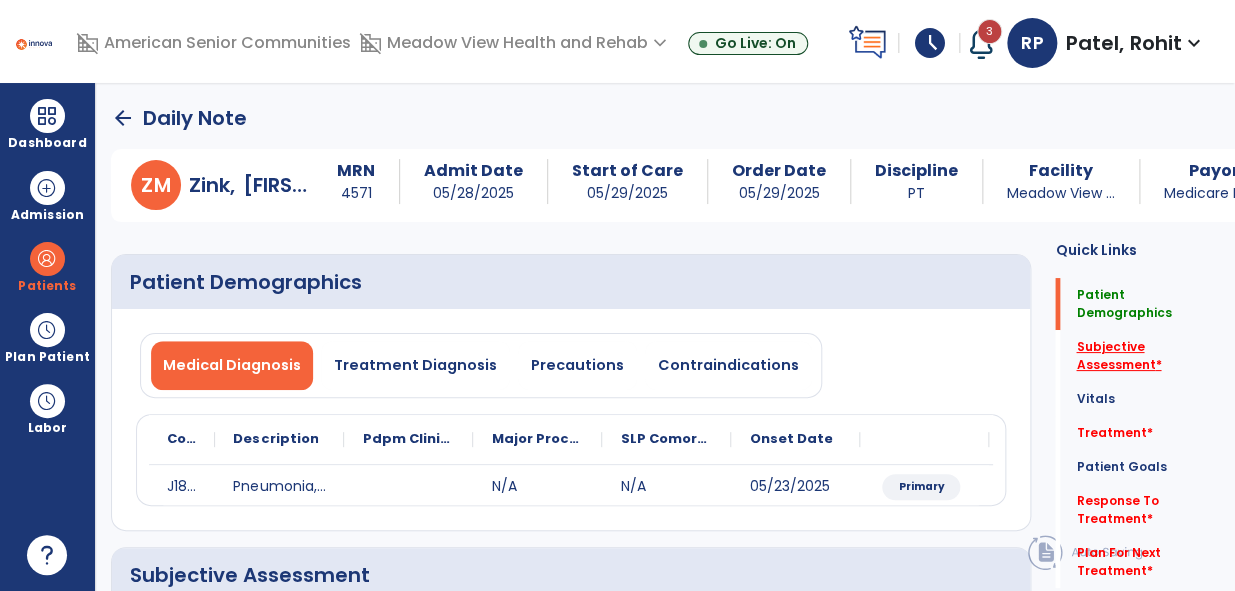 click on "Subjective Assessment   *" 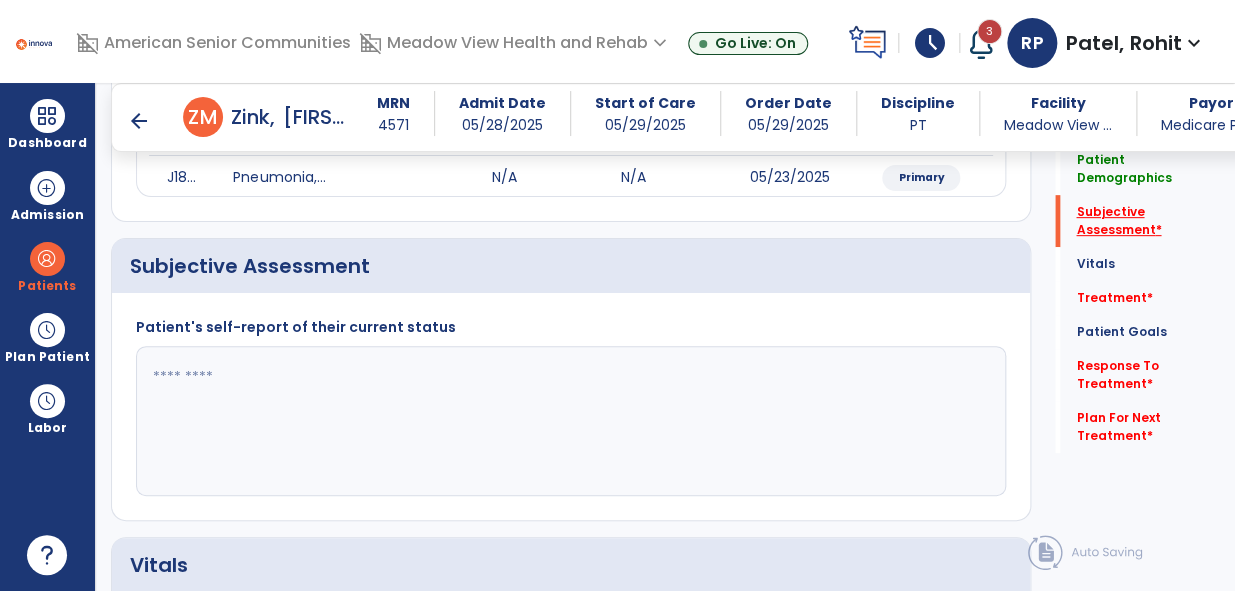 scroll, scrollTop: 350, scrollLeft: 0, axis: vertical 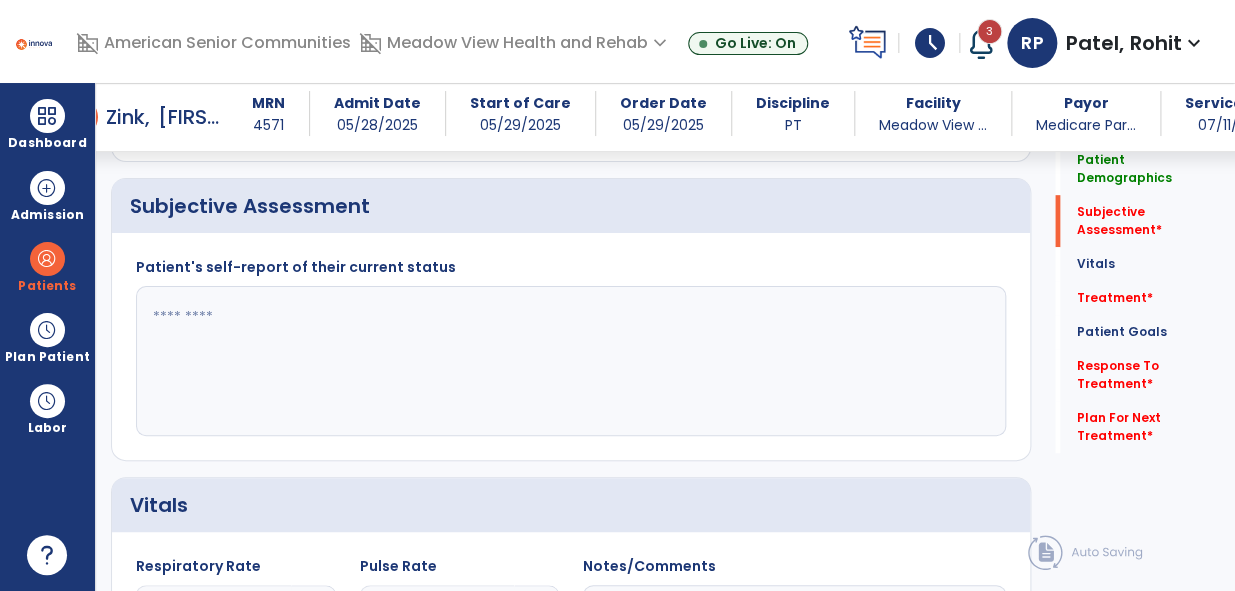 click 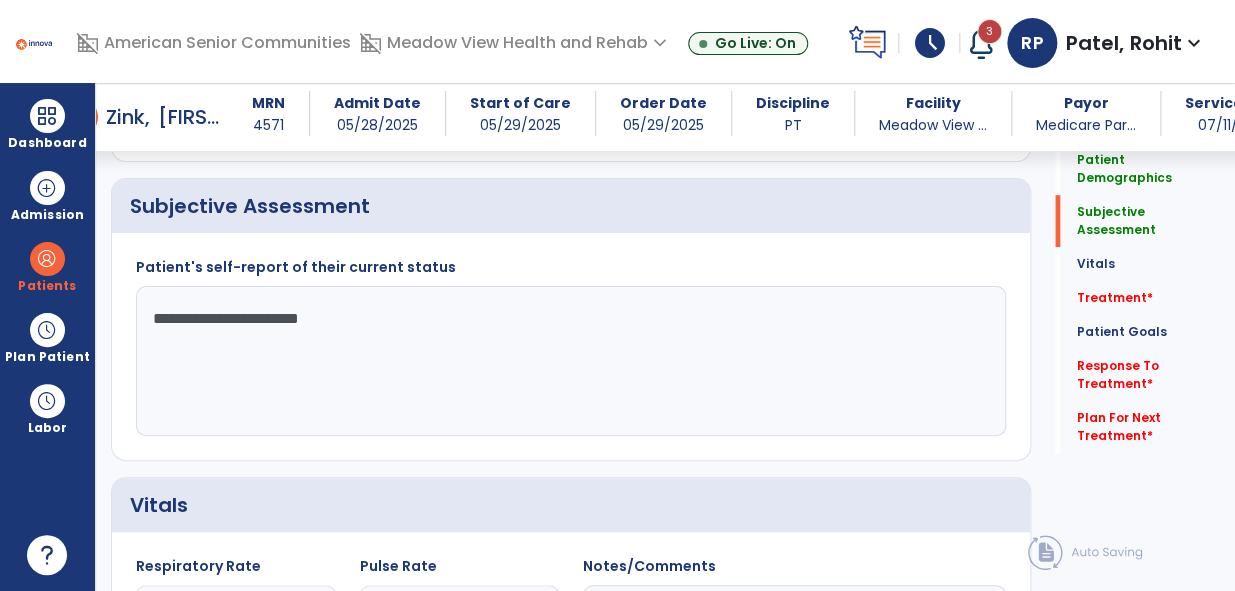 click on "**********" 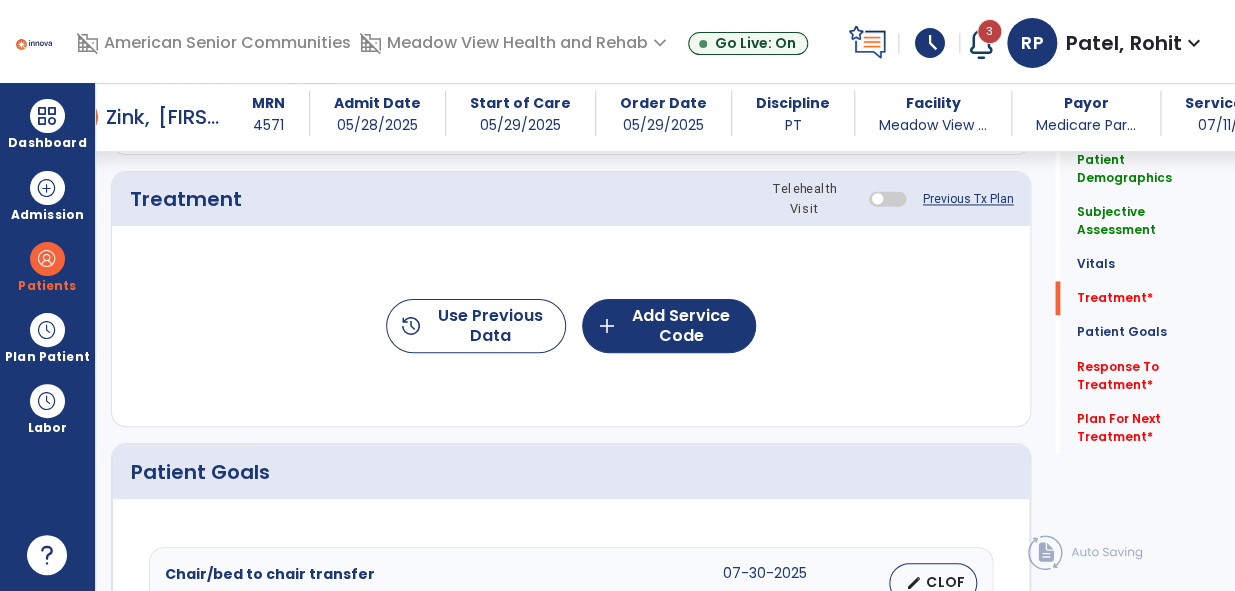 scroll, scrollTop: 1169, scrollLeft: 0, axis: vertical 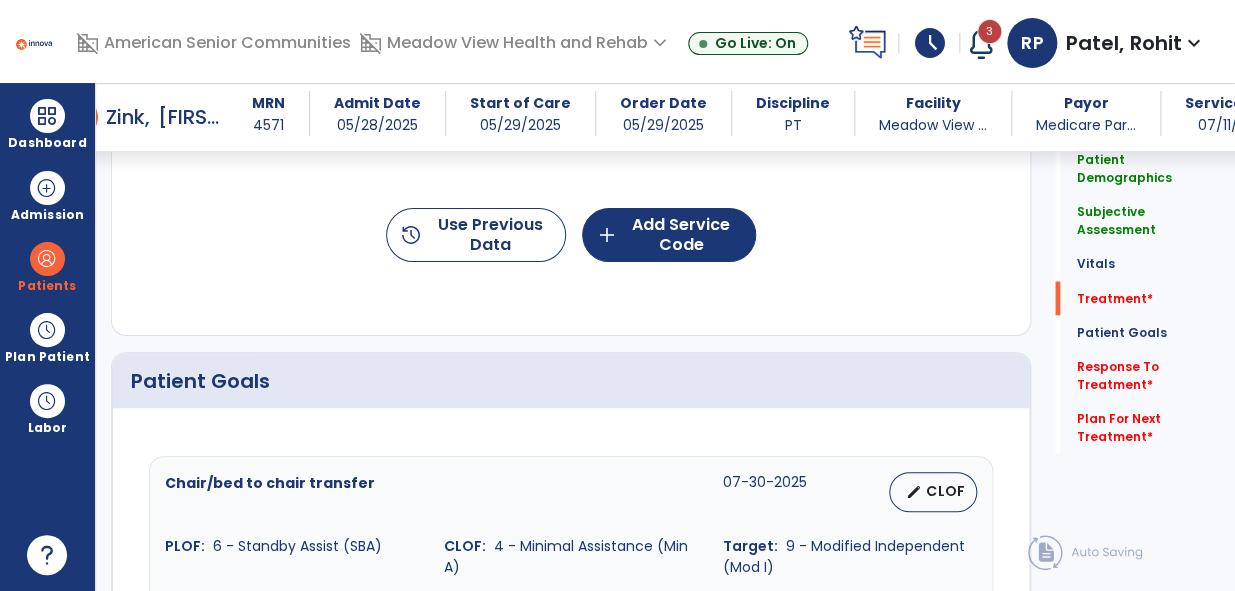 type on "**********" 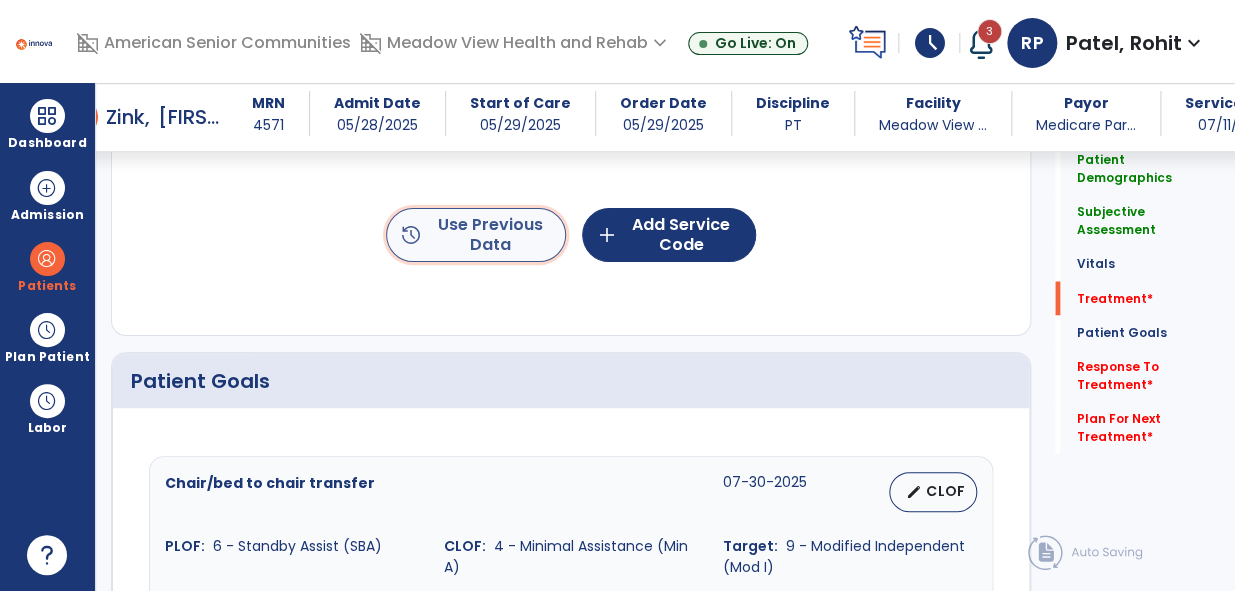 click on "history  Use Previous Data" 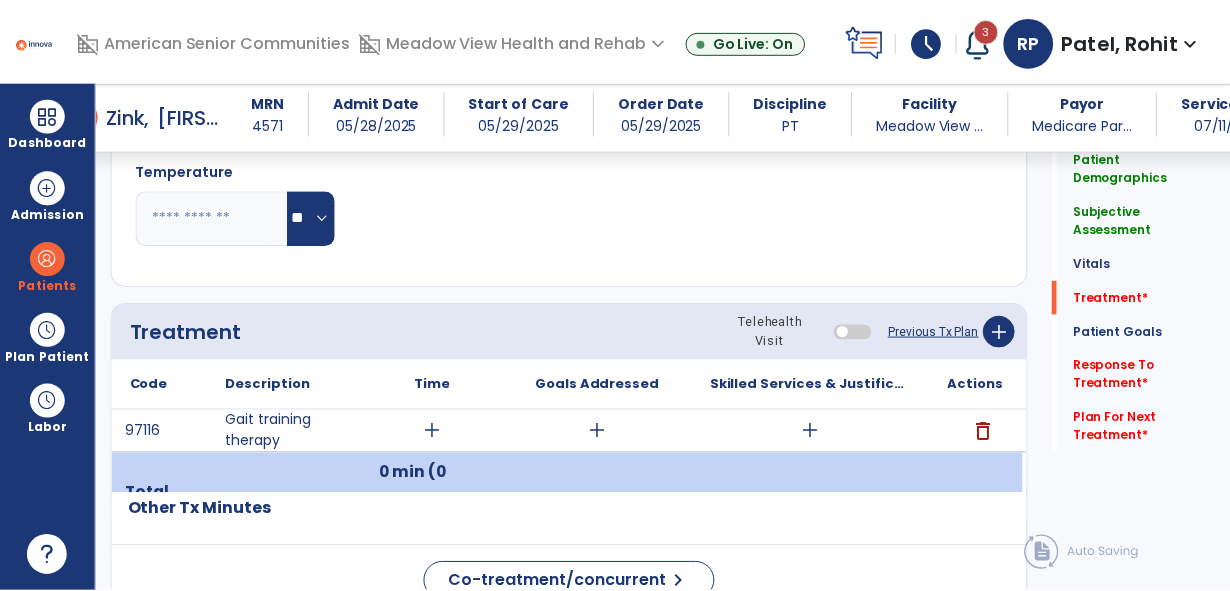 scroll, scrollTop: 988, scrollLeft: 0, axis: vertical 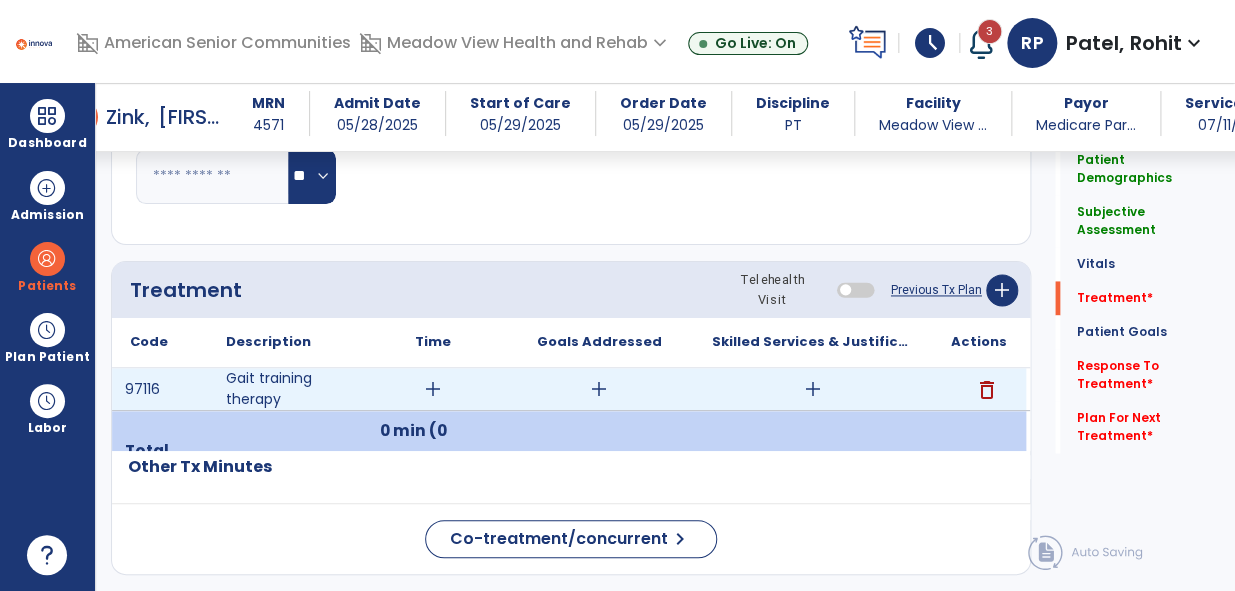 click on "add" at bounding box center (433, 389) 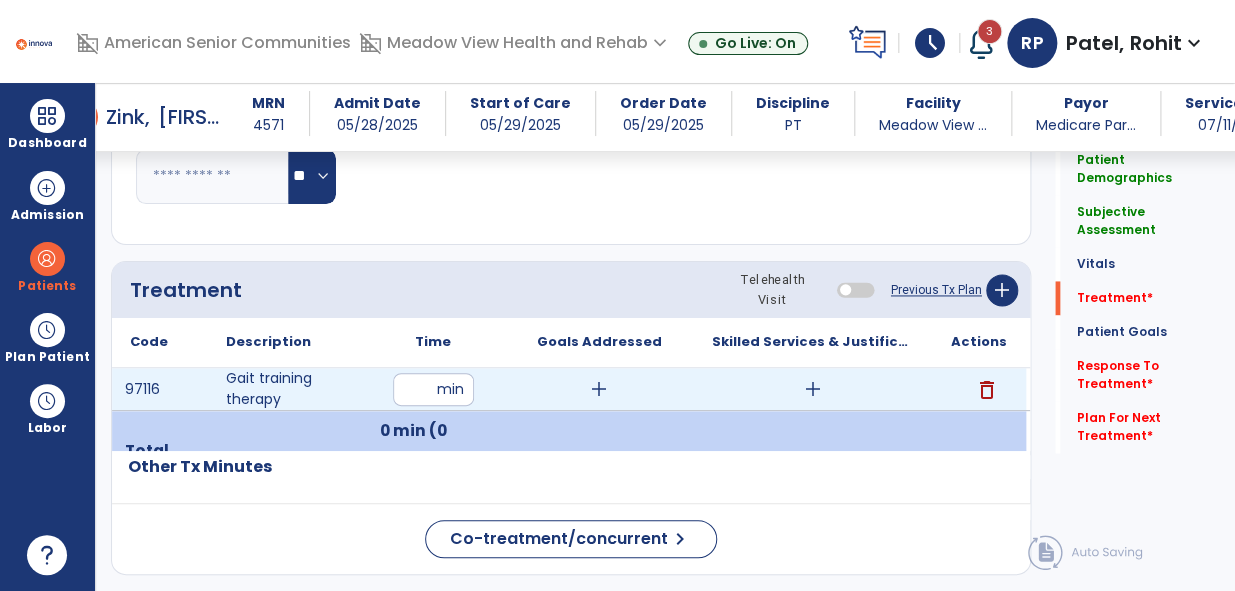 type on "**" 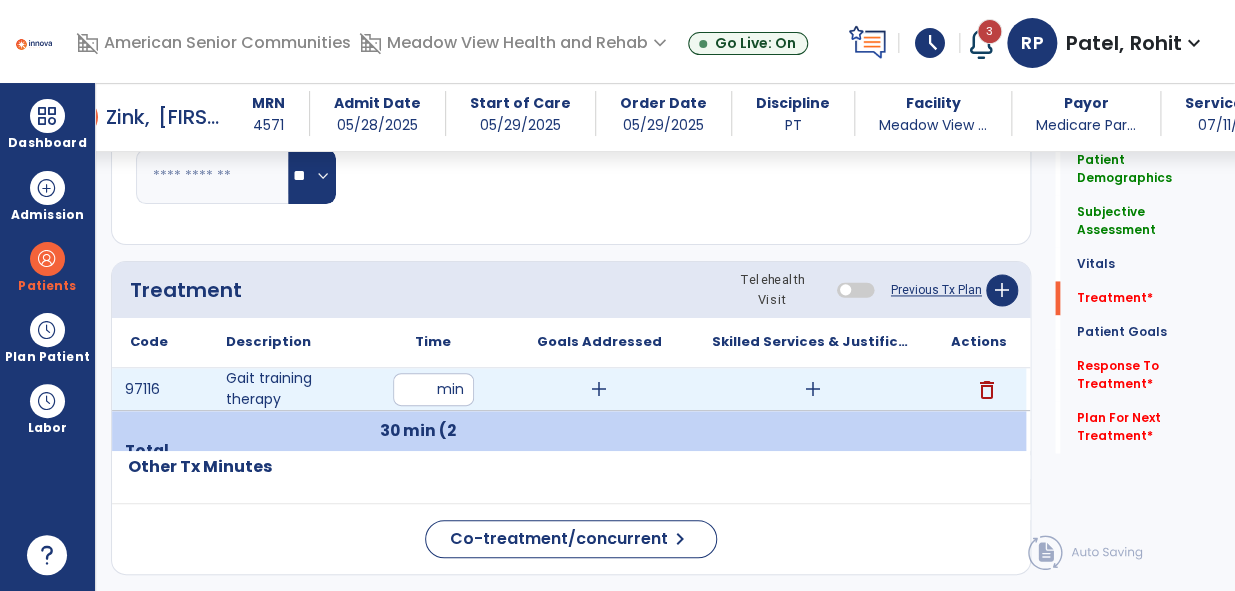click on "add" at bounding box center (813, 389) 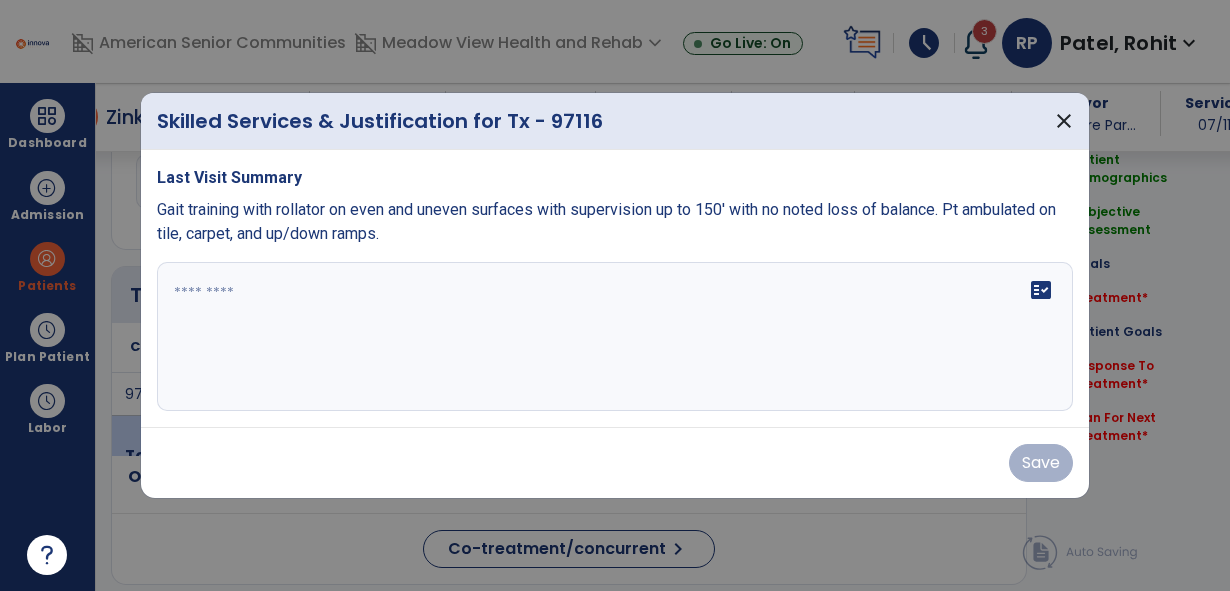 scroll, scrollTop: 988, scrollLeft: 0, axis: vertical 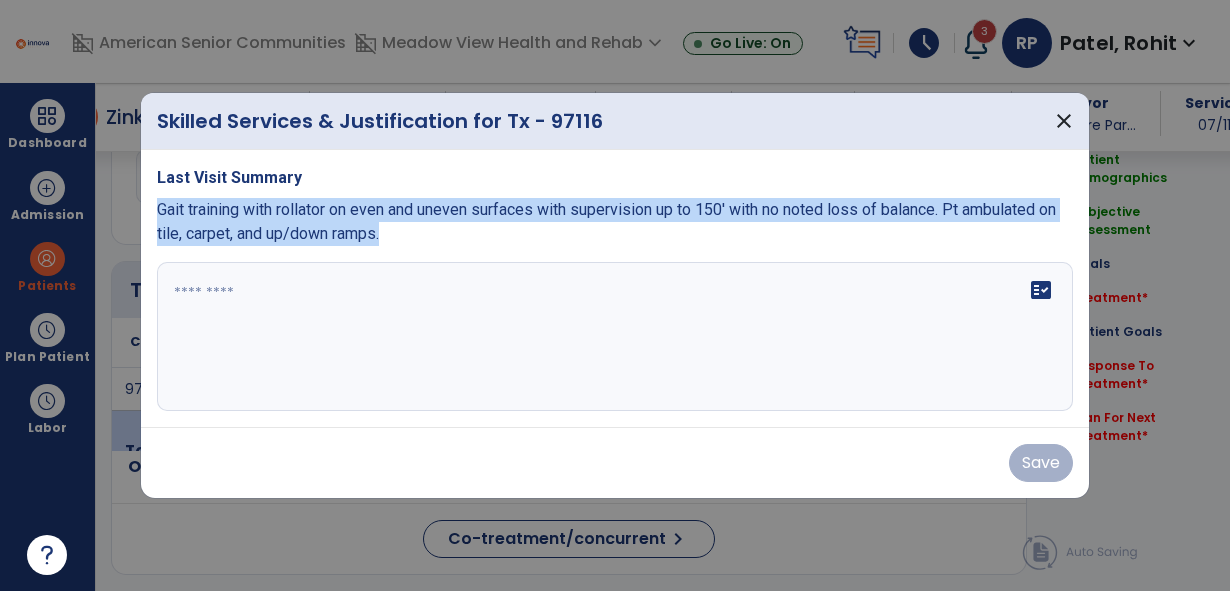 drag, startPoint x: 409, startPoint y: 237, endPoint x: 153, endPoint y: 205, distance: 257.99225 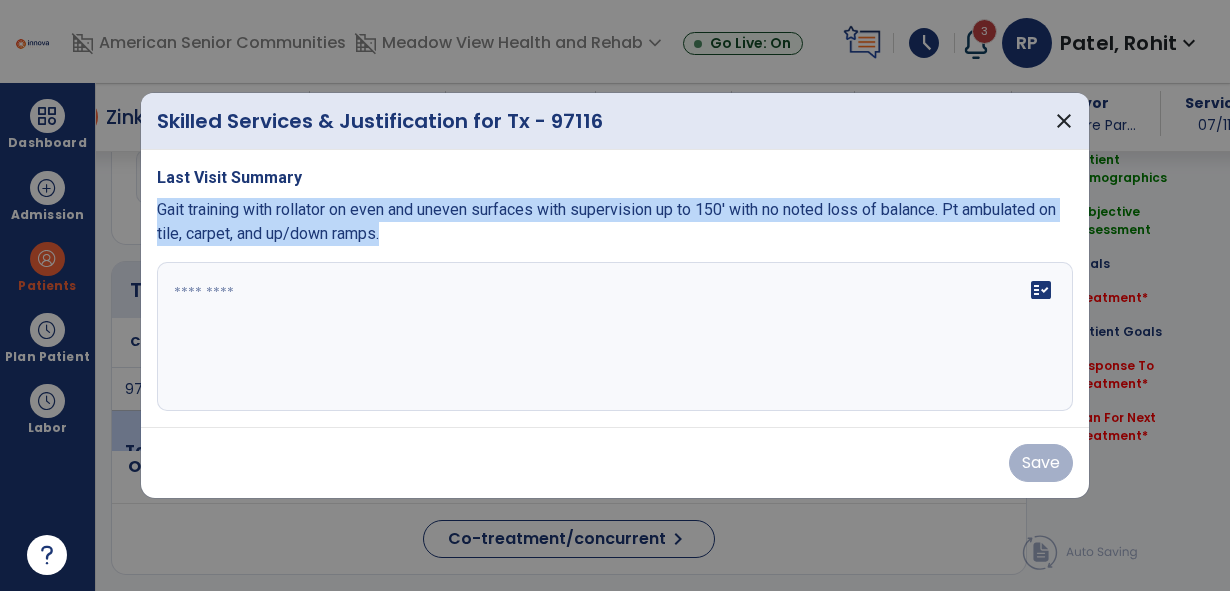 click on "Last Visit Summary Gait training with rollator on even and uneven surfaces with supervision up to 150' with no noted loss of balance. Pt ambulated on tile, carpet, and up/down ramps. fact_check" at bounding box center (615, 289) 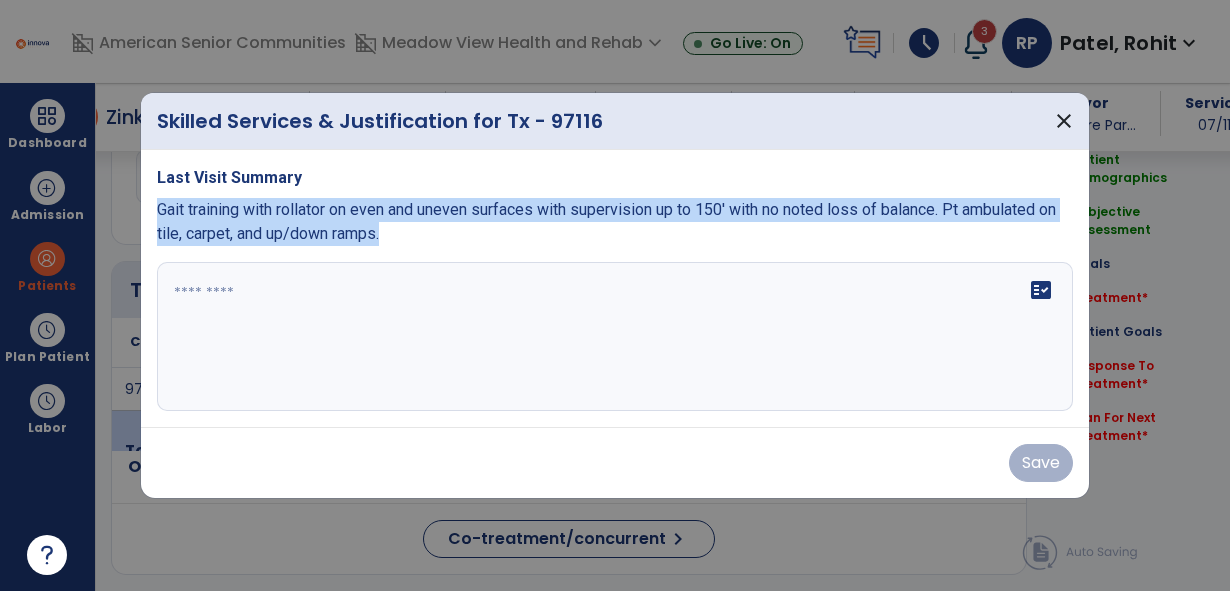 copy on "Gait training with rollator on even and uneven surfaces with supervision up to 150' with no noted loss of balance. Pt ambulated on tile, carpet, and up/down ramps." 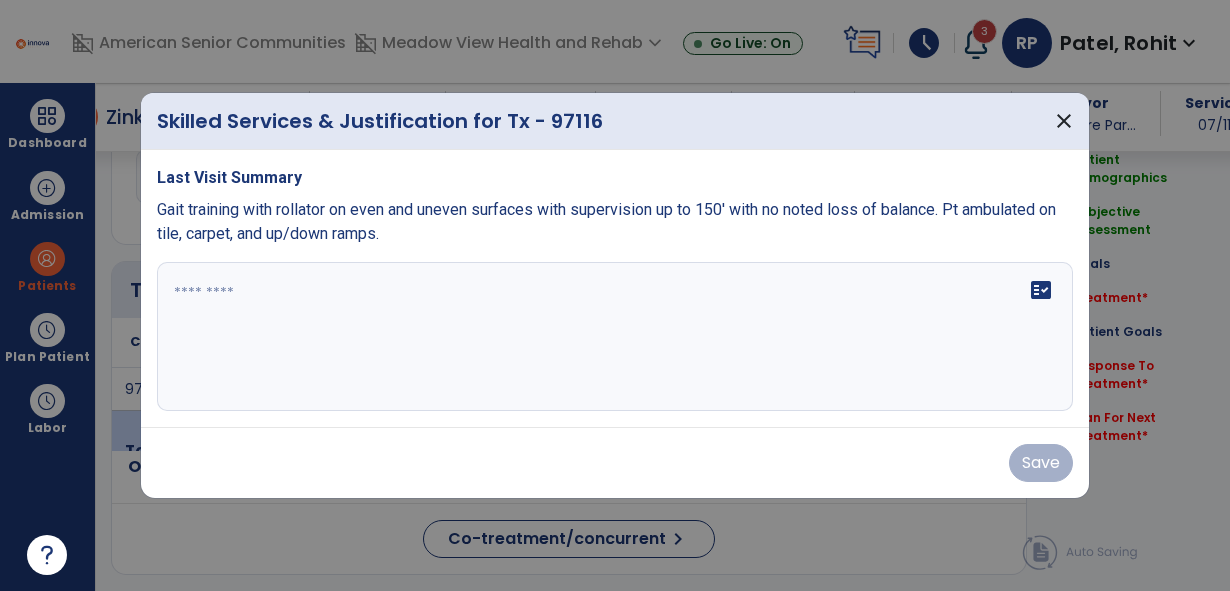 click at bounding box center (615, 337) 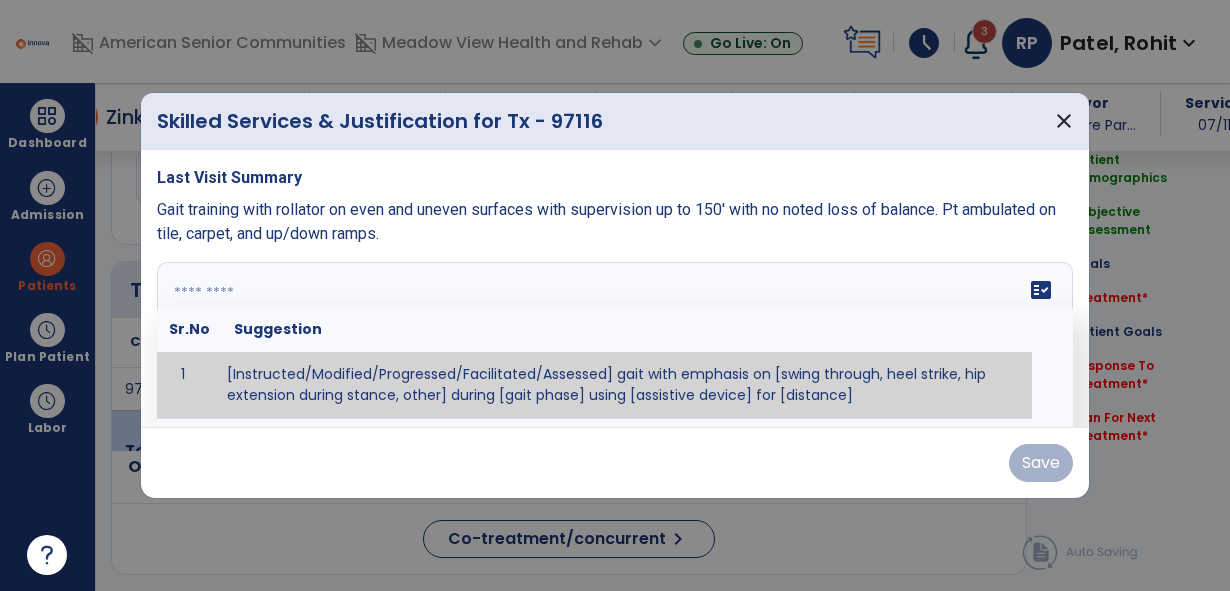 paste on "**********" 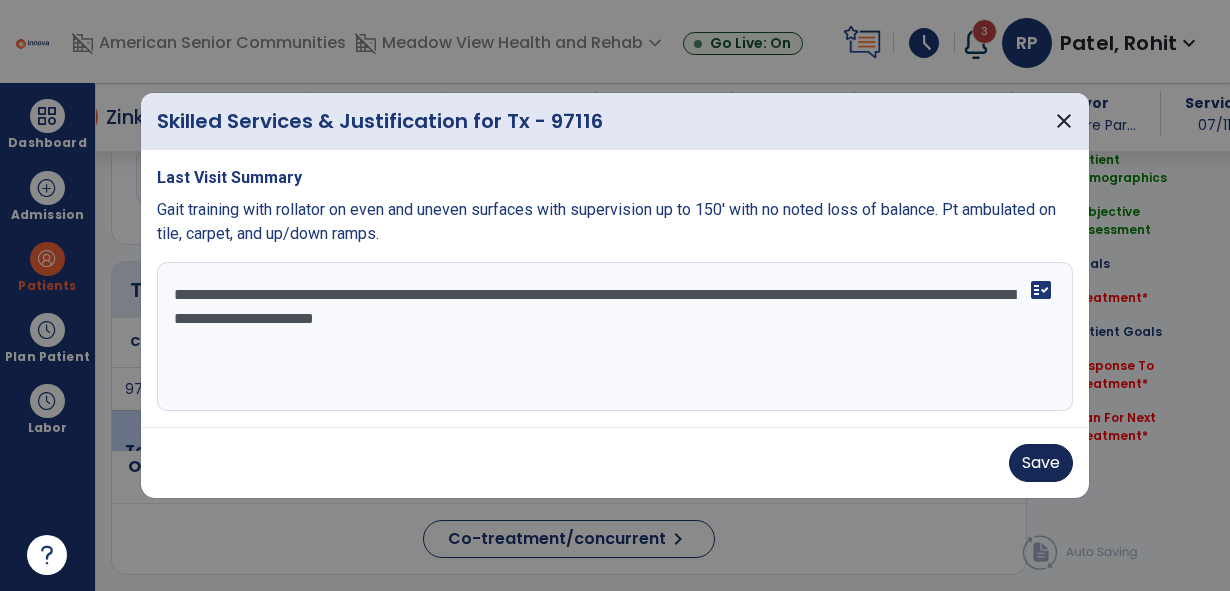 type on "**********" 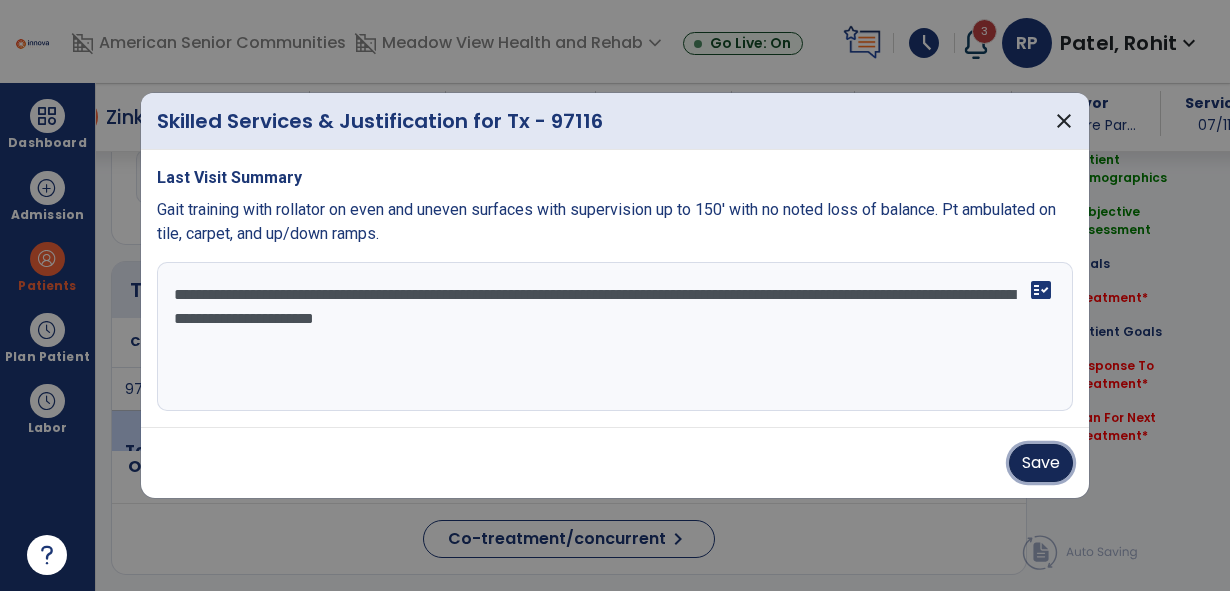 click on "Save" at bounding box center (1041, 463) 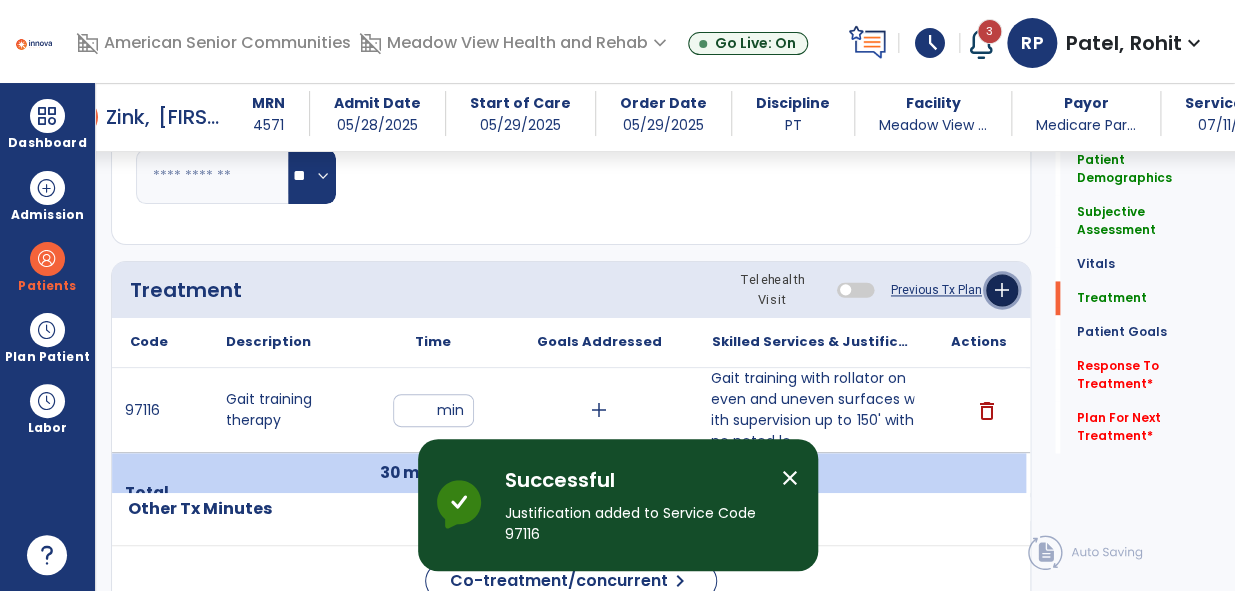 click on "add" 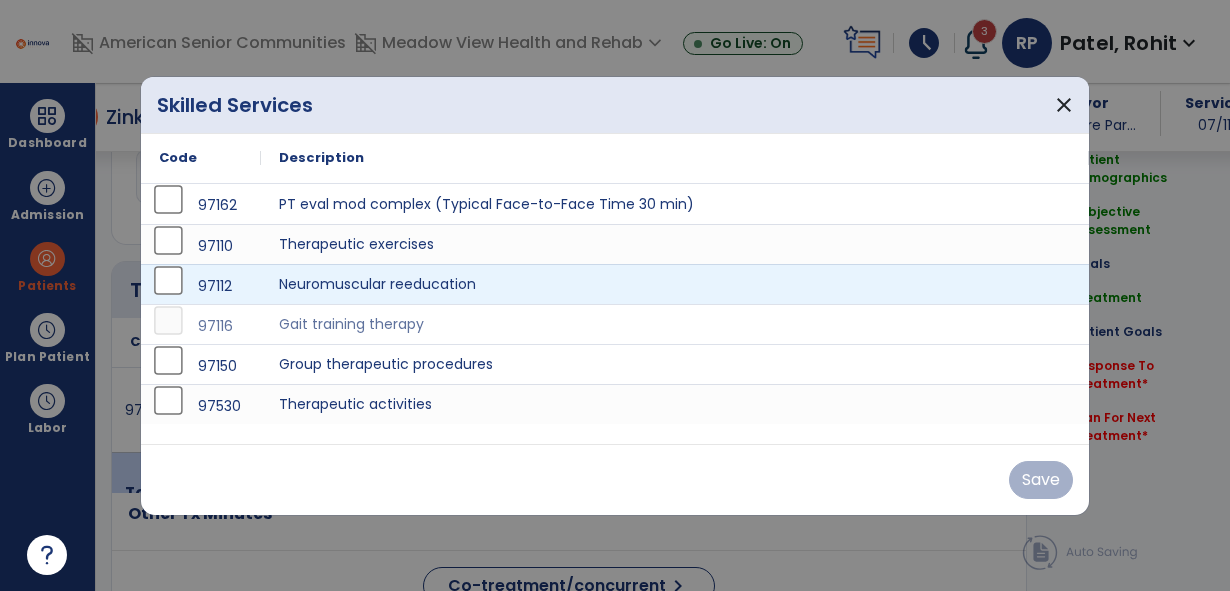 scroll, scrollTop: 988, scrollLeft: 0, axis: vertical 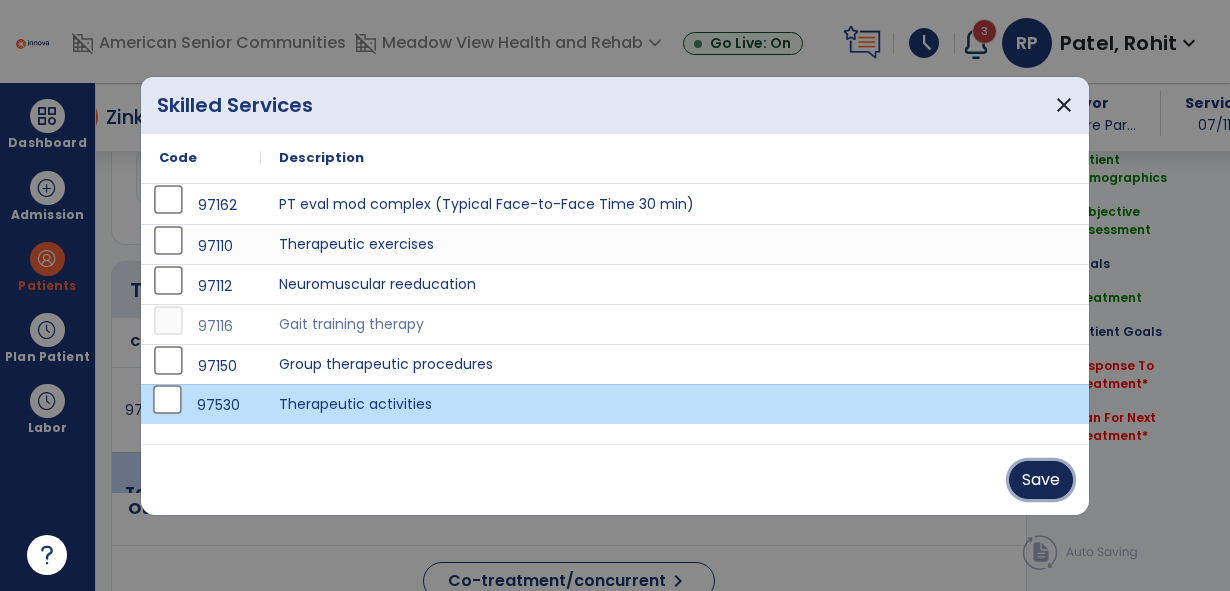 click on "Save" at bounding box center [1041, 480] 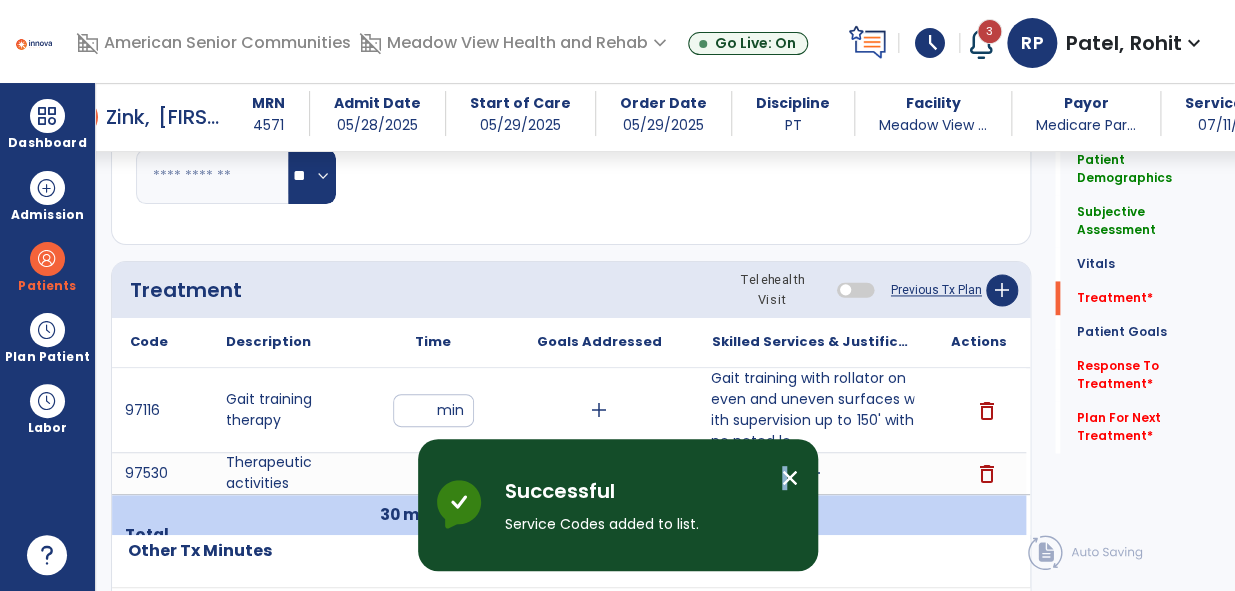 click on "close" at bounding box center [790, 478] 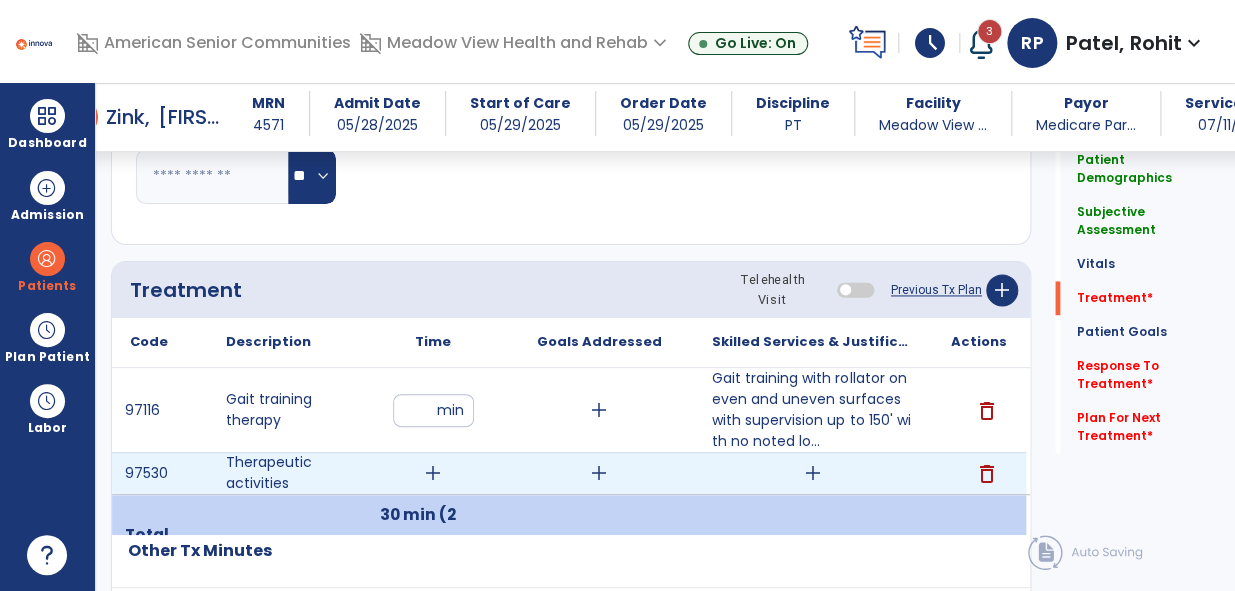 click on "add" at bounding box center [433, 473] 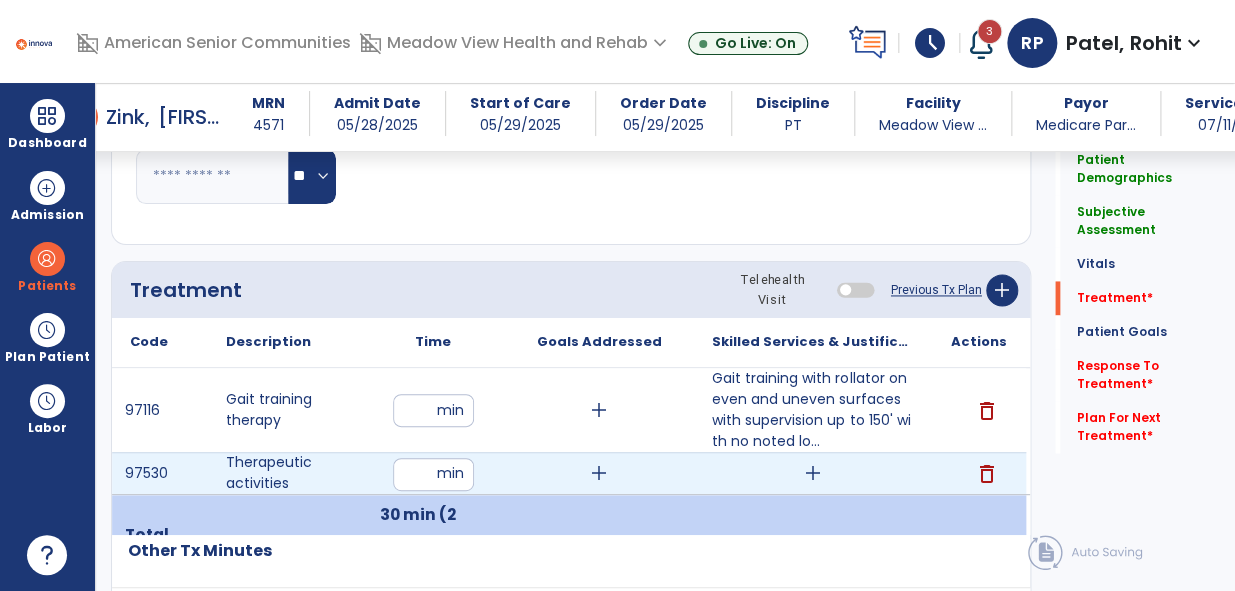 type on "**" 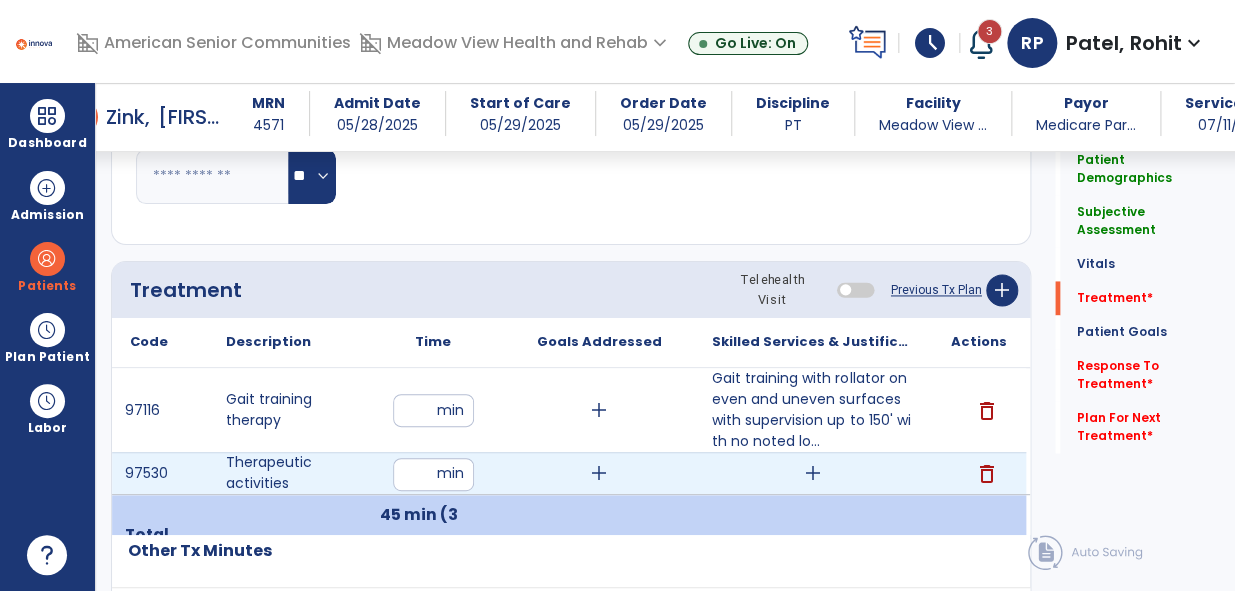 click on "add" at bounding box center (813, 473) 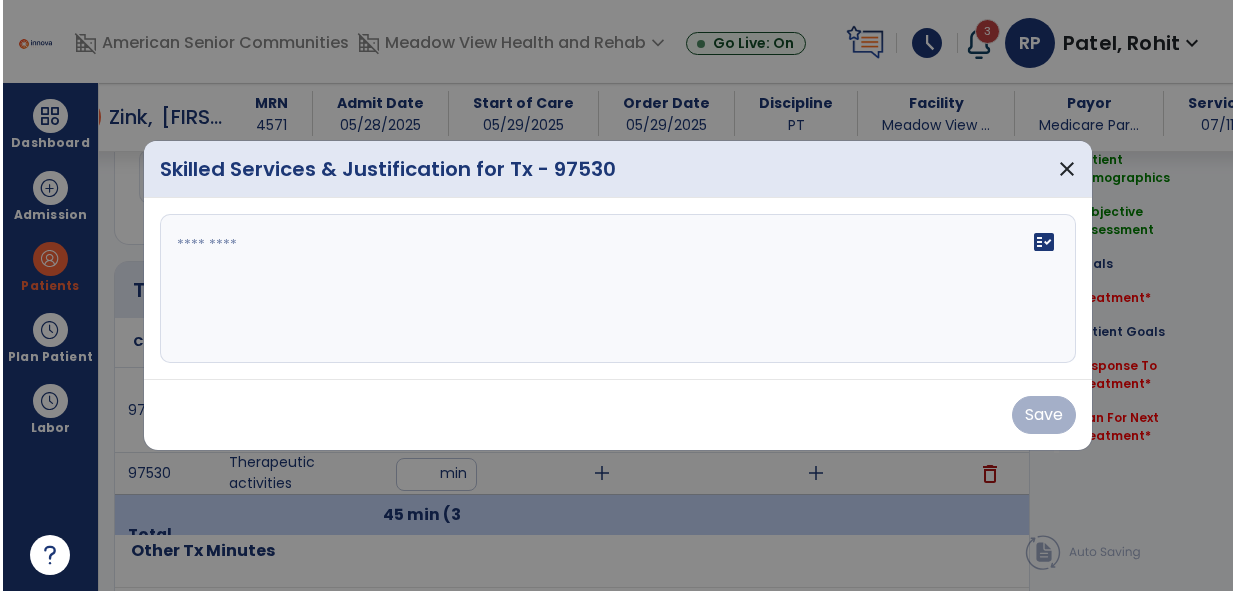 scroll, scrollTop: 988, scrollLeft: 0, axis: vertical 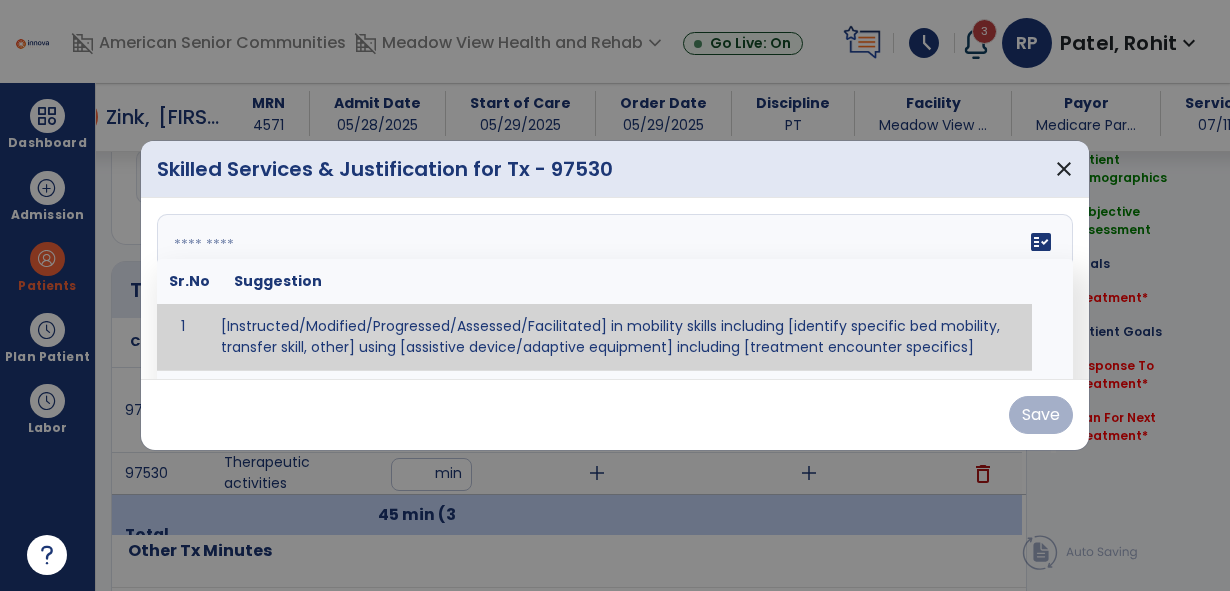 click on "fact_check  Sr.No Suggestion 1 [Instructed/Modified/Progressed/Assessed/Facilitated] in mobility skills including [identify specific bed mobility, transfer skill, other] using [assistive device/adaptive equipment] including [treatment encounter specifics]" at bounding box center (615, 289) 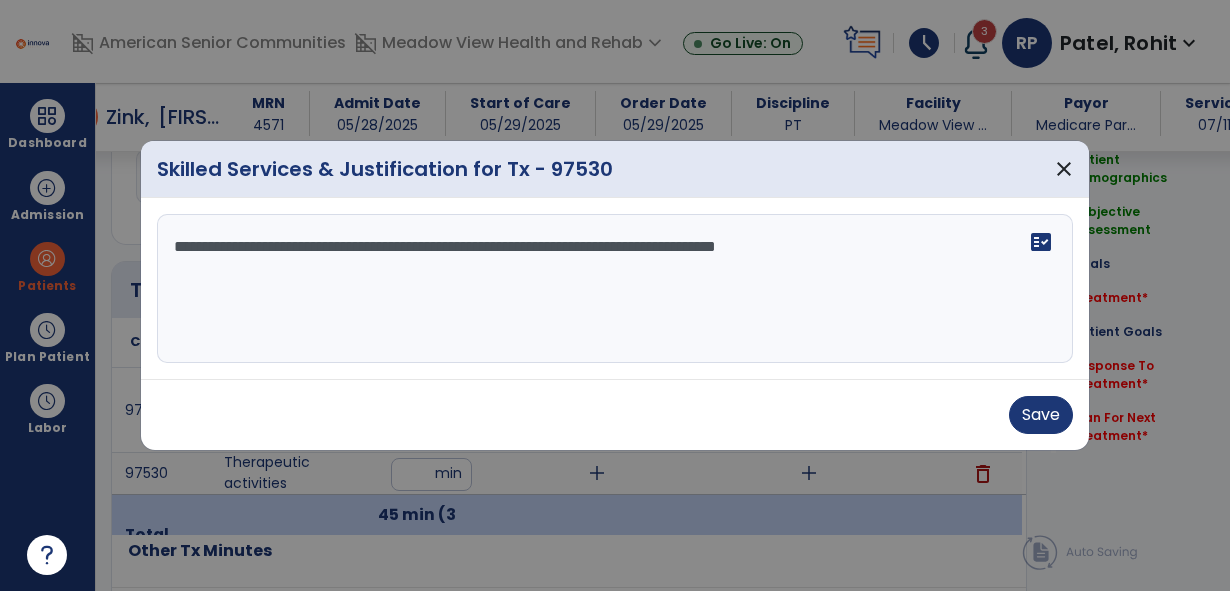 click on "**********" at bounding box center [615, 289] 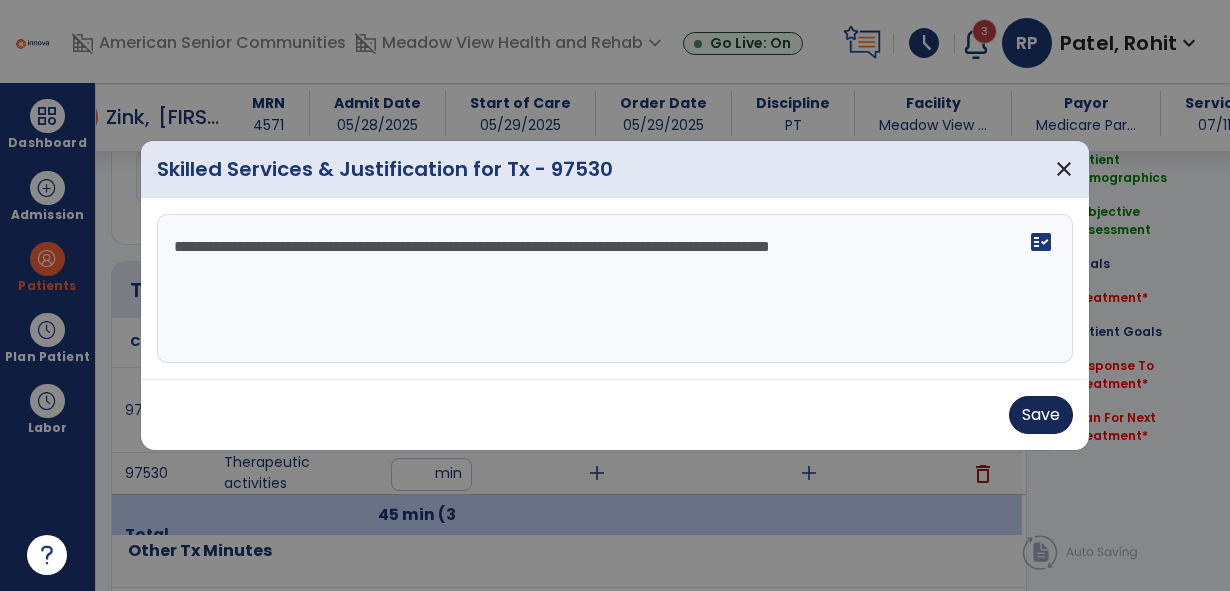 type on "**********" 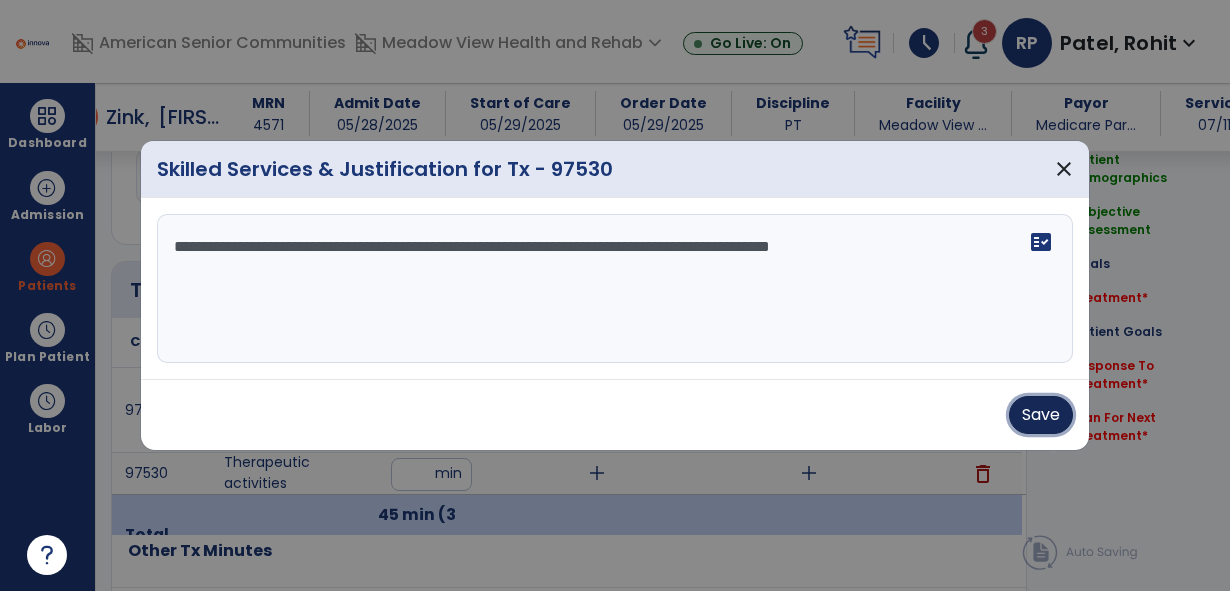 click on "Save" at bounding box center [1041, 415] 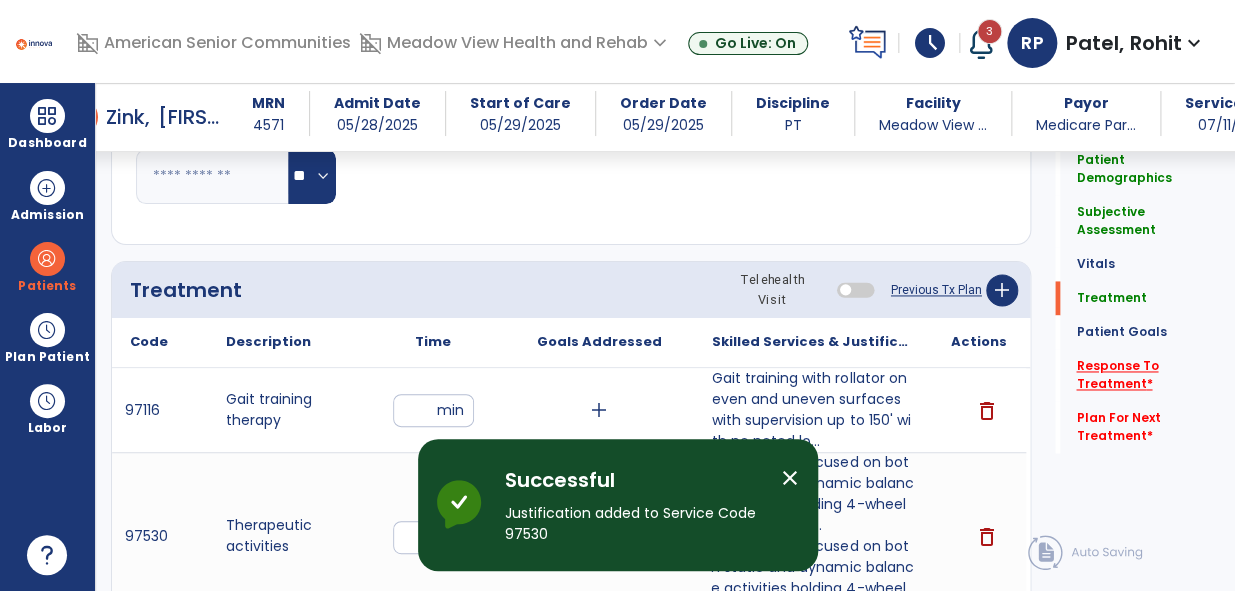 click on "Response To Treatment   *" 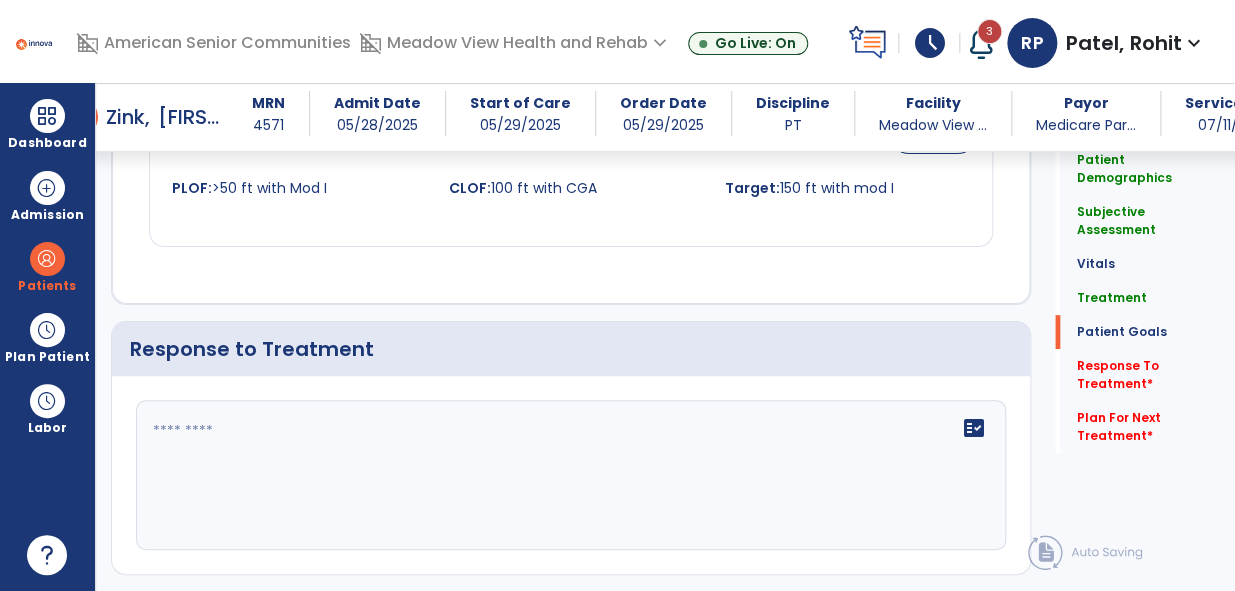 scroll, scrollTop: 2918, scrollLeft: 0, axis: vertical 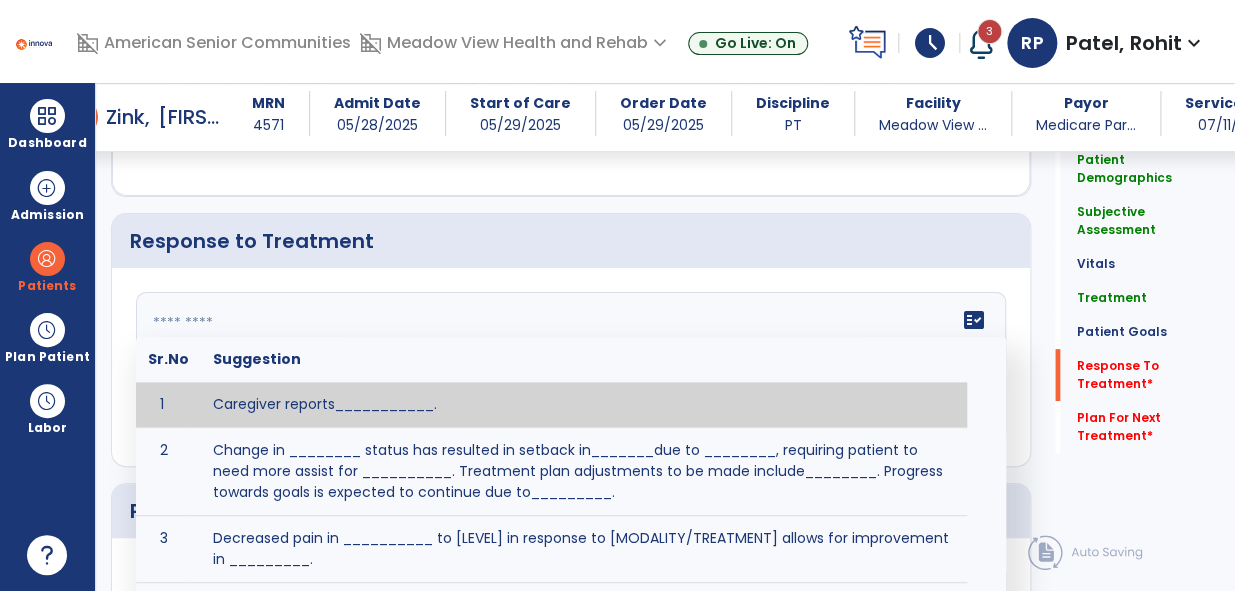 click on "fact_check  Sr.No Suggestion 1 Caregiver reports___________. 2 Change in ________ status has resulted in setback in_______due to ________, requiring patient to need more assist for __________.   Treatment plan adjustments to be made include________.  Progress towards goals is expected to continue due to_________. 3 Decreased pain in __________ to [LEVEL] in response to [MODALITY/TREATMENT] allows for improvement in _________. 4 Functional gains in _______ have impacted the patient's ability to perform_________ with a reduction in assist levels to_________. 5 Functional progress this week has been significant due to__________. 6 Gains in ________ have improved the patient's ability to perform ______with decreased levels of assist to___________. 7 Improvement in ________allows patient to tolerate higher levels of challenges in_________. 8 Pain in [AREA] has decreased to [LEVEL] in response to [TREATMENT/MODALITY], allowing fore ease in completing__________. 9 10 11 12 13 14 15 16 17 18 19 20 21" 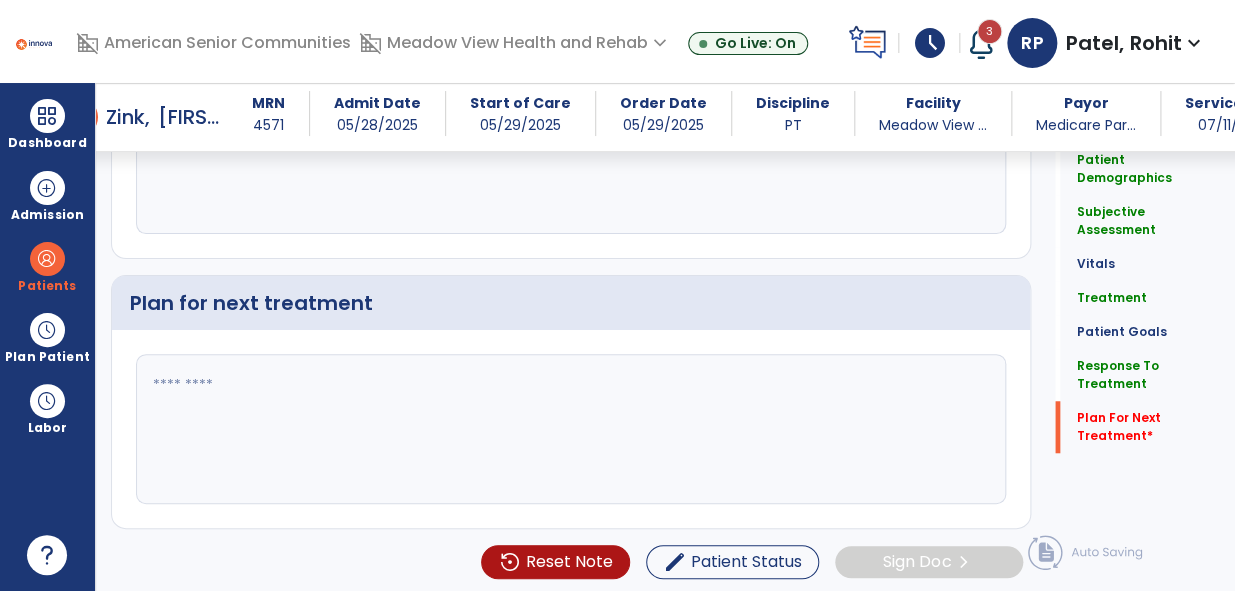 scroll, scrollTop: 3126, scrollLeft: 0, axis: vertical 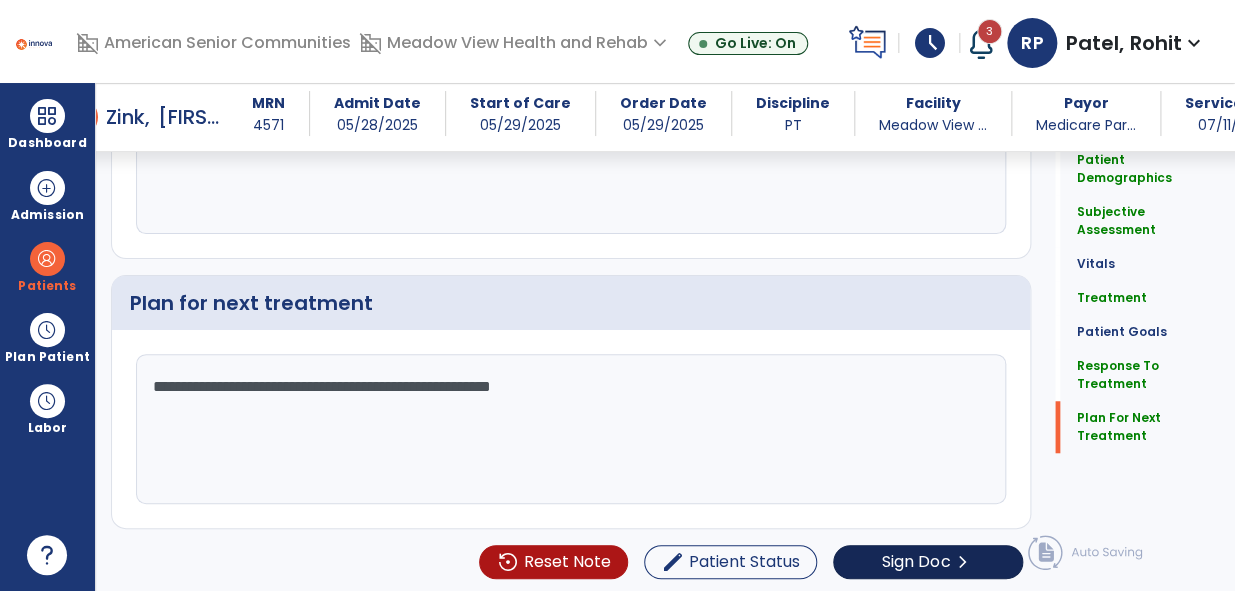 type on "**********" 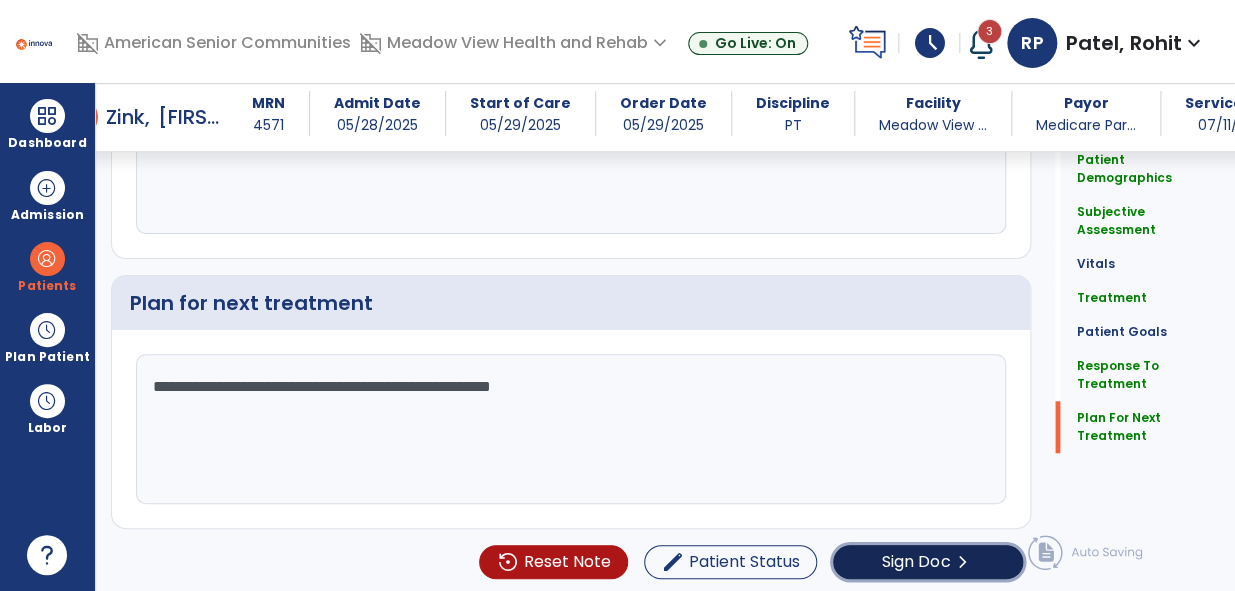 click on "Sign Doc" 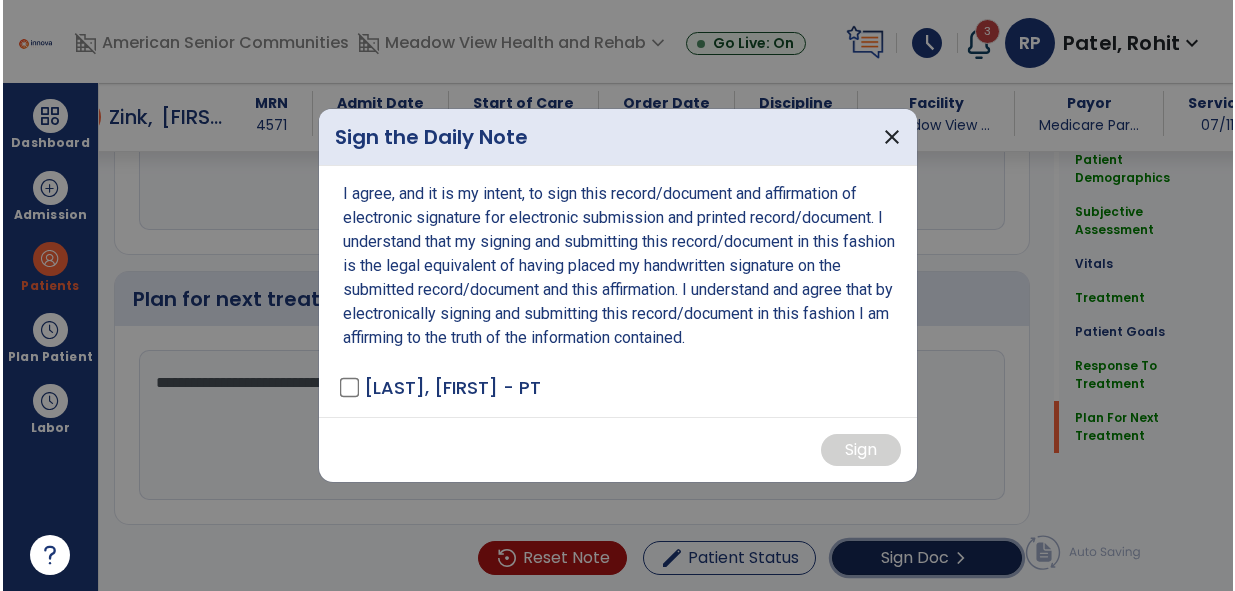 scroll, scrollTop: 3126, scrollLeft: 0, axis: vertical 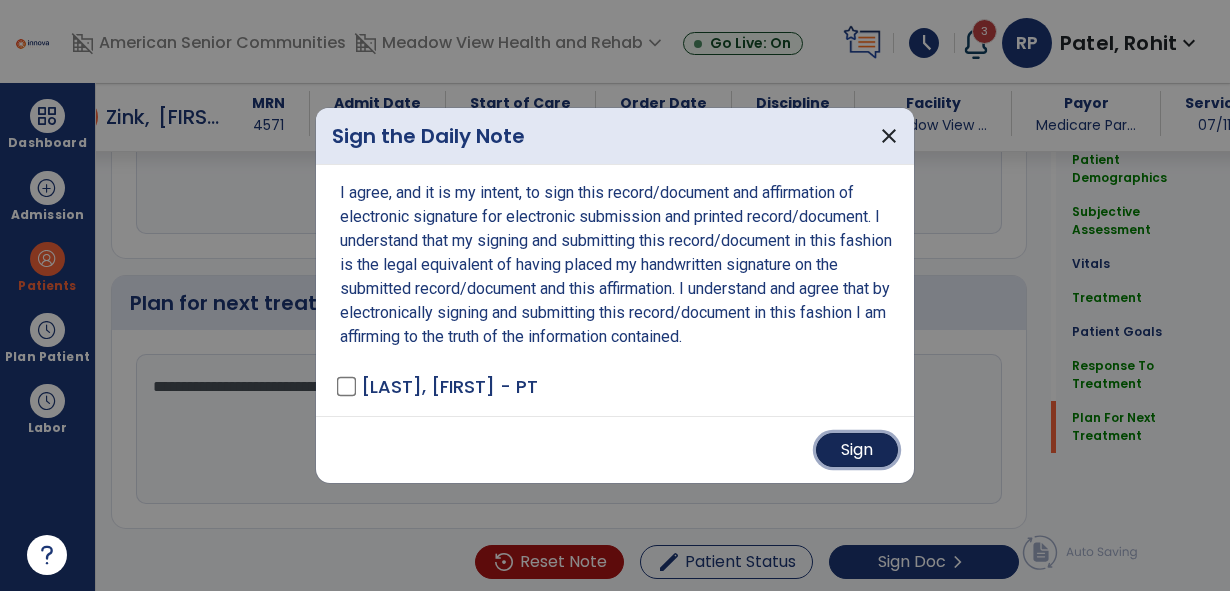 click on "Sign" at bounding box center [857, 450] 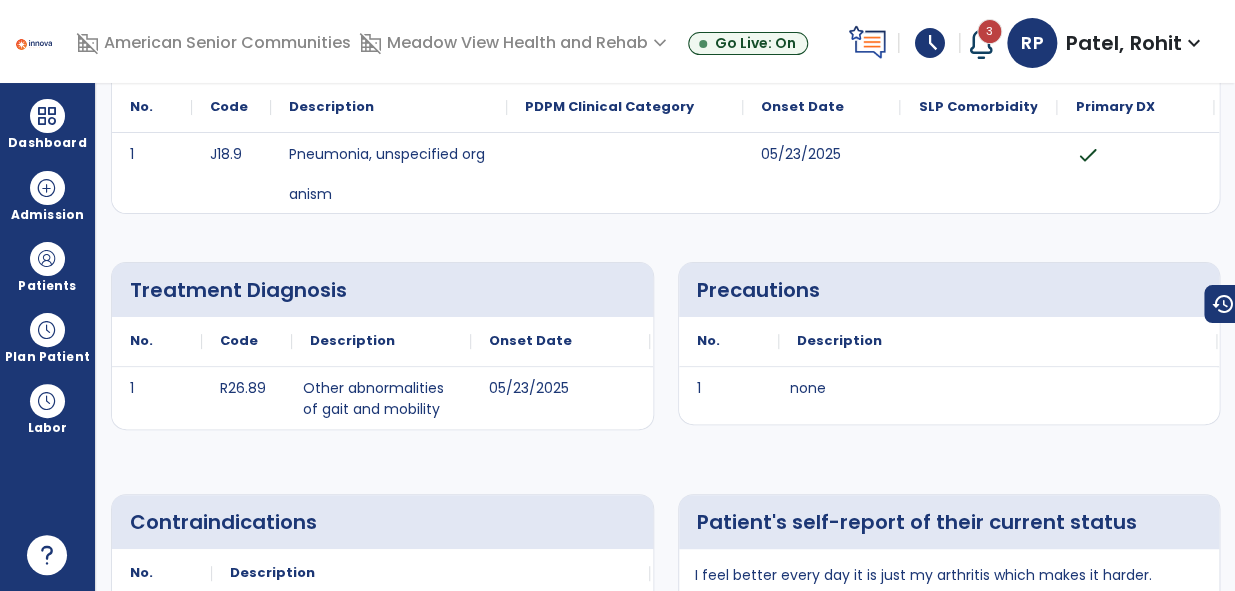 scroll, scrollTop: 0, scrollLeft: 0, axis: both 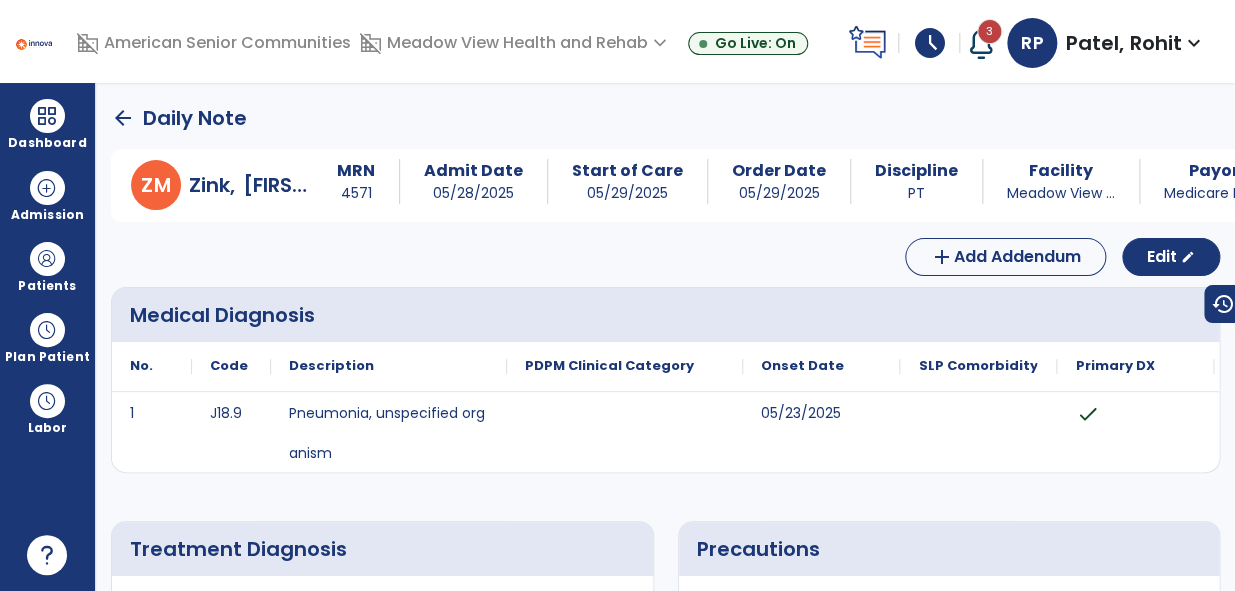 click on "arrow_back" 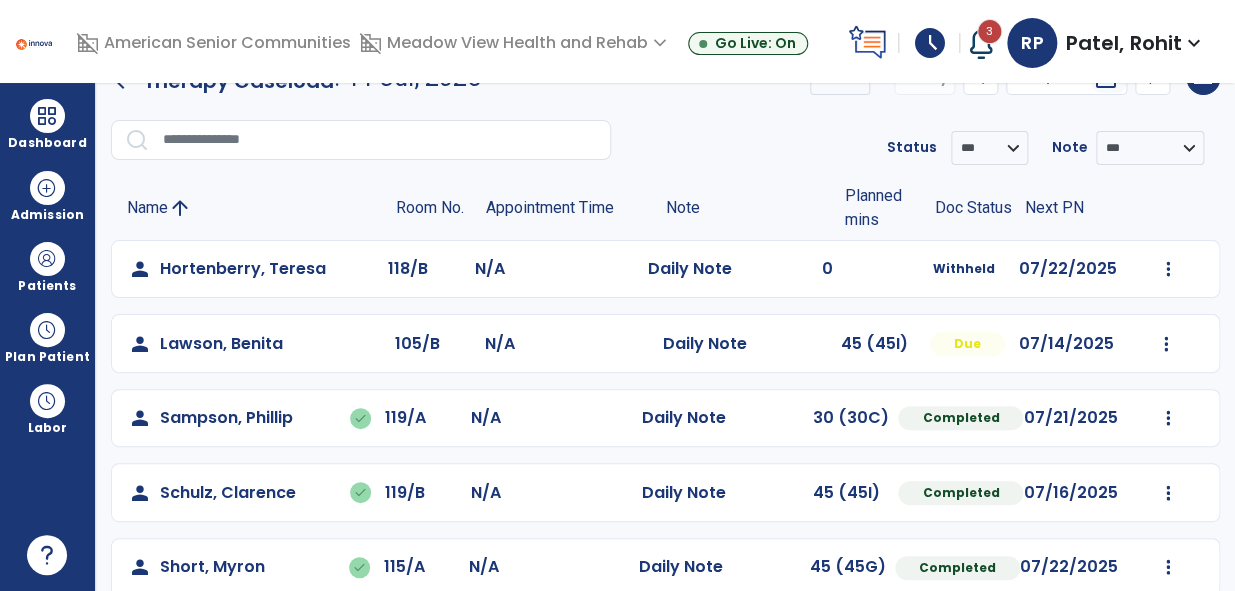 scroll, scrollTop: 0, scrollLeft: 0, axis: both 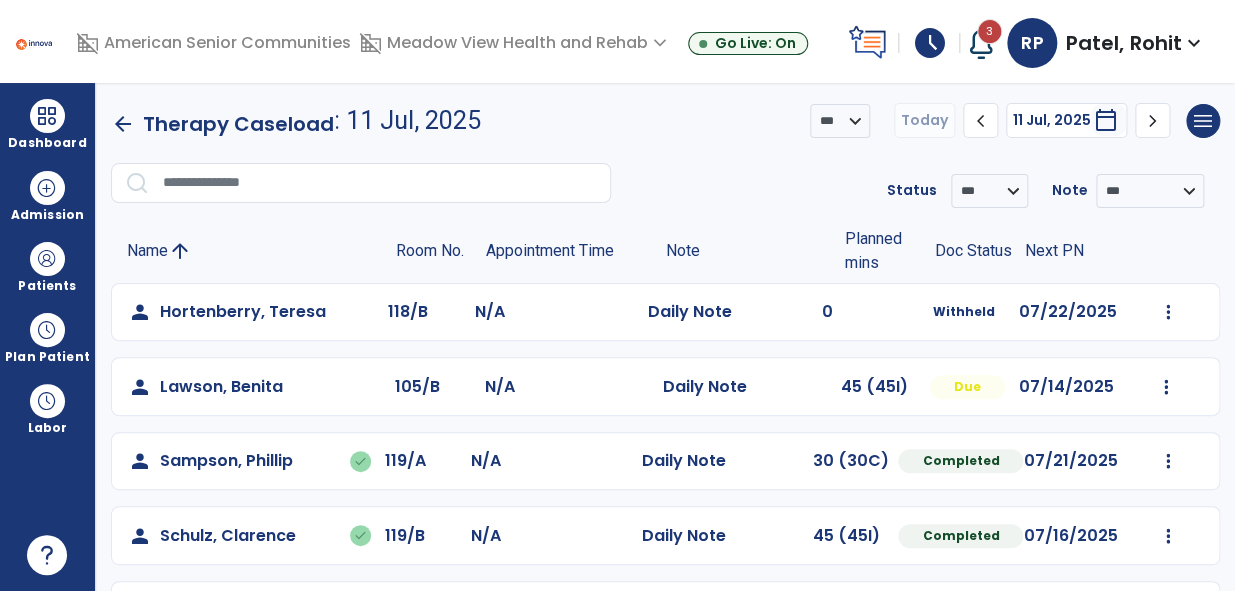 click on "arrow_back" 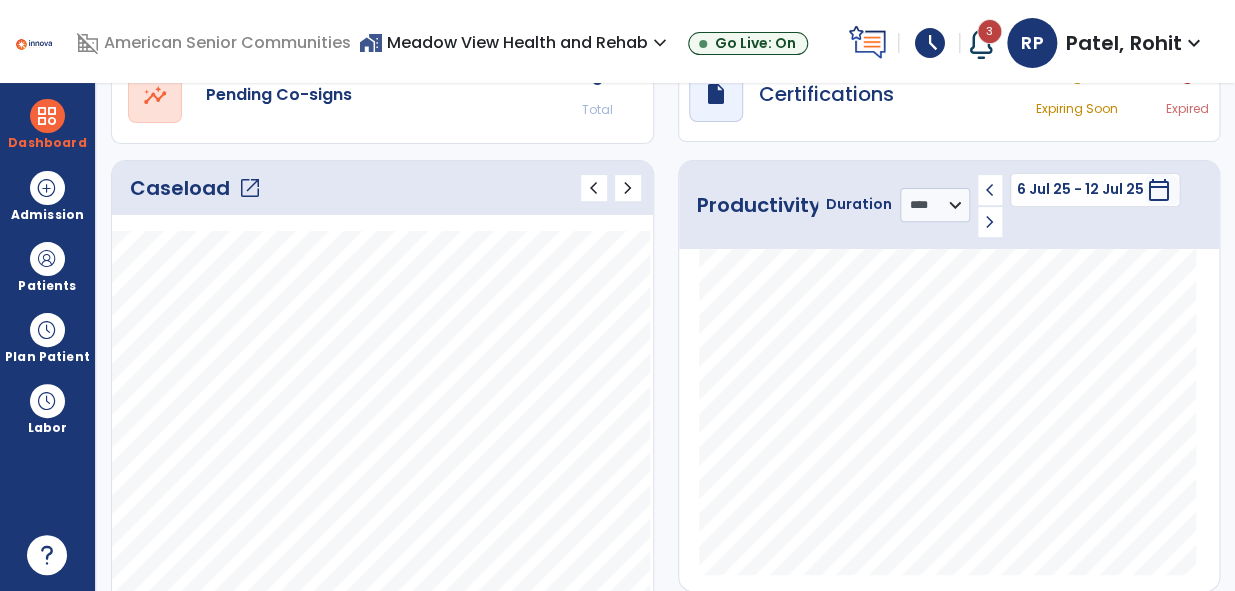 scroll, scrollTop: 272, scrollLeft: 0, axis: vertical 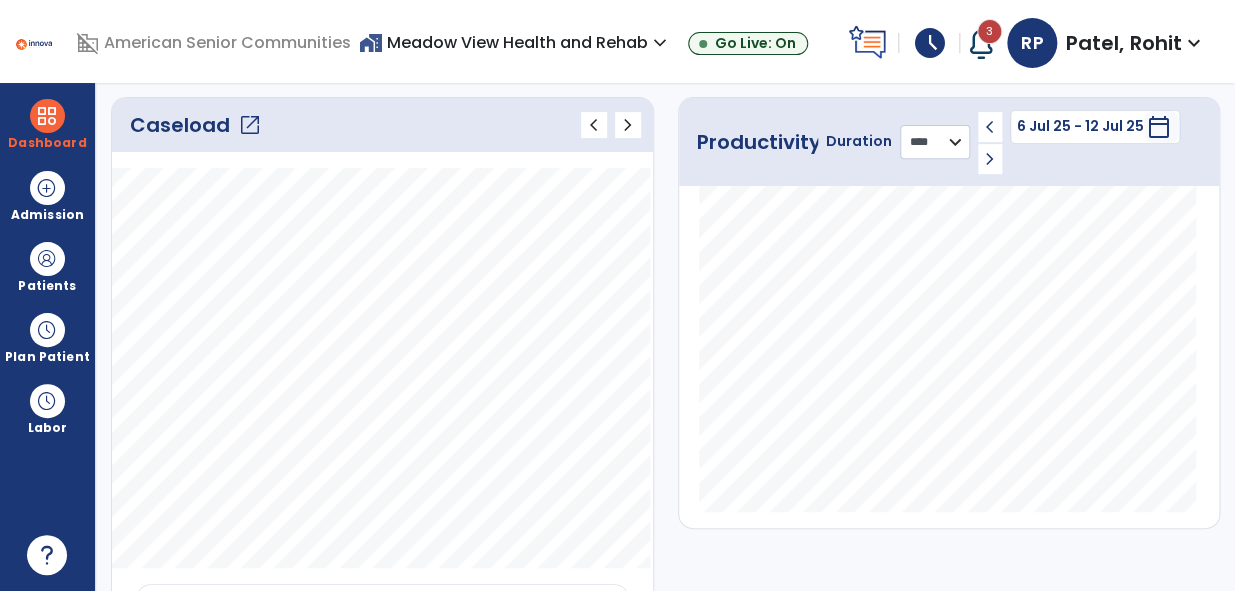 click on "******** **** ***" 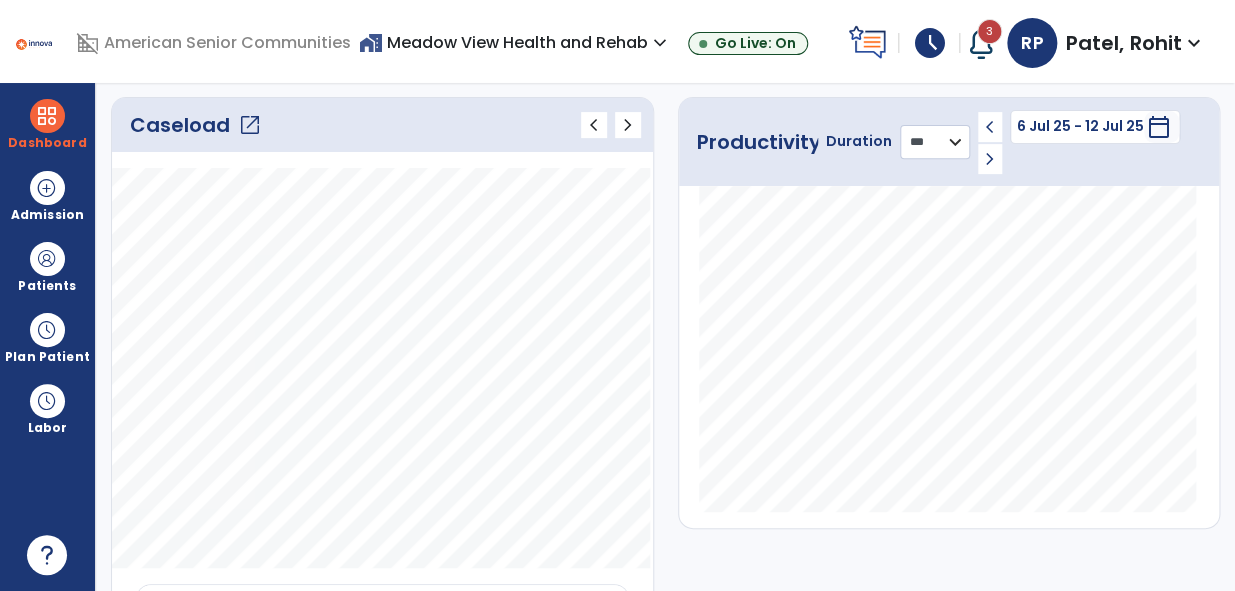 click on "******** **** ***" 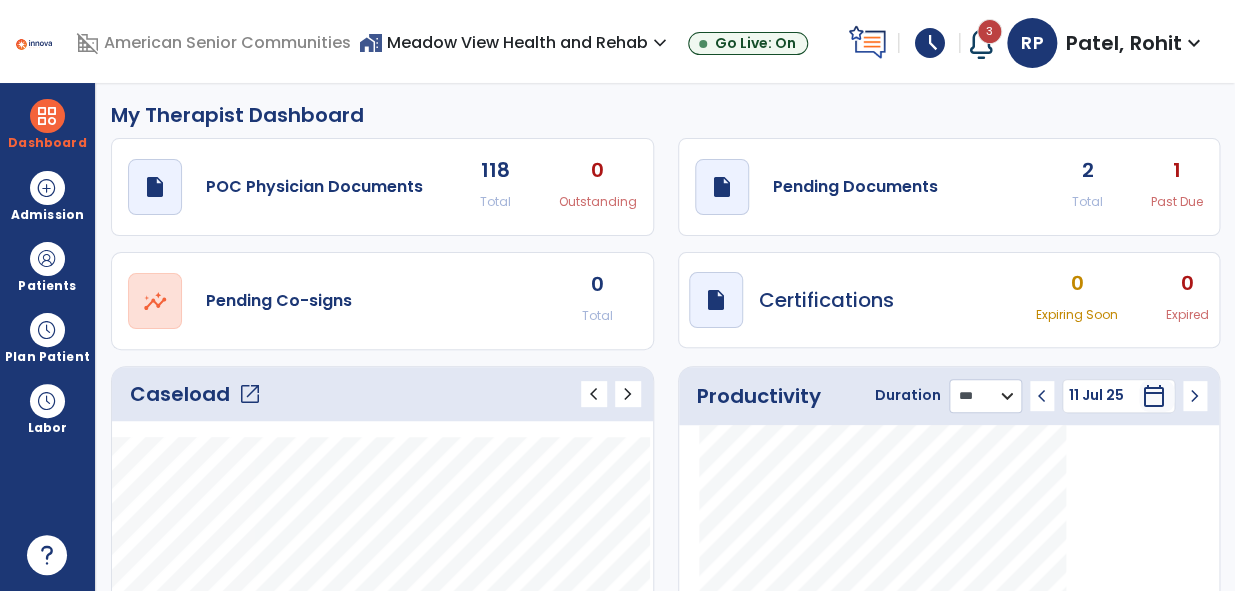 scroll, scrollTop: 0, scrollLeft: 0, axis: both 